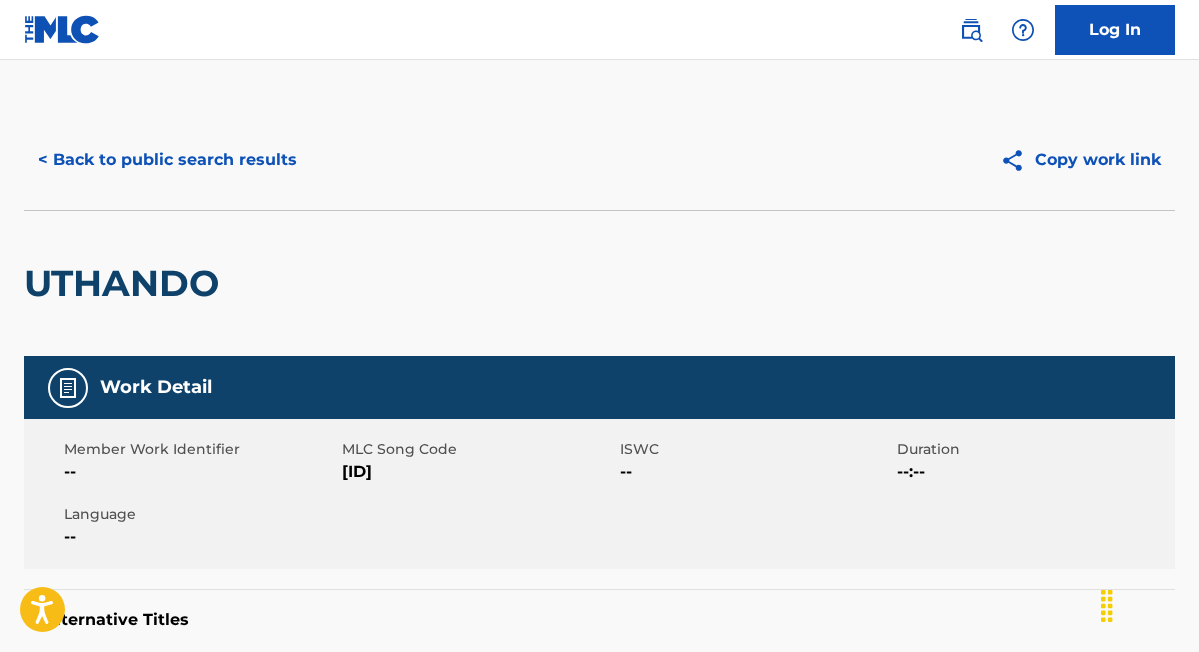 scroll, scrollTop: 45, scrollLeft: 0, axis: vertical 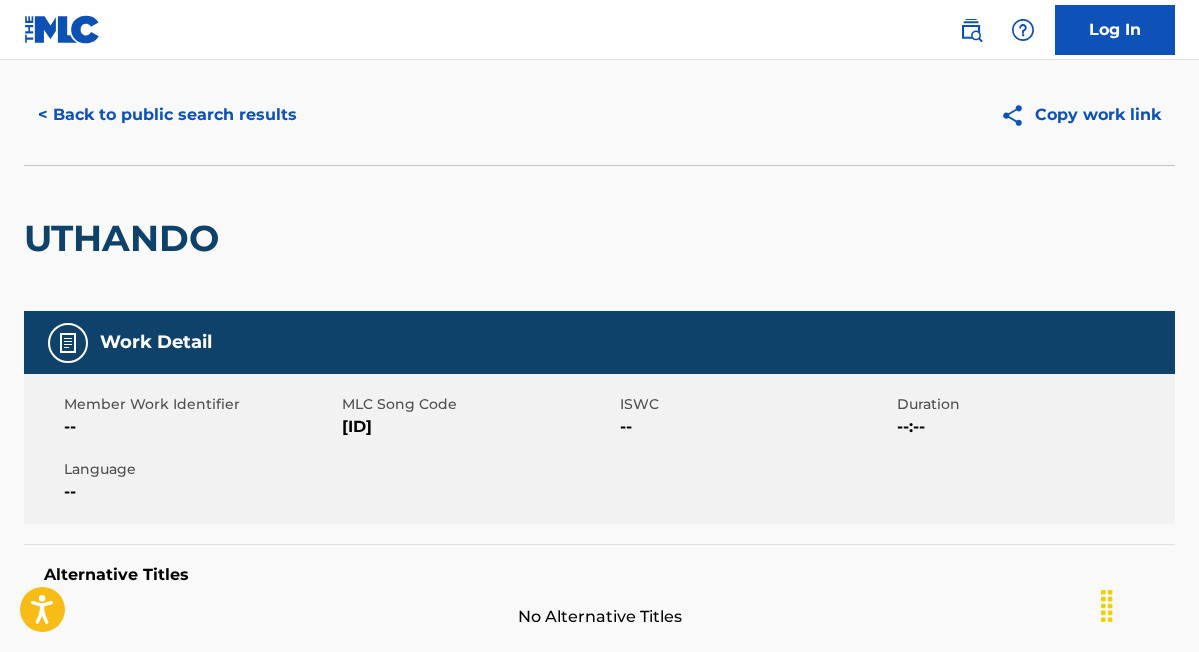click on "< Back to public search results" at bounding box center [167, 115] 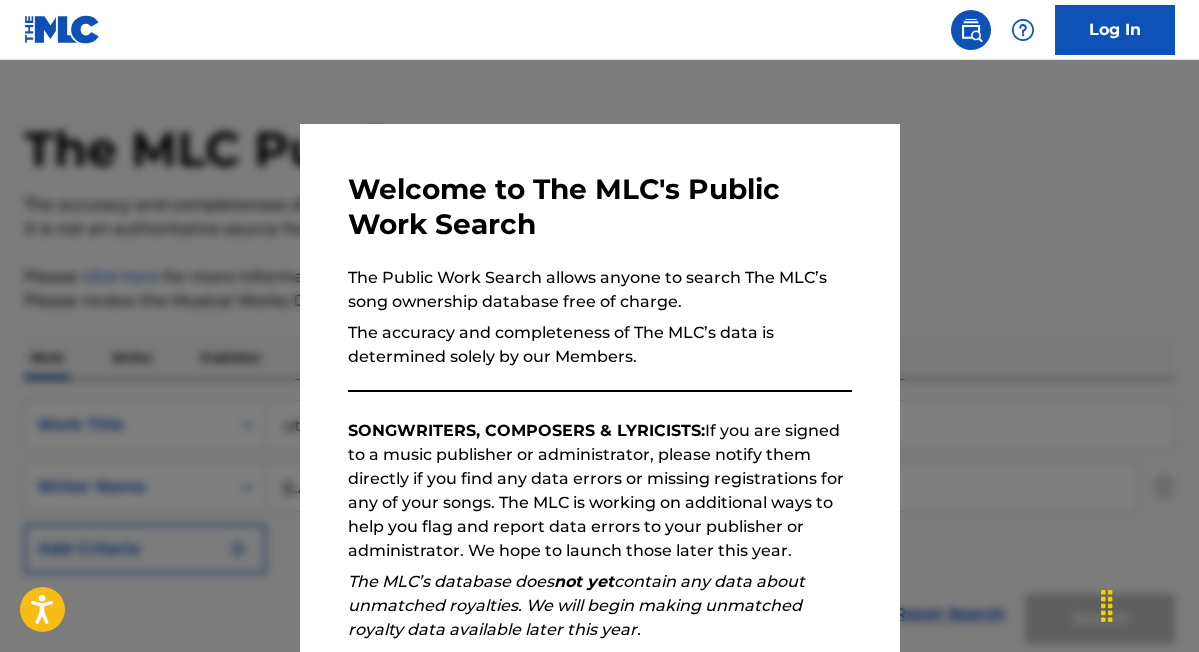 scroll, scrollTop: 593, scrollLeft: 0, axis: vertical 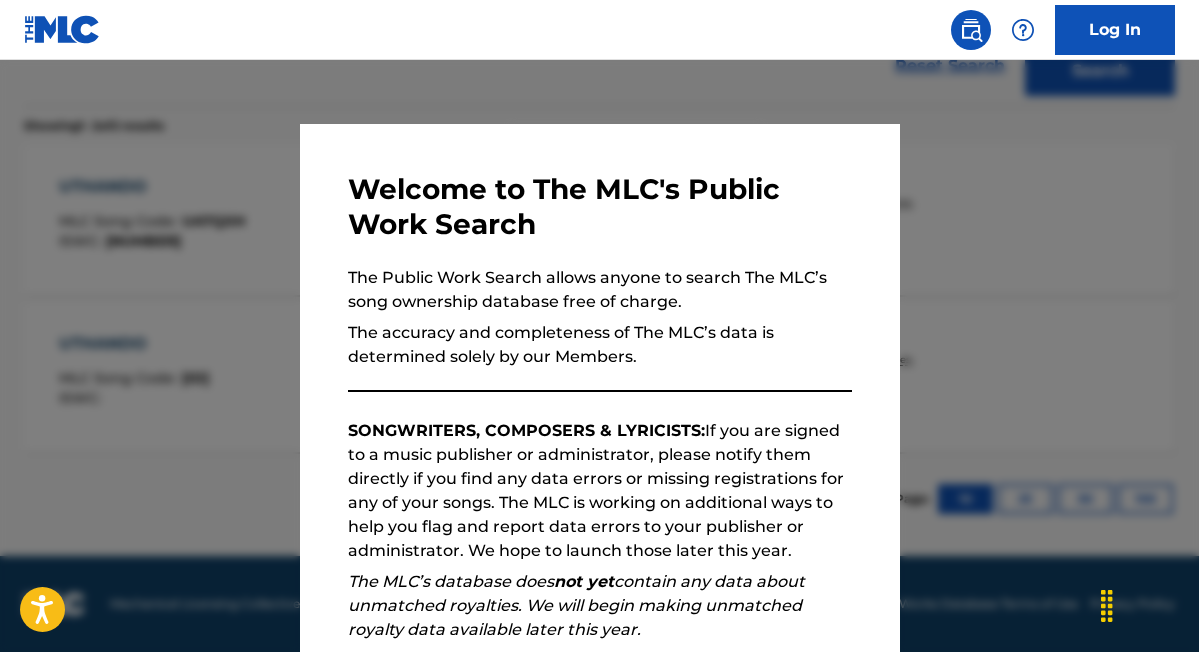 click at bounding box center (599, 386) 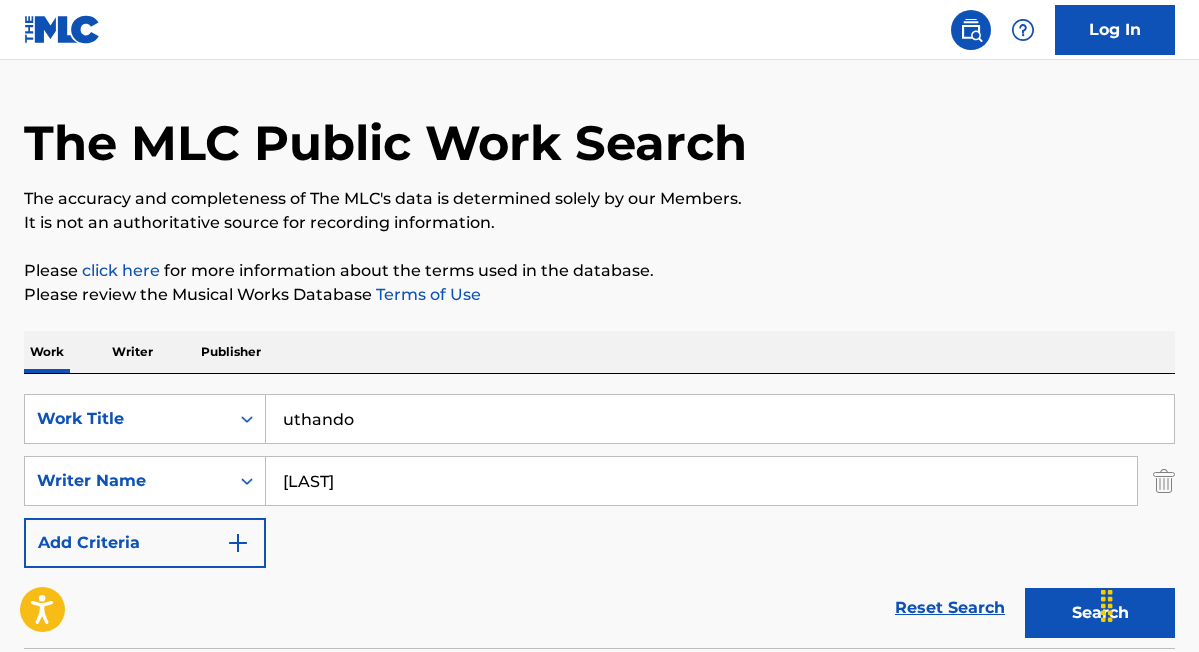 scroll, scrollTop: 0, scrollLeft: 0, axis: both 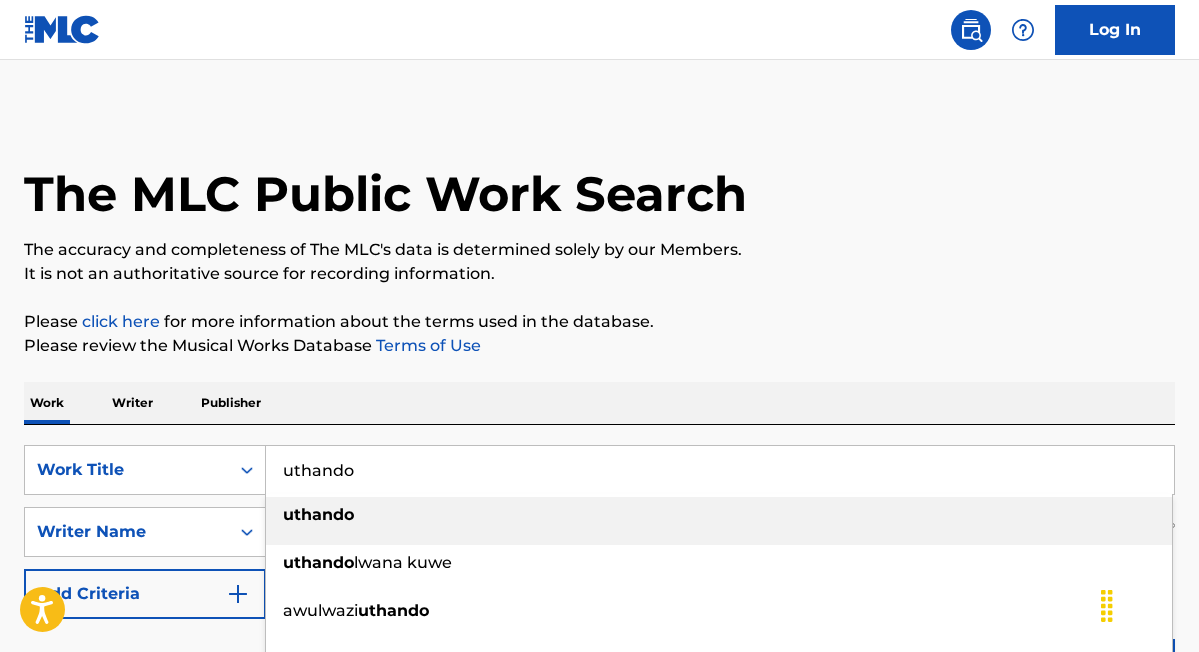 drag, startPoint x: 412, startPoint y: 489, endPoint x: 272, endPoint y: 477, distance: 140.51335 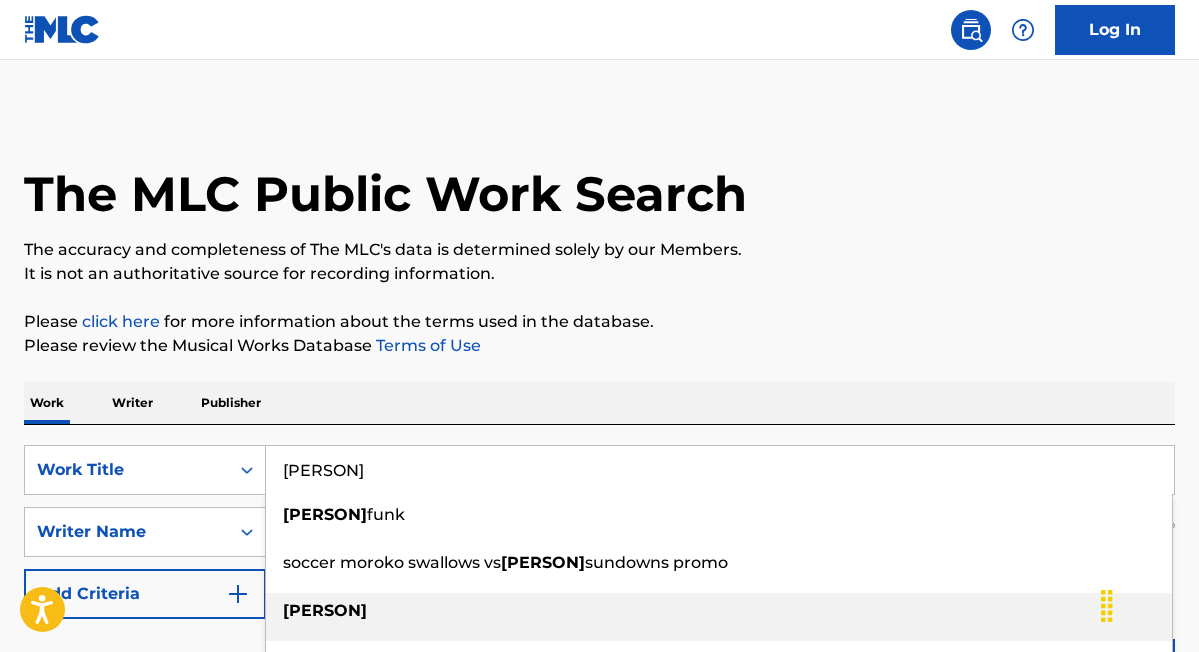 type on "[PERSON]" 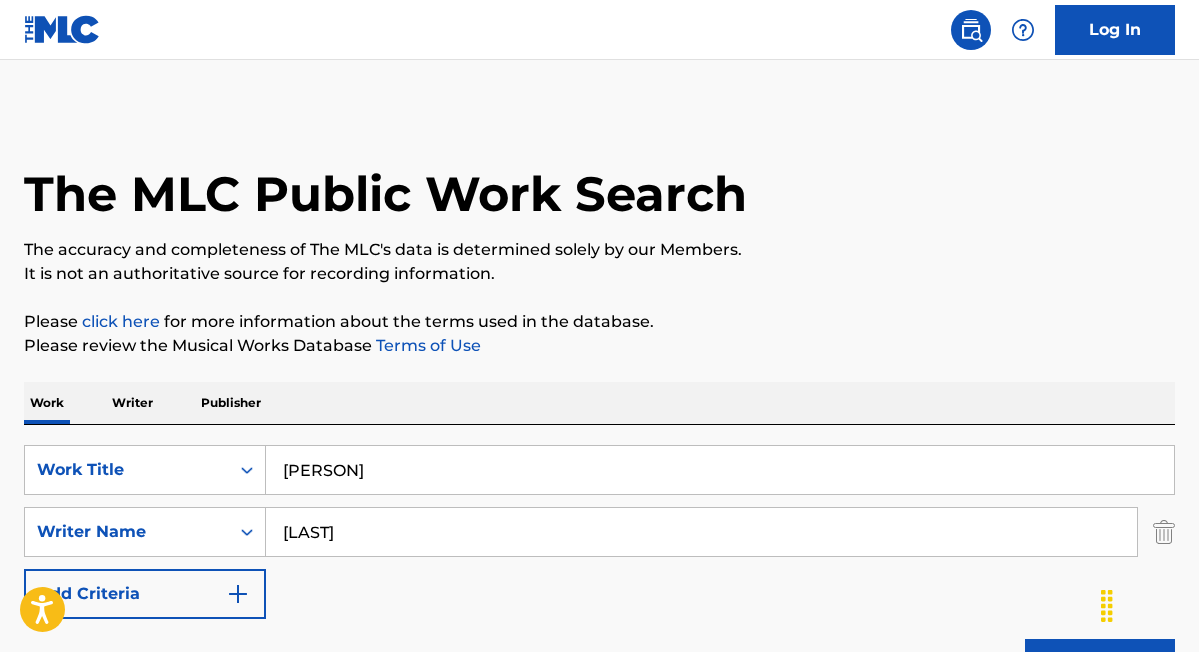 drag, startPoint x: 367, startPoint y: 541, endPoint x: 276, endPoint y: 535, distance: 91.197586 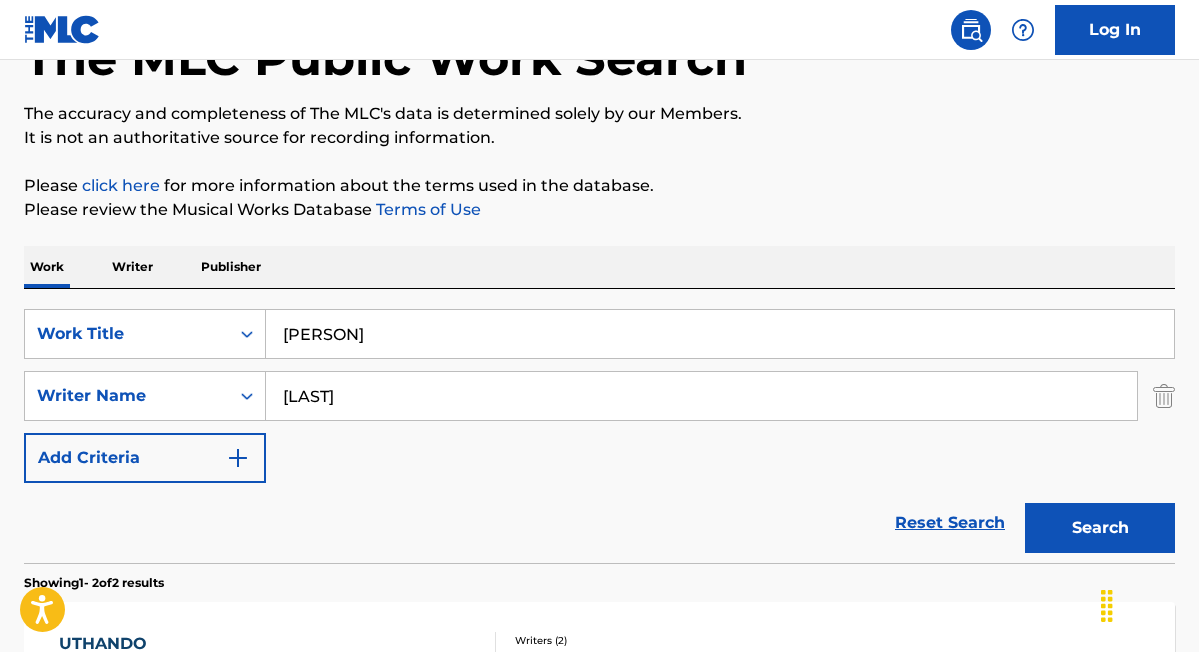 scroll, scrollTop: 140, scrollLeft: 0, axis: vertical 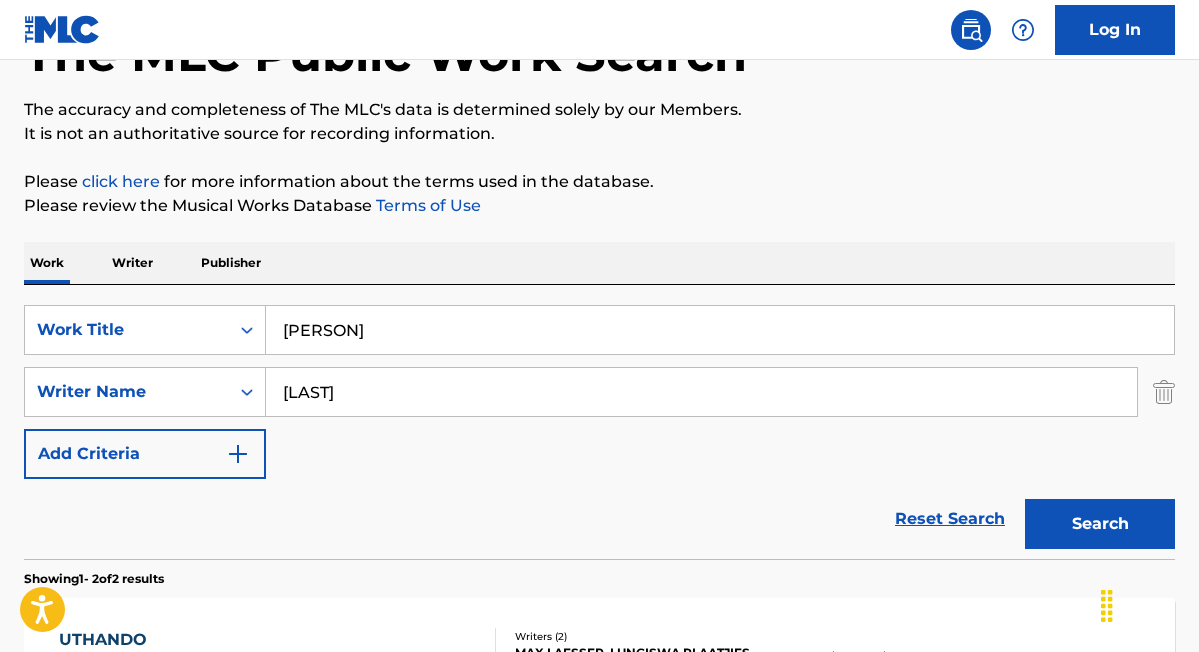 type on "[LAST]" 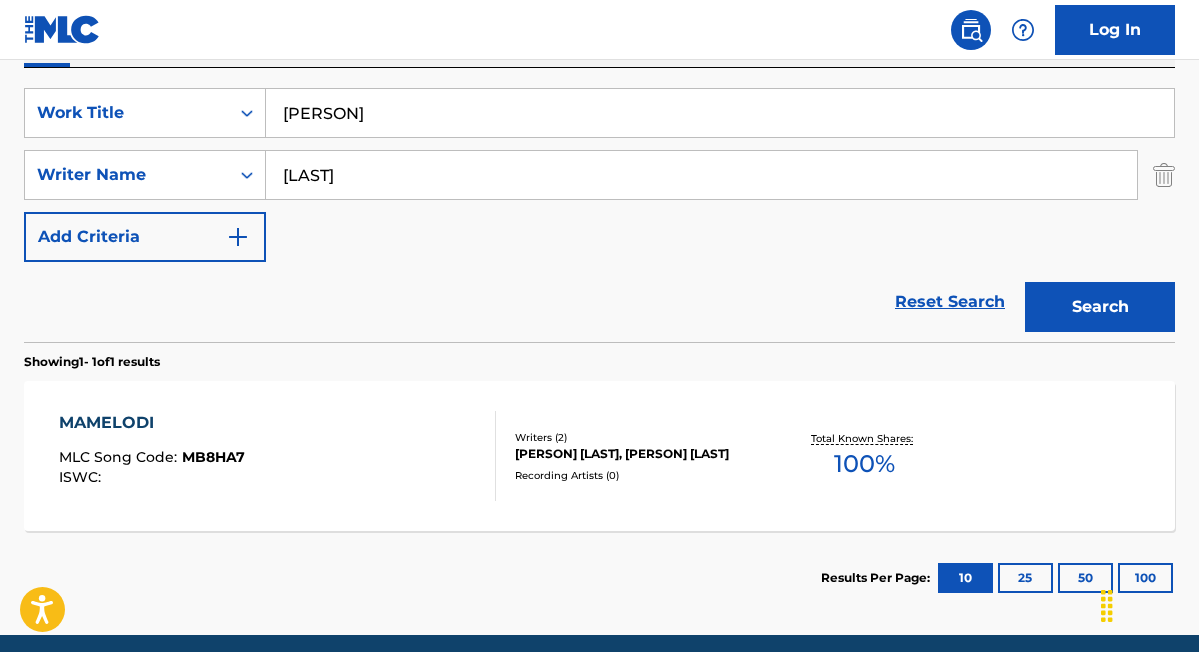 scroll, scrollTop: 358, scrollLeft: 0, axis: vertical 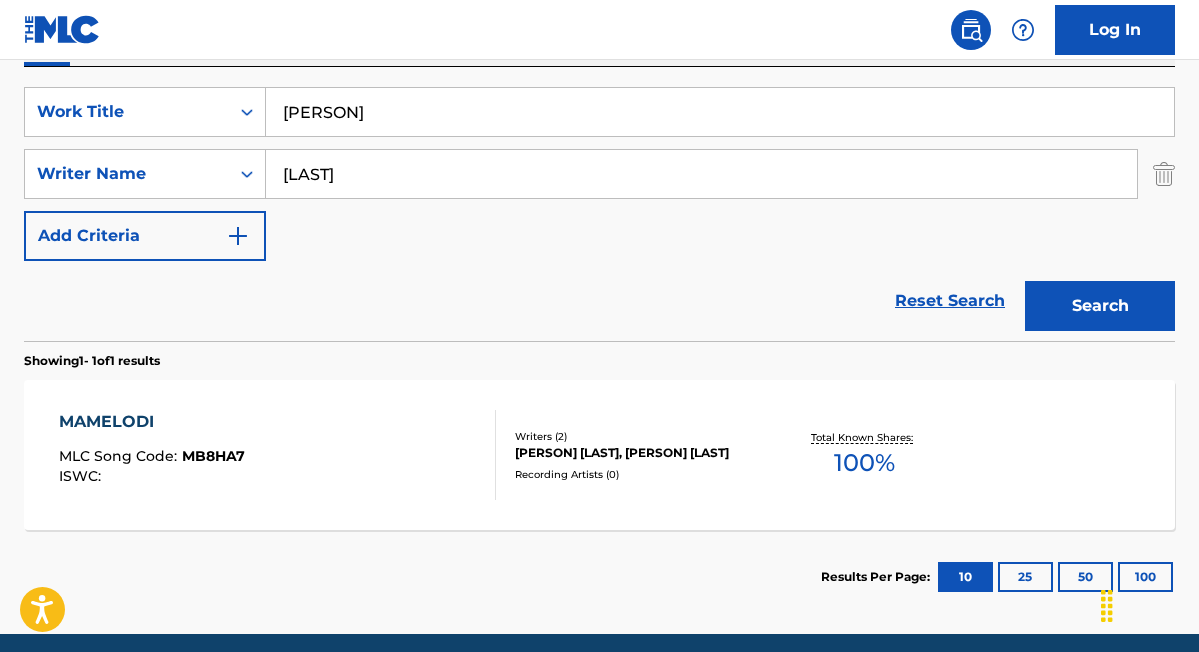 click on "[PERSON] [LAST], [PERSON] [LAST]" at bounding box center (642, 453) 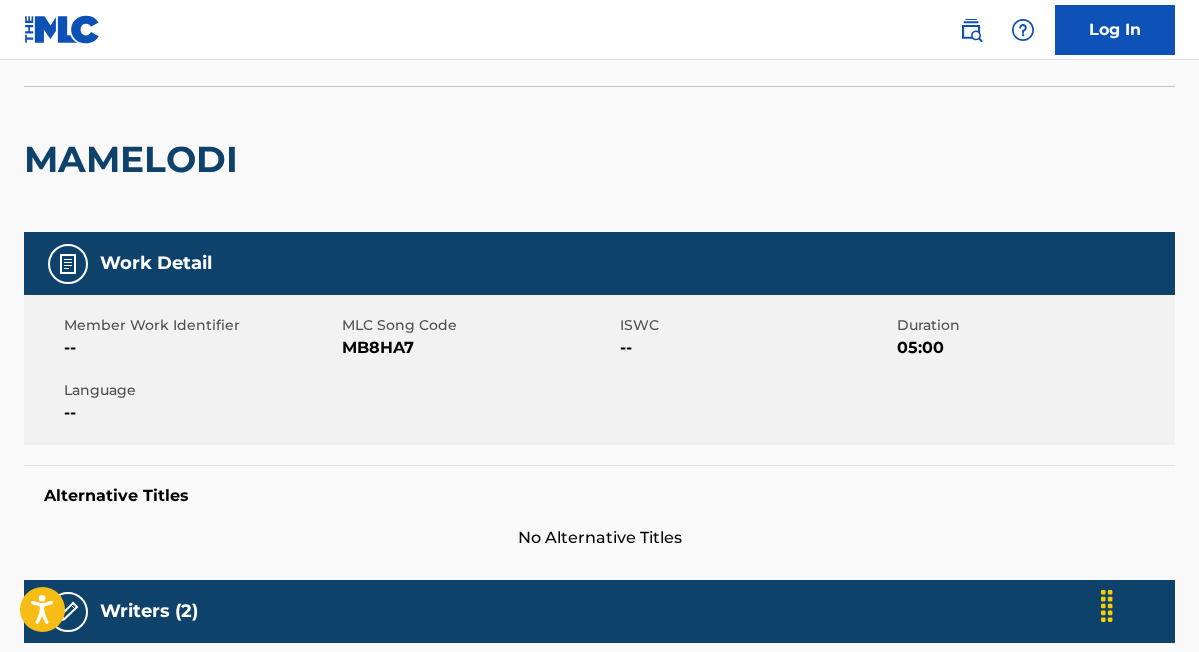 scroll, scrollTop: 0, scrollLeft: 0, axis: both 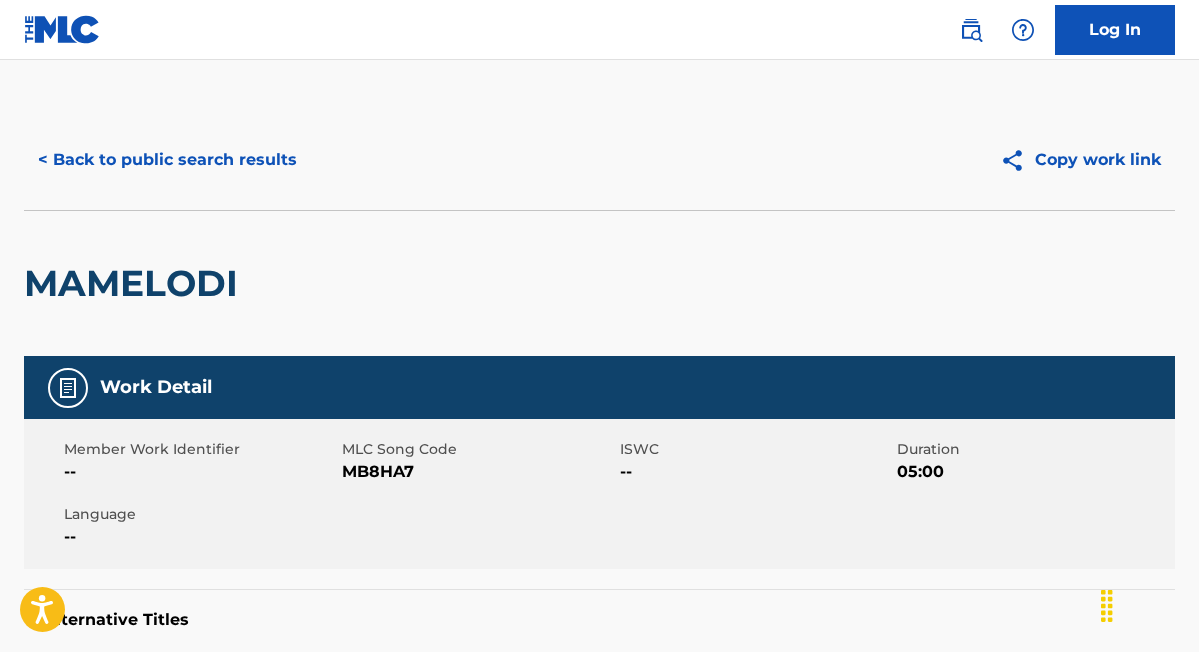 click on "< Back to public search results" at bounding box center (167, 160) 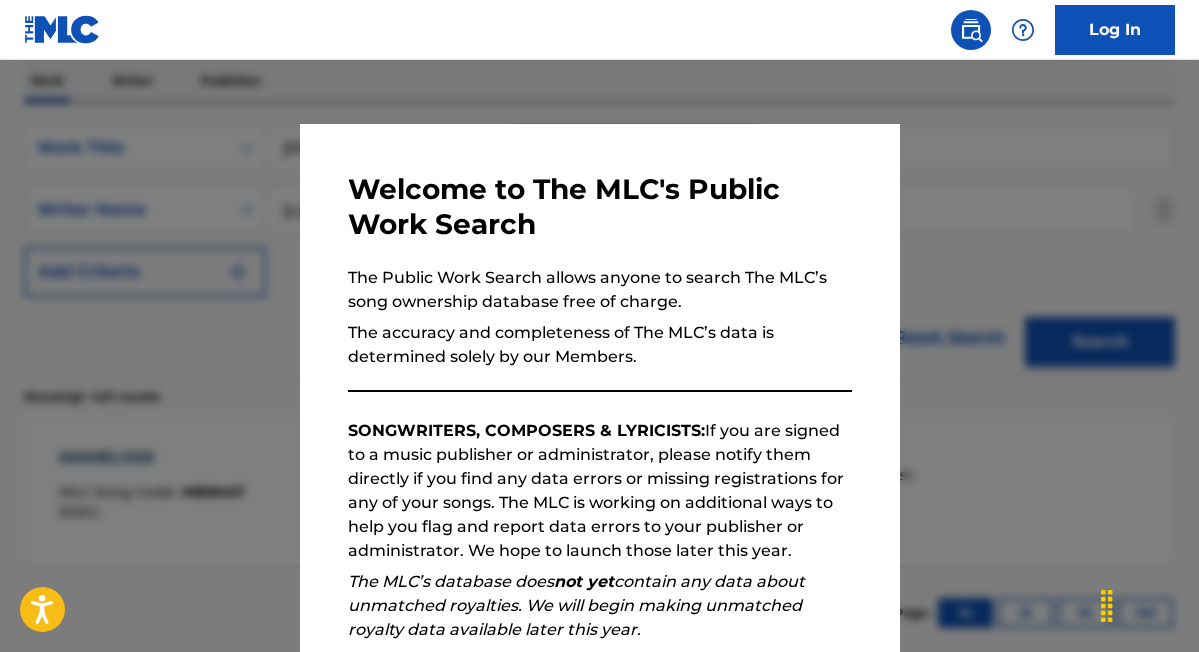 scroll, scrollTop: 326, scrollLeft: 0, axis: vertical 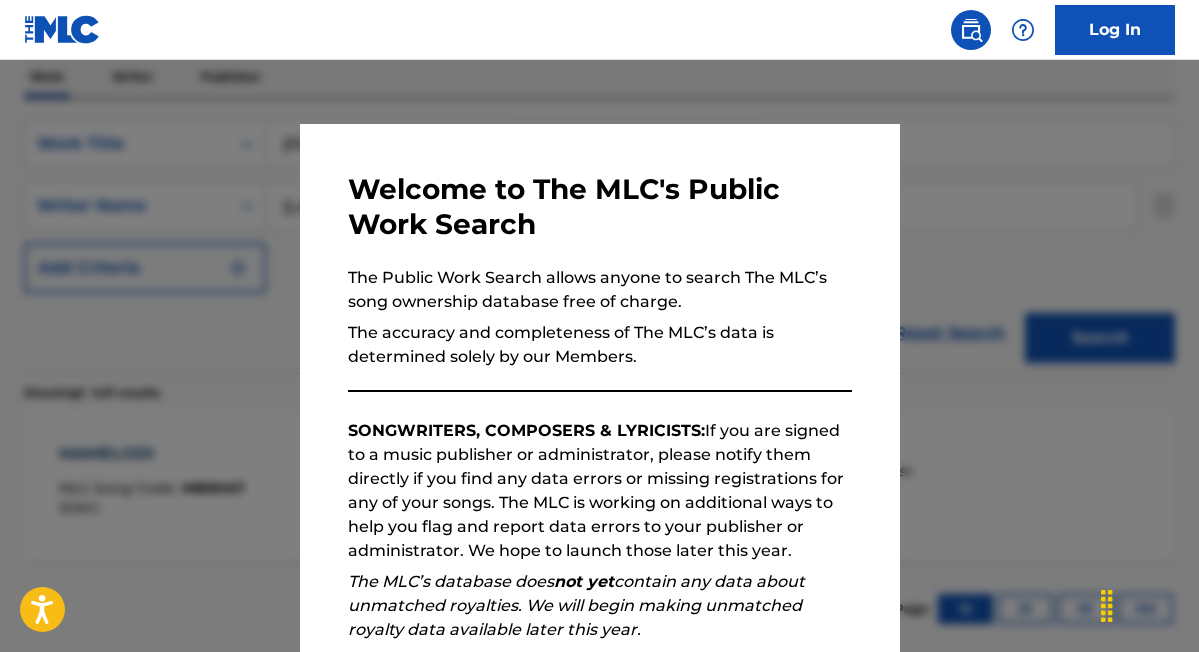 click at bounding box center (599, 386) 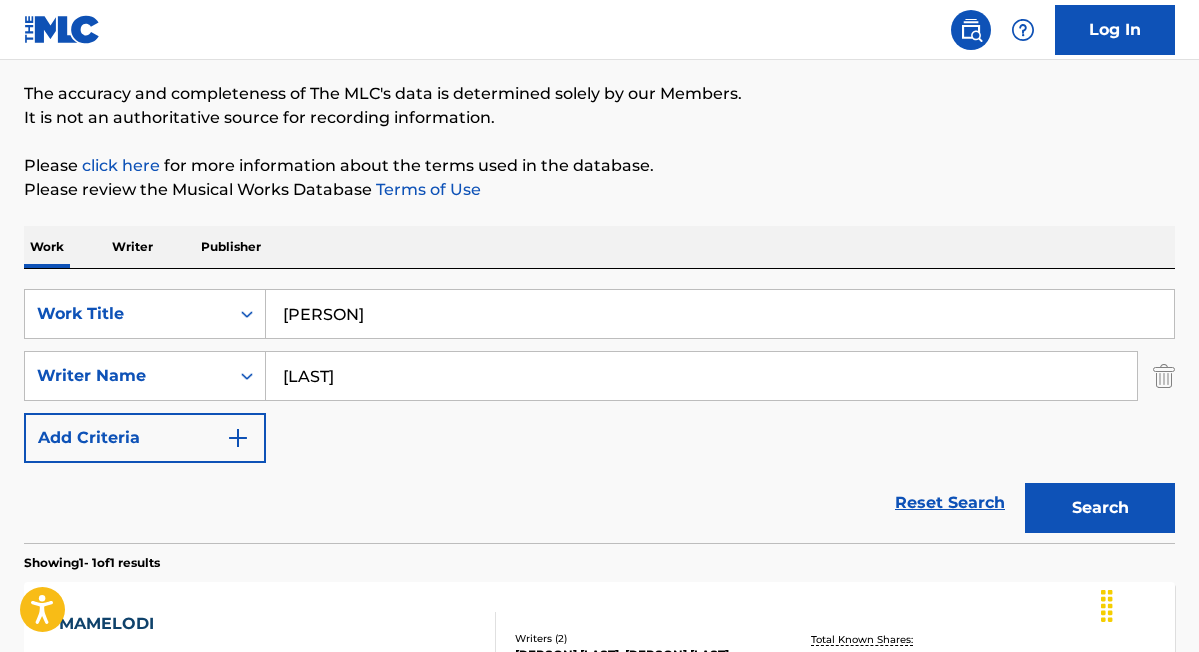 scroll, scrollTop: 0, scrollLeft: 0, axis: both 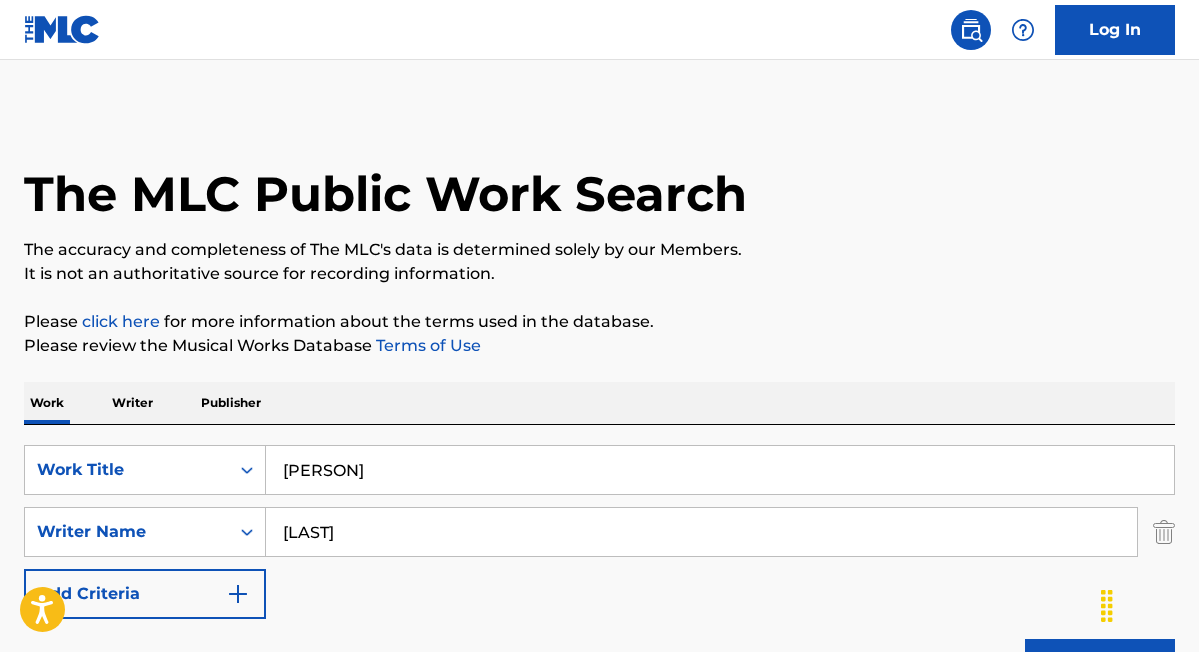 click on "Publisher" at bounding box center [231, 403] 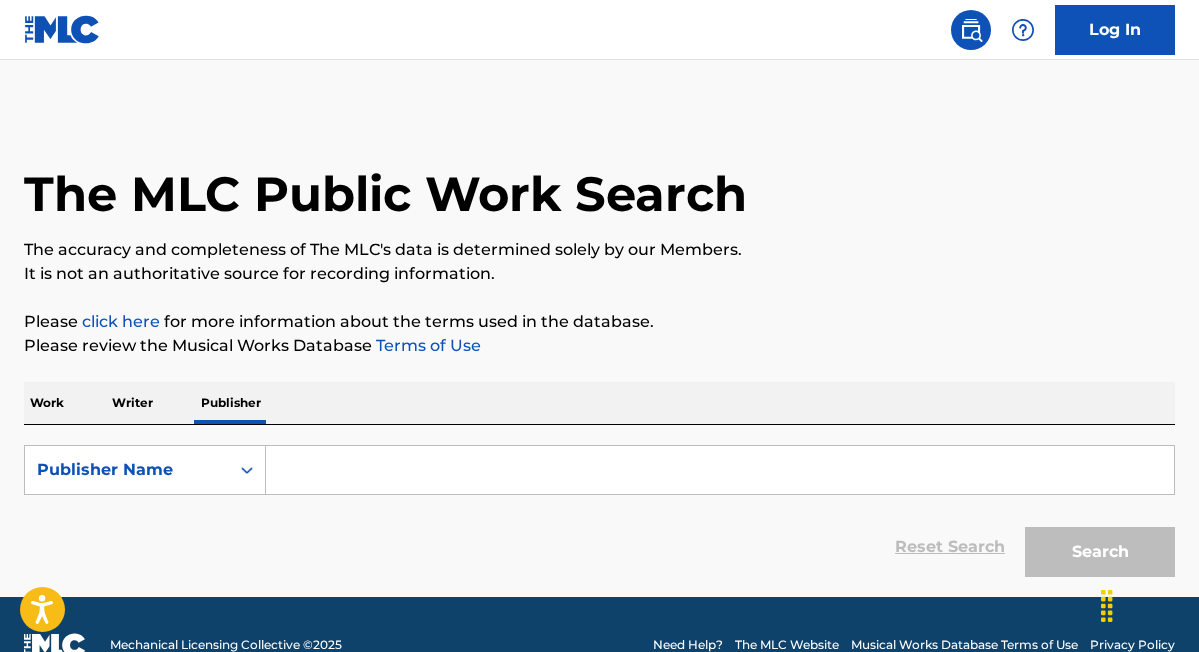 click at bounding box center [720, 470] 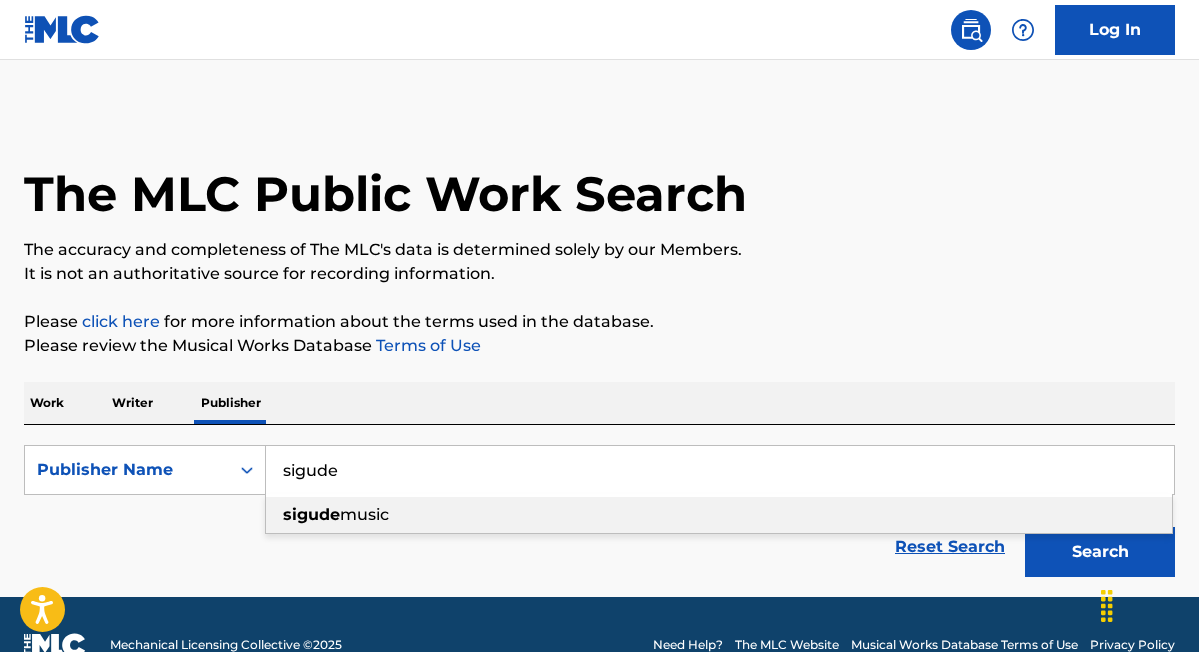 click on "sigude  music" at bounding box center [719, 515] 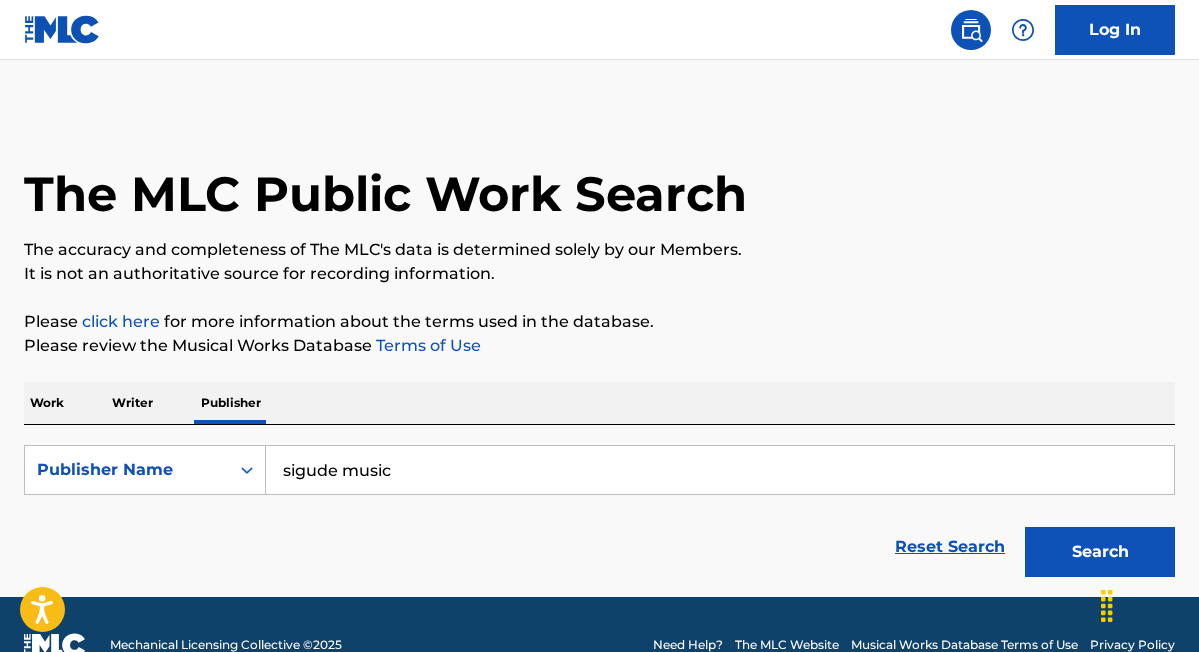 click on "Search" at bounding box center [1100, 552] 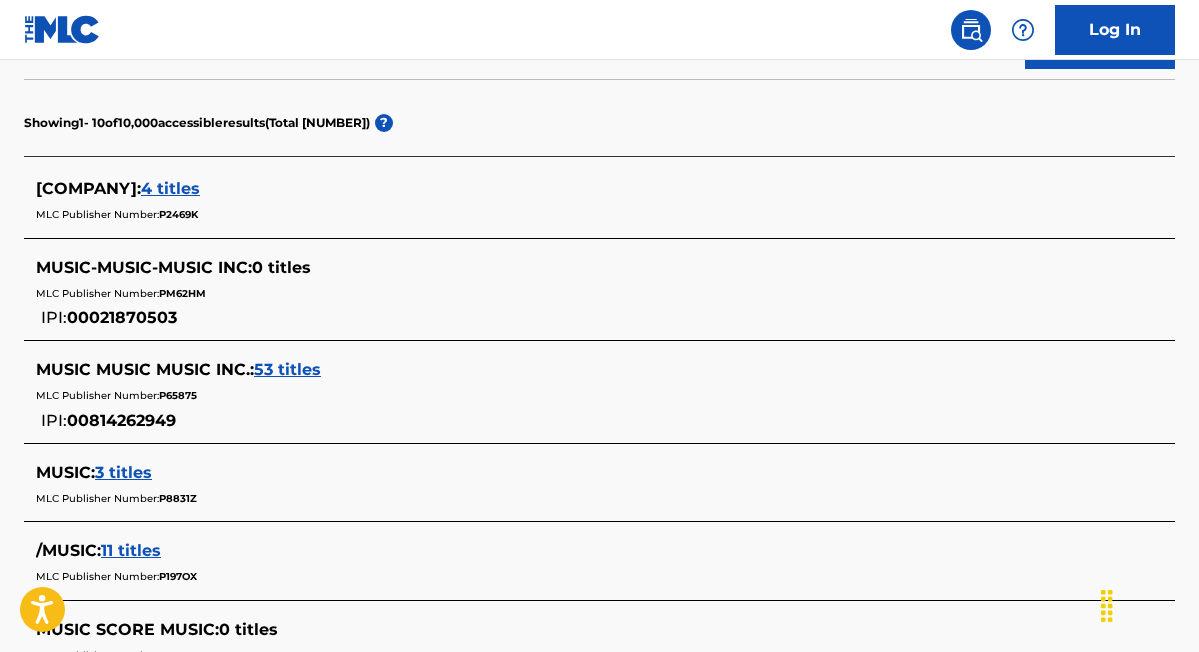scroll, scrollTop: 481, scrollLeft: 0, axis: vertical 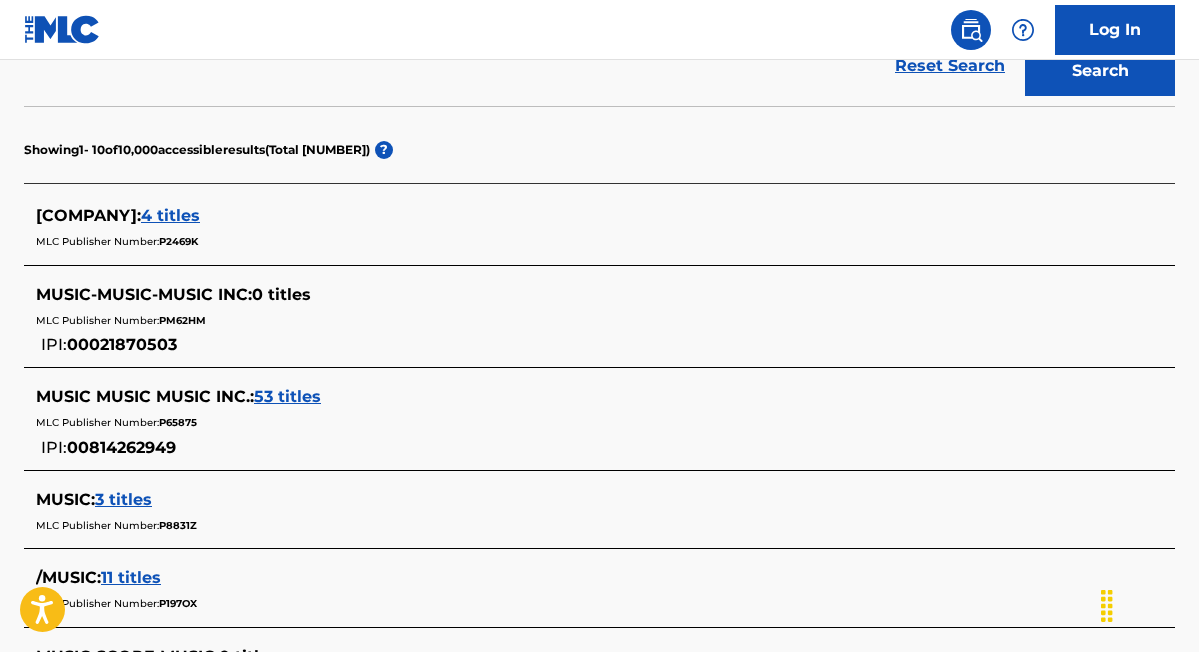 click on "4 titles" at bounding box center [170, 215] 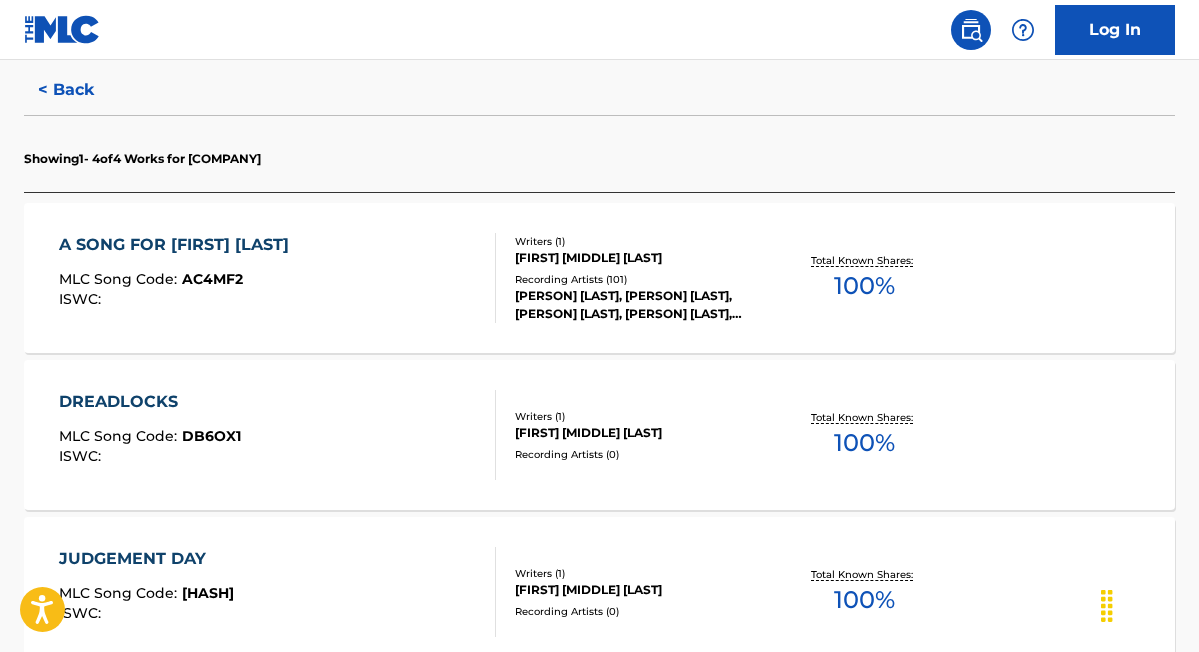 scroll, scrollTop: 508, scrollLeft: 0, axis: vertical 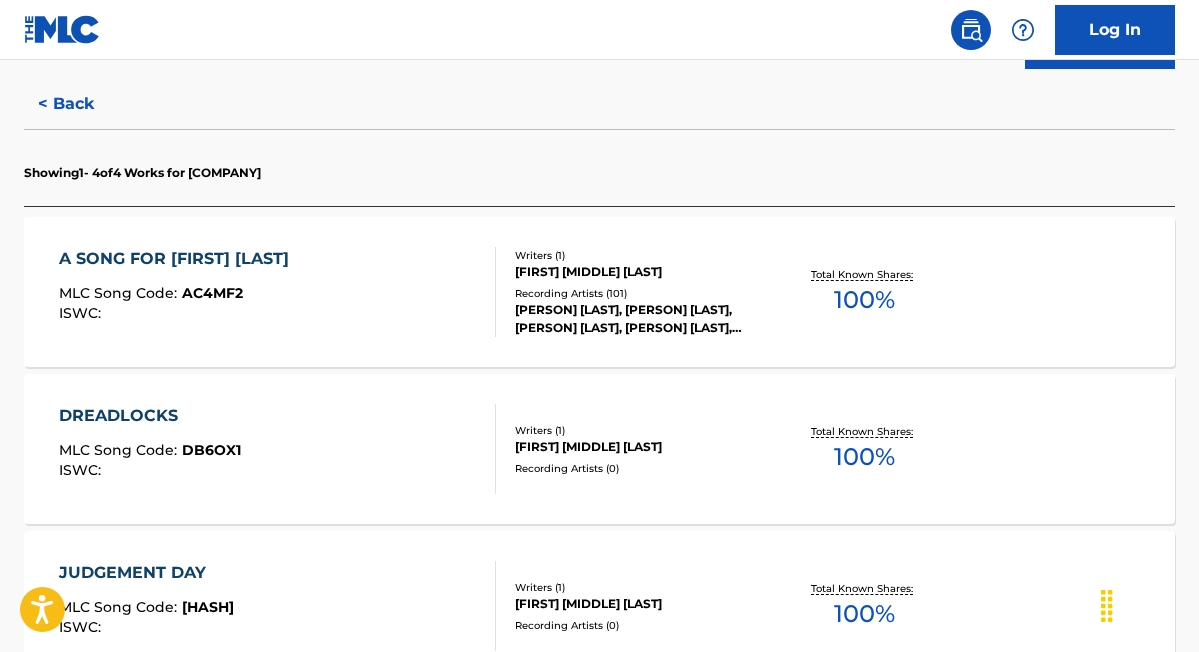 click on "[FIRST] [MIDDLE] [LAST]" at bounding box center [642, 272] 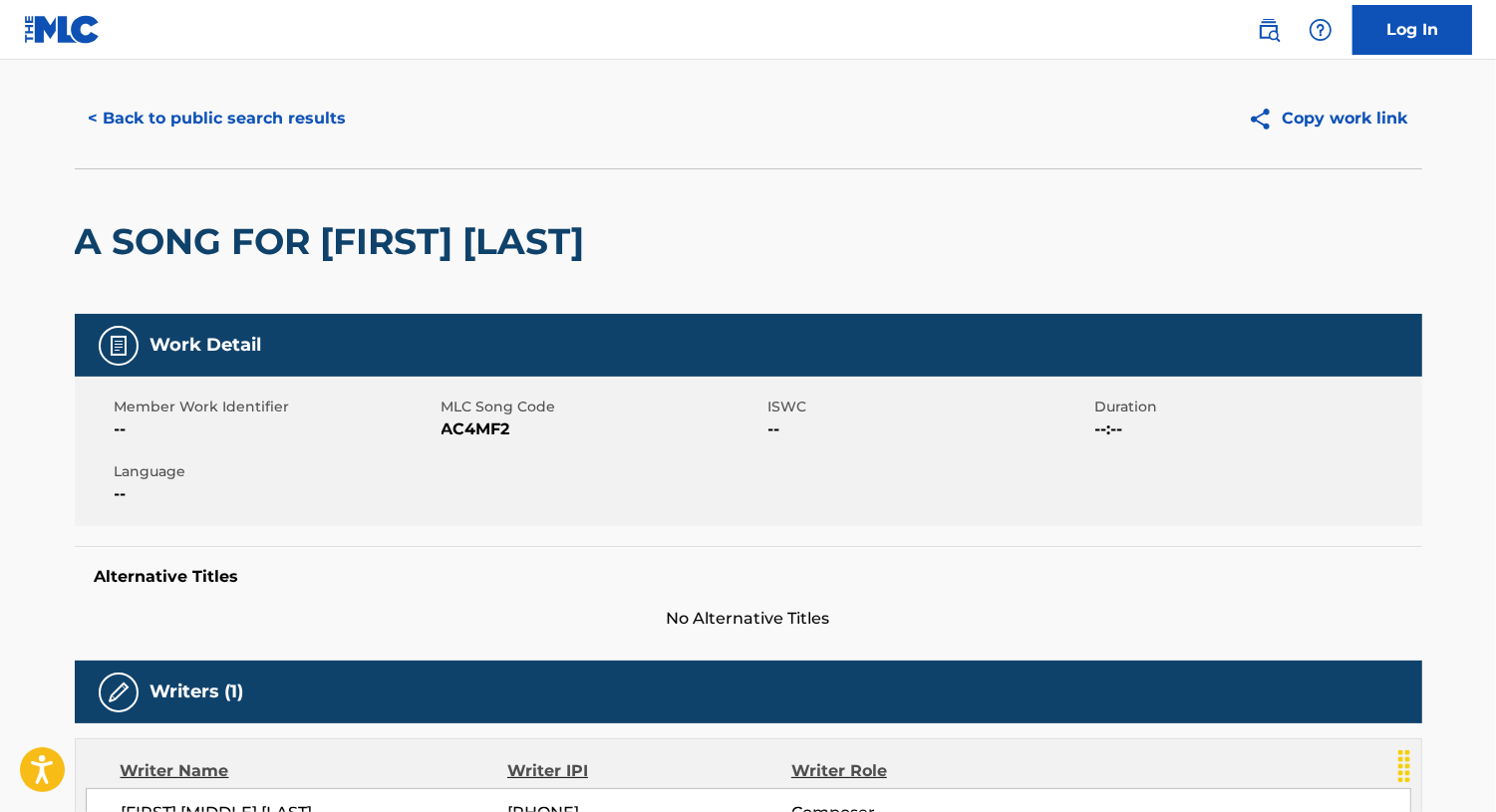 scroll, scrollTop: 37, scrollLeft: 0, axis: vertical 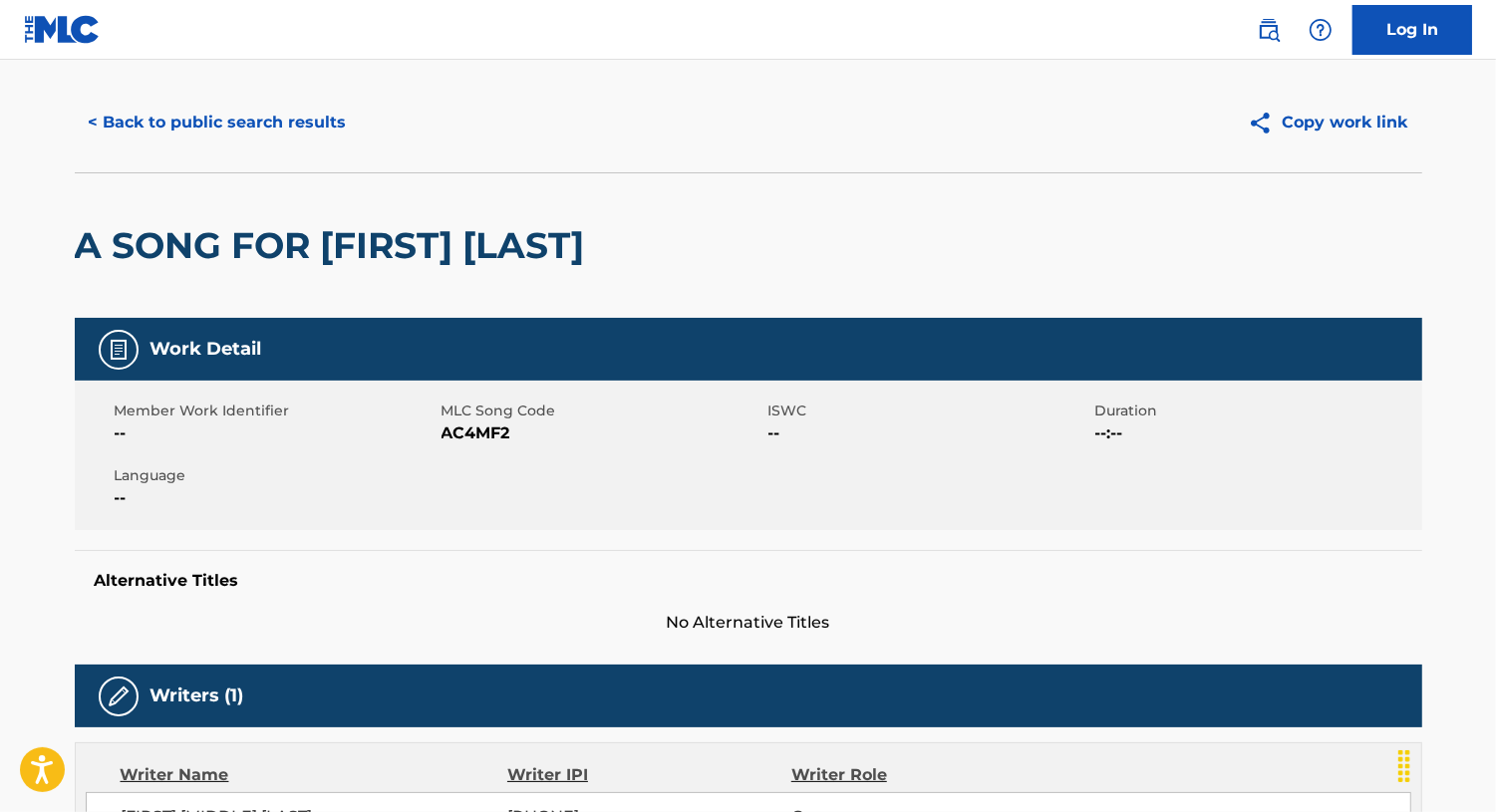 click on "< Back to public search results" at bounding box center [217, 123] 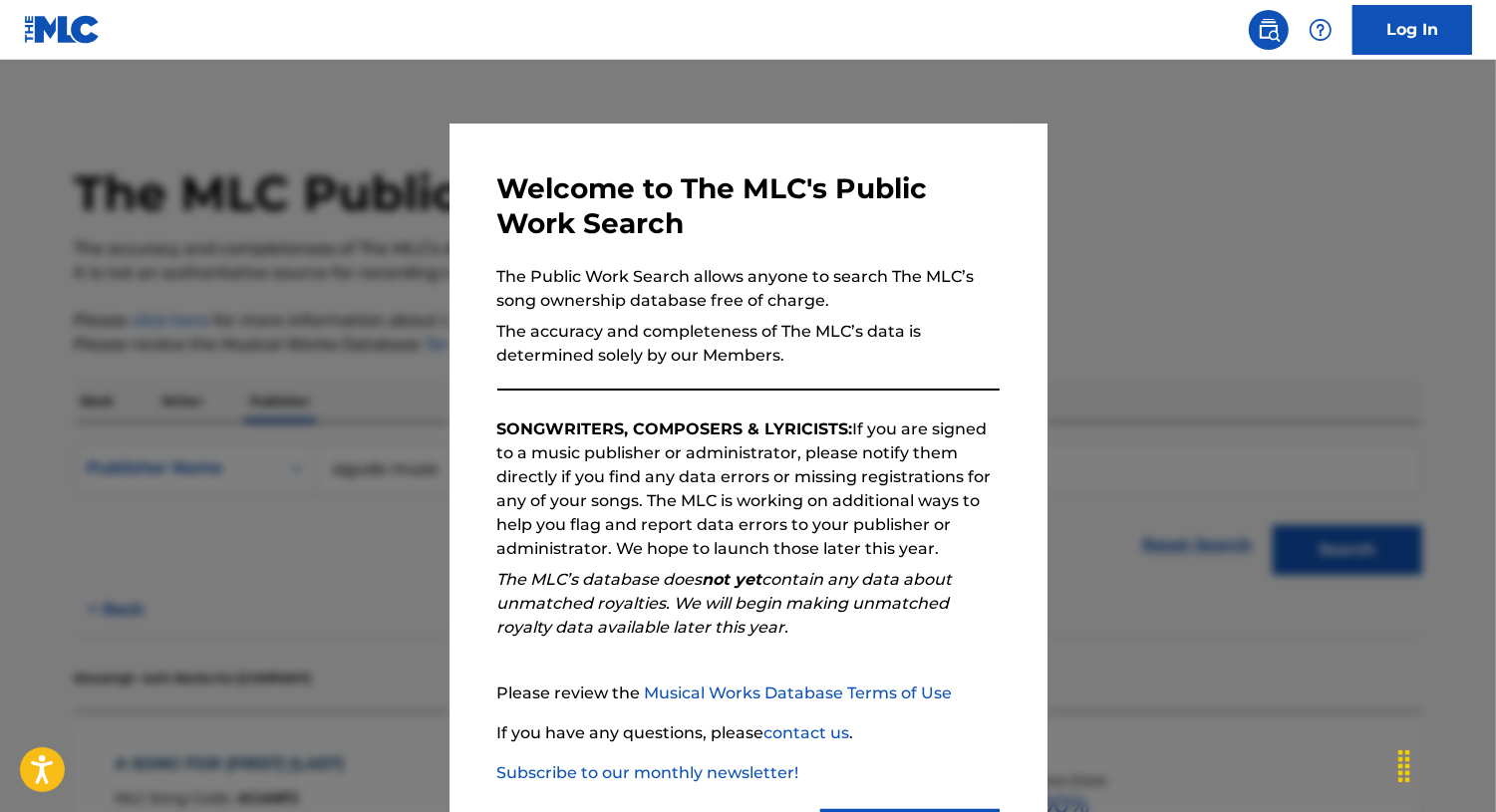 click at bounding box center (748, 465) 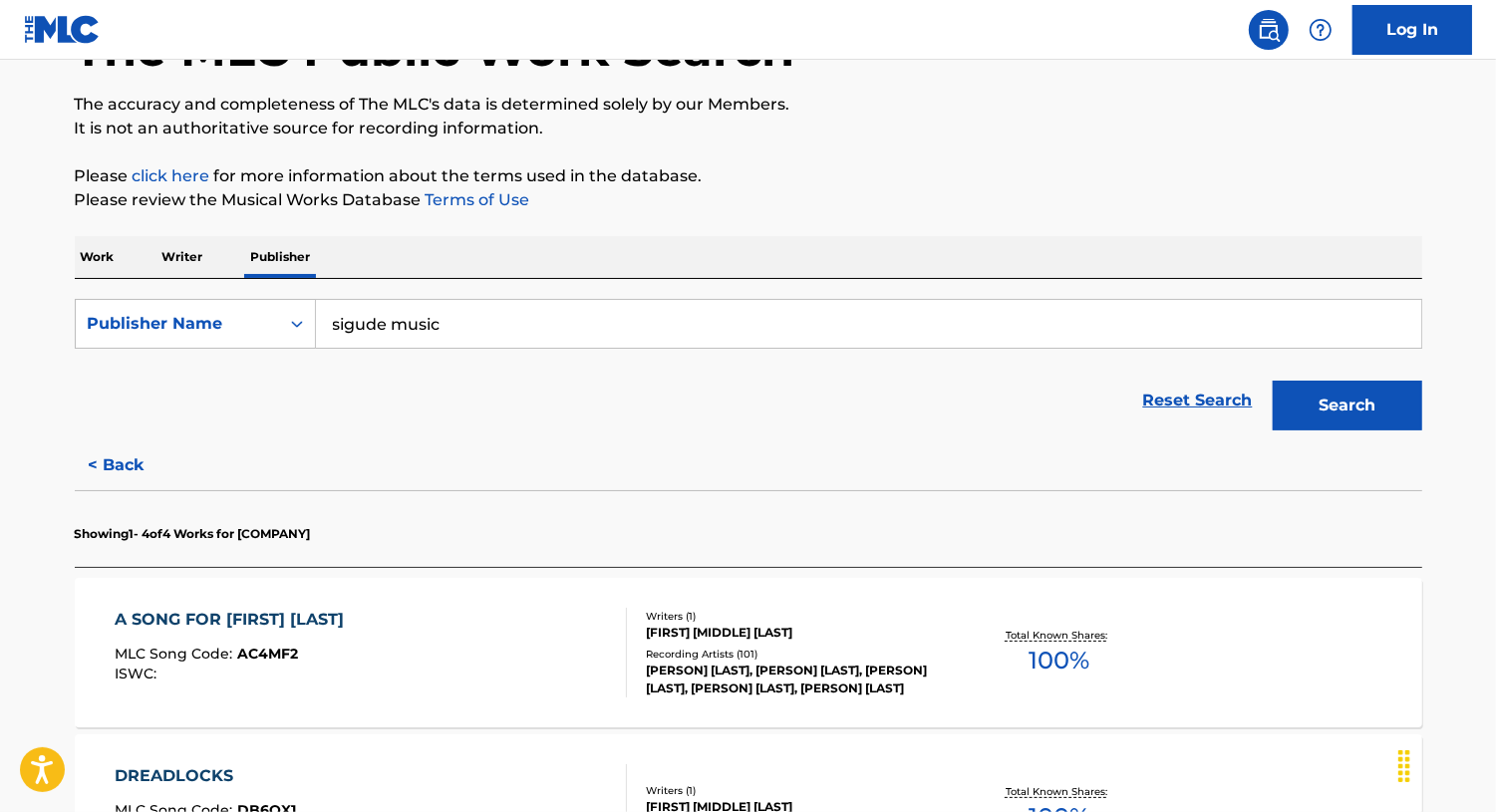 scroll, scrollTop: 0, scrollLeft: 0, axis: both 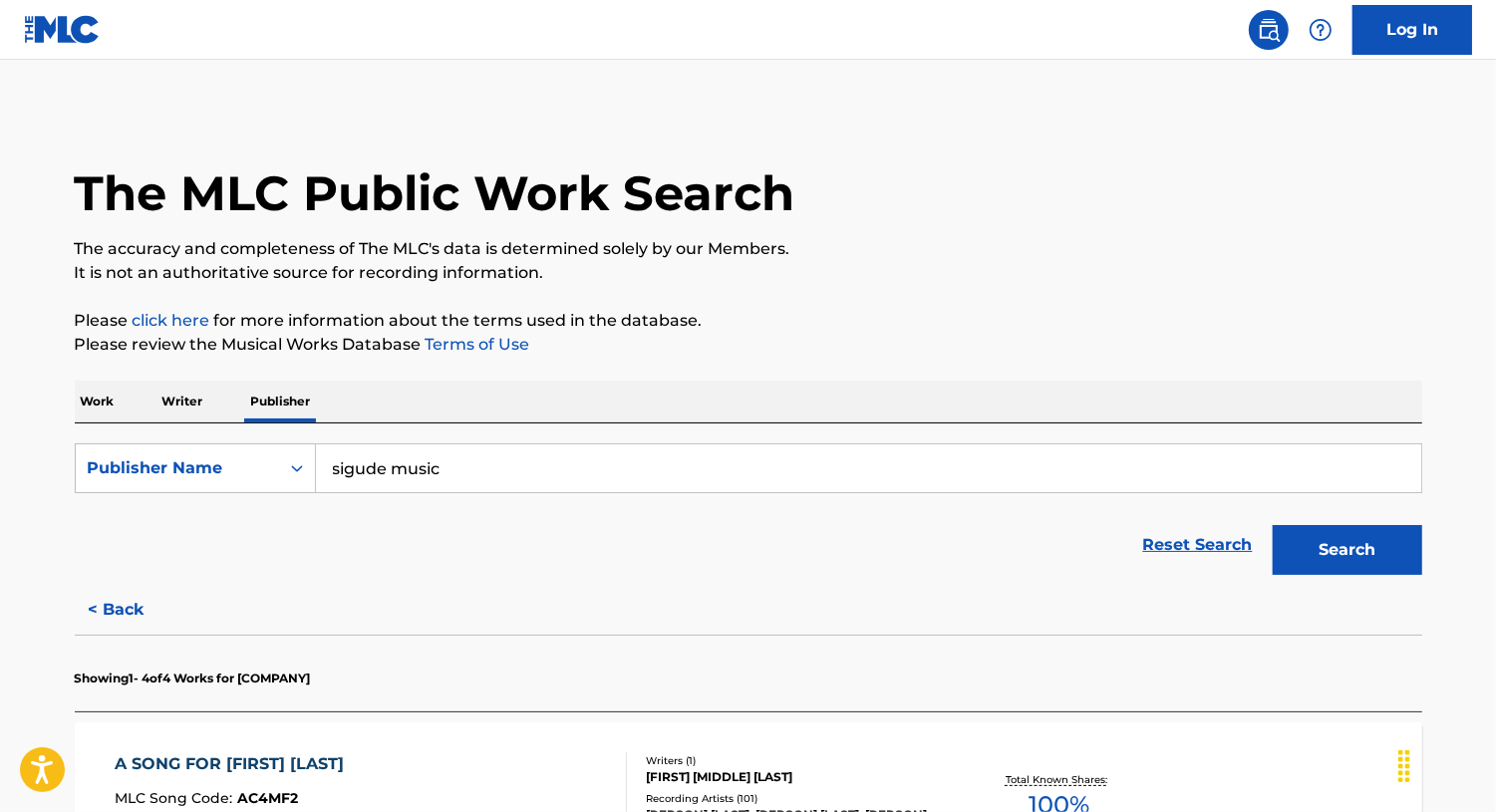 click on "Work" at bounding box center (98, 402) 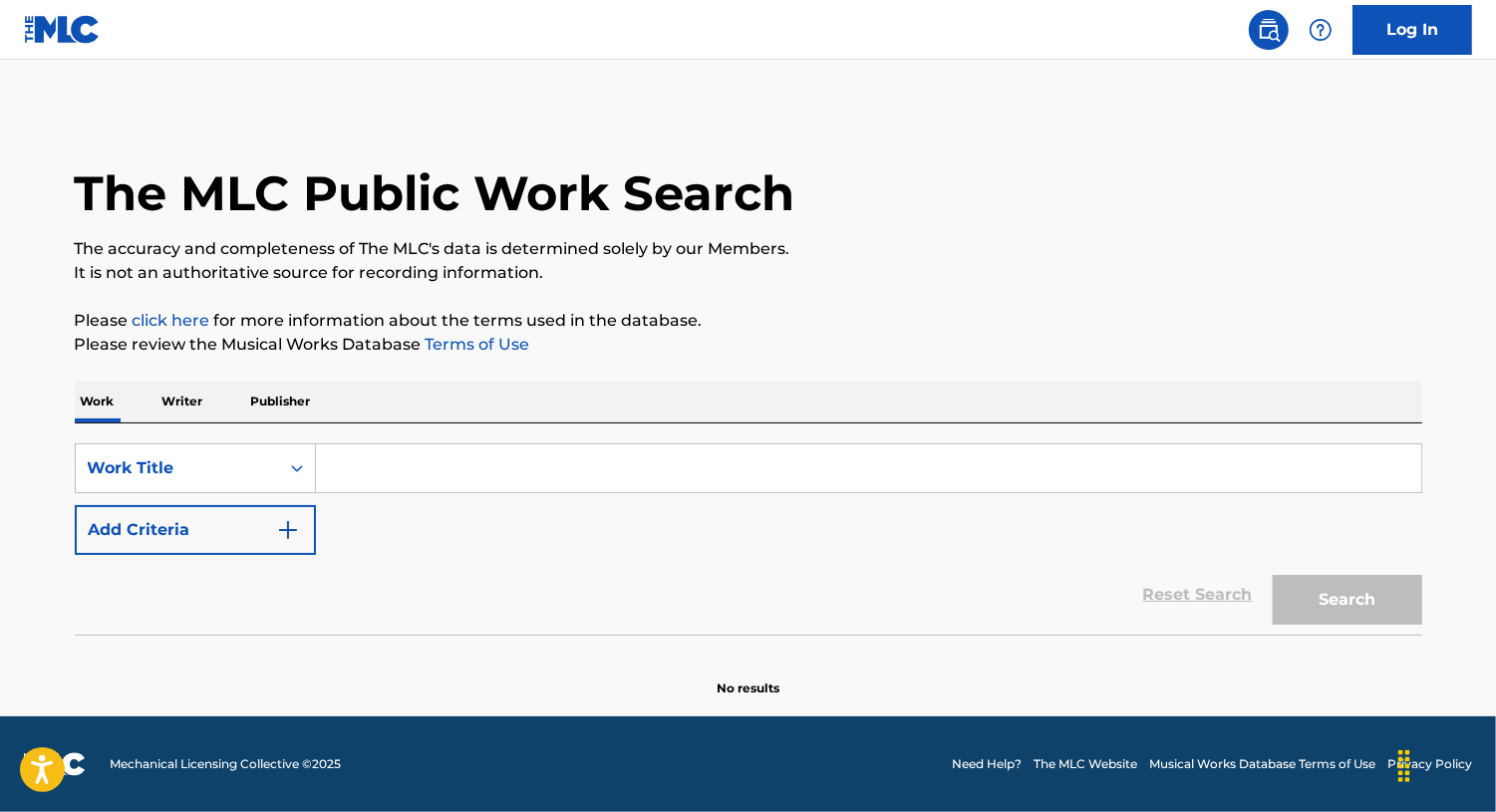 click at bounding box center [868, 468] 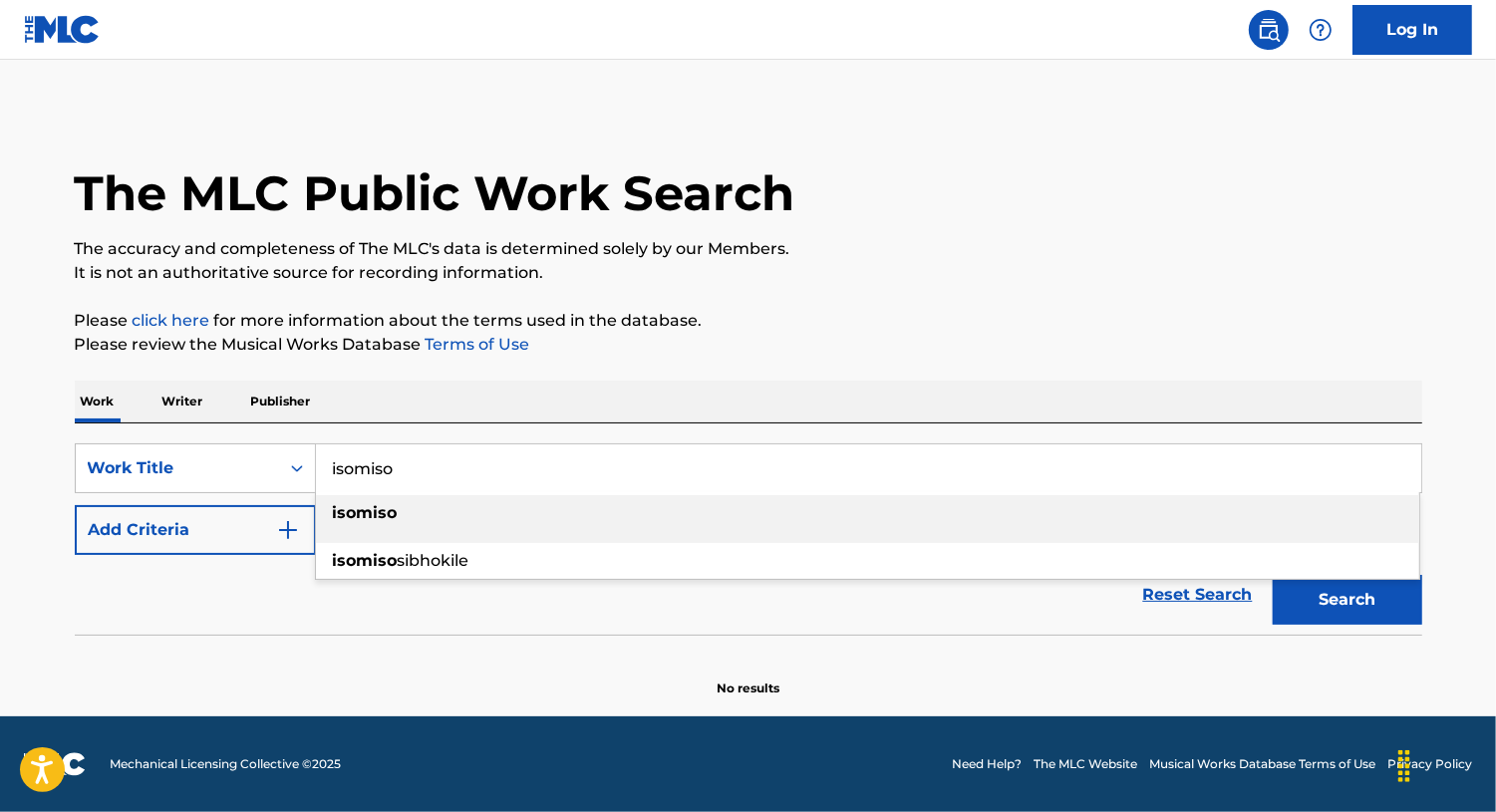 type on "isomiso" 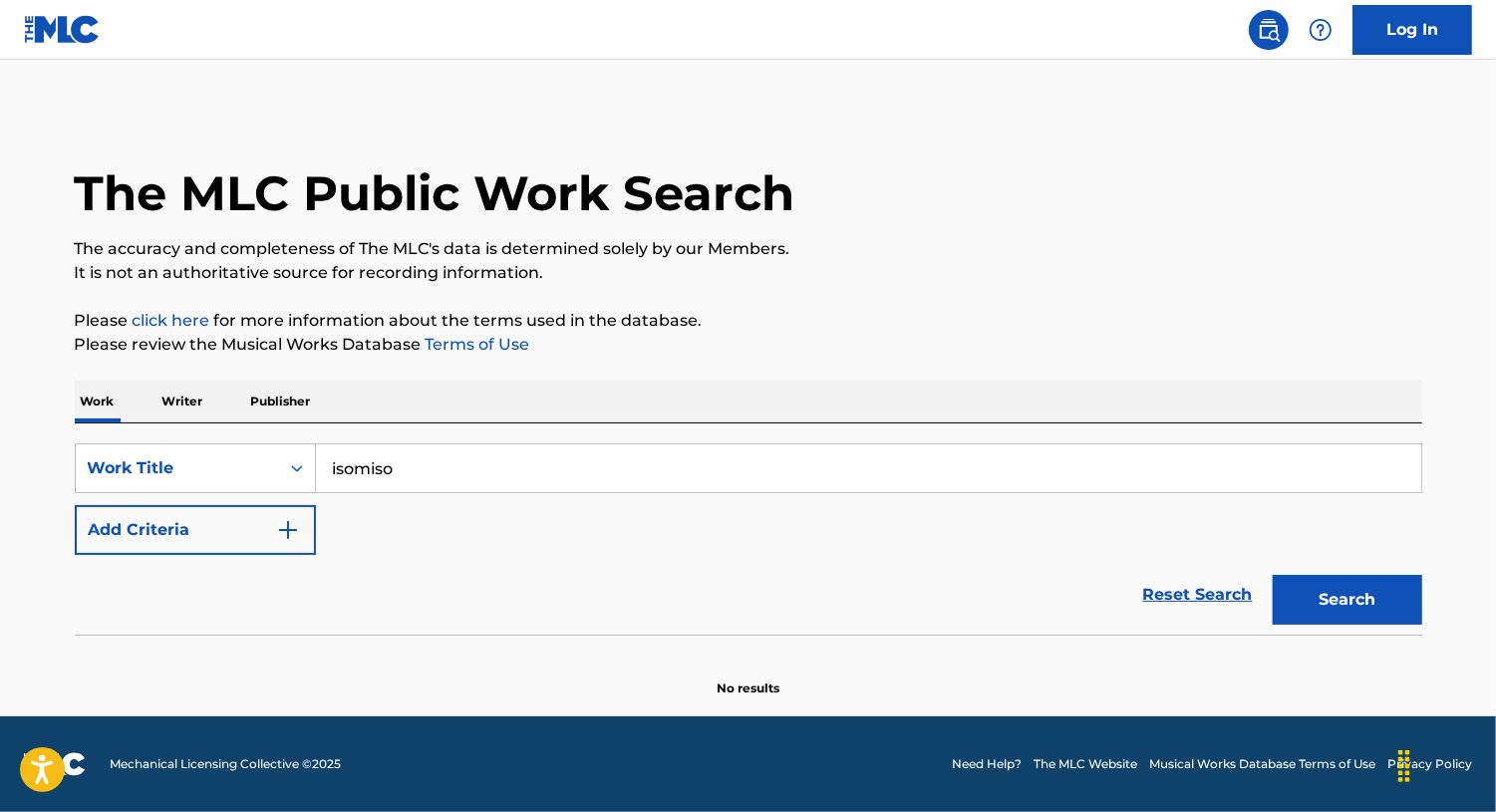 click at bounding box center (288, 530) 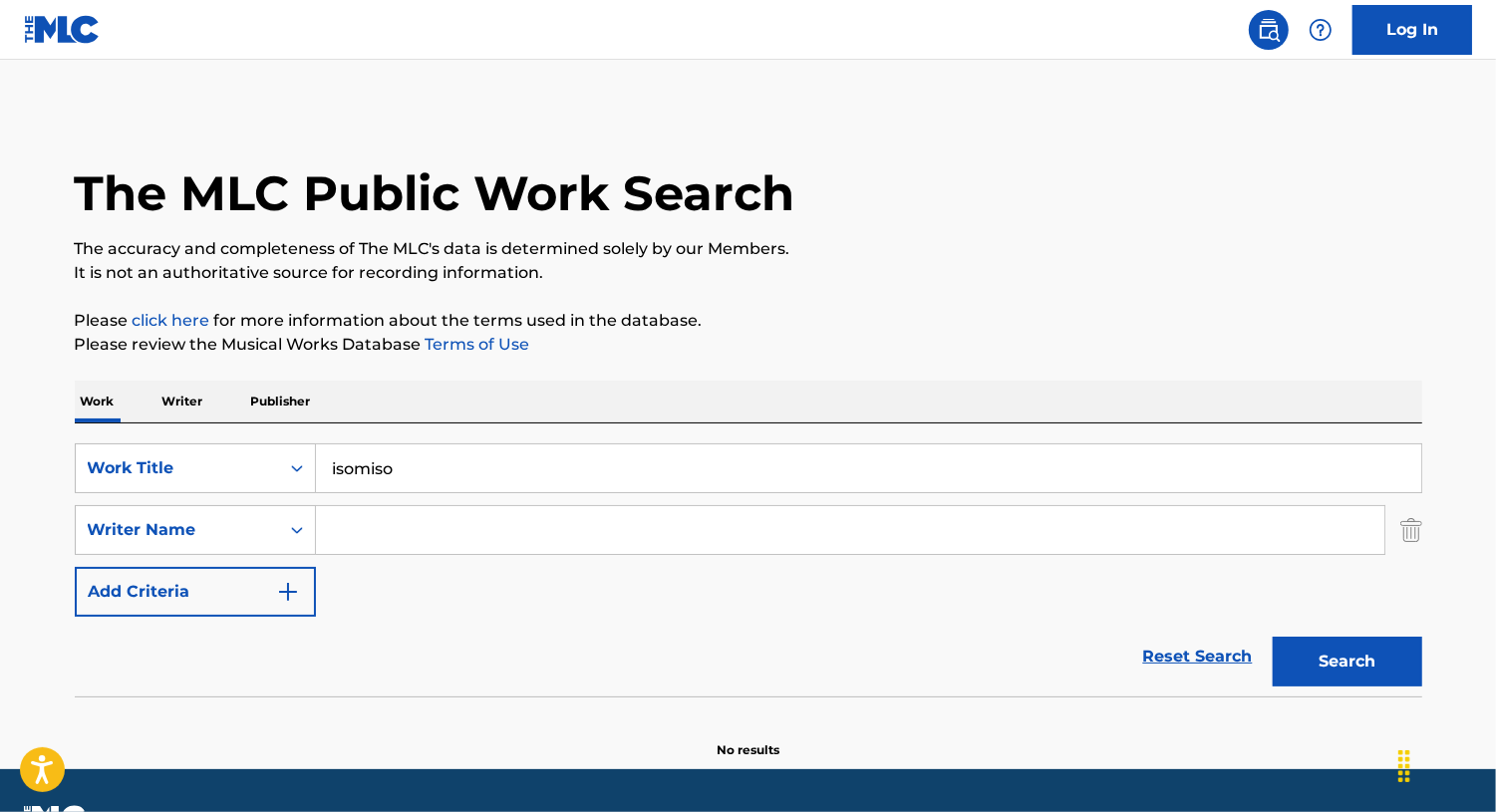 click at bounding box center (850, 530) 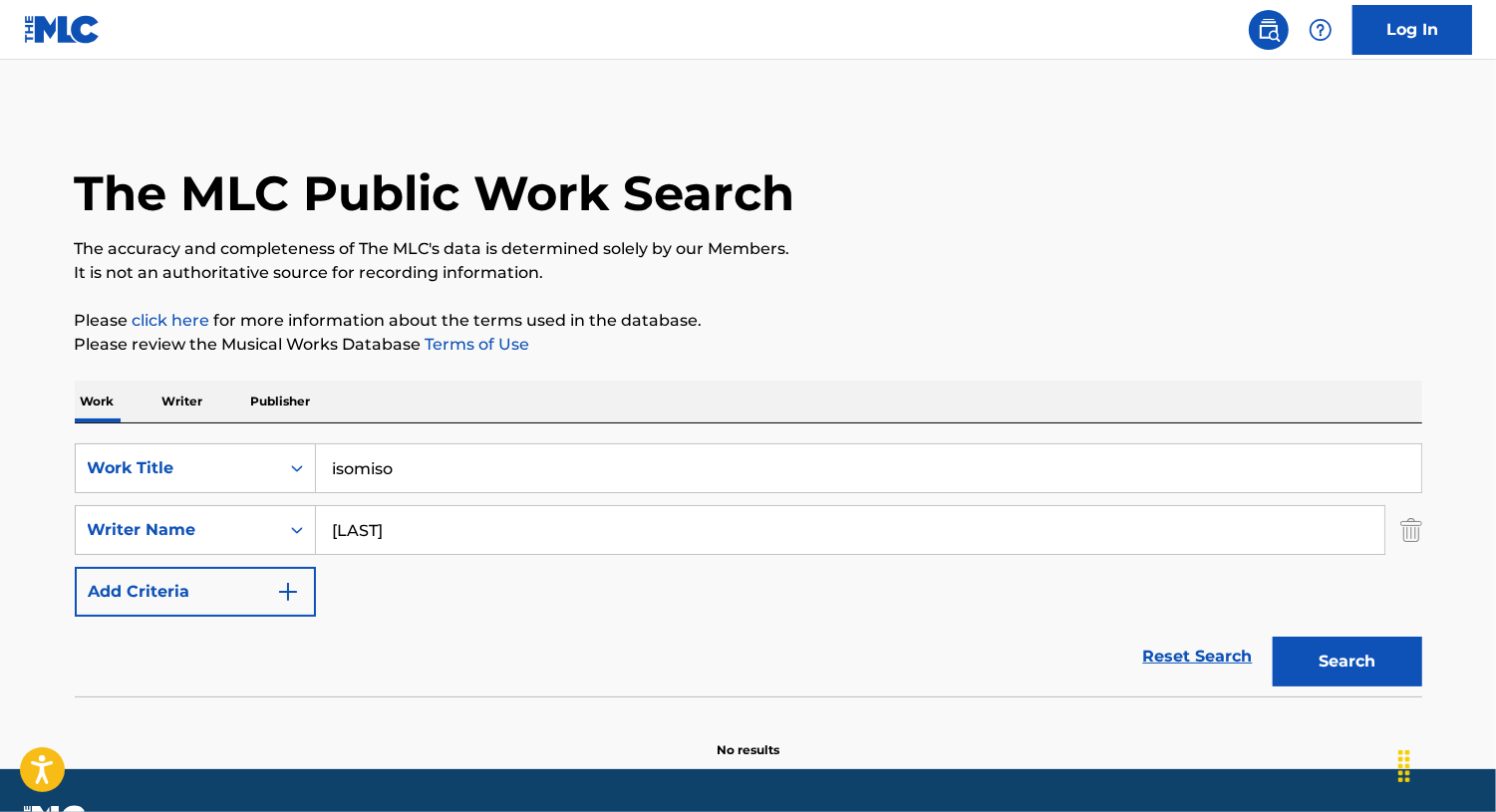 type on "[LAST]" 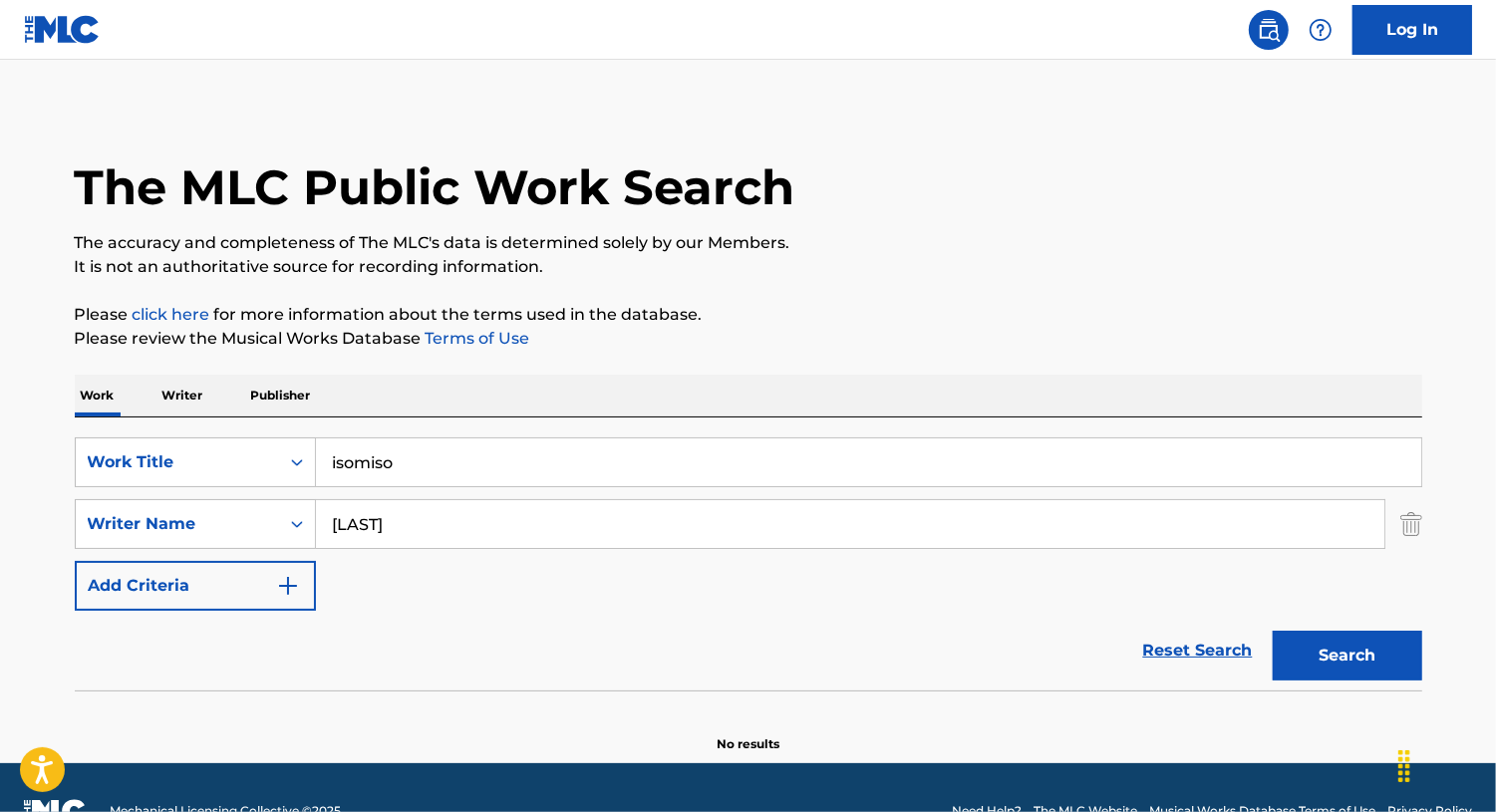 scroll, scrollTop: 53, scrollLeft: 0, axis: vertical 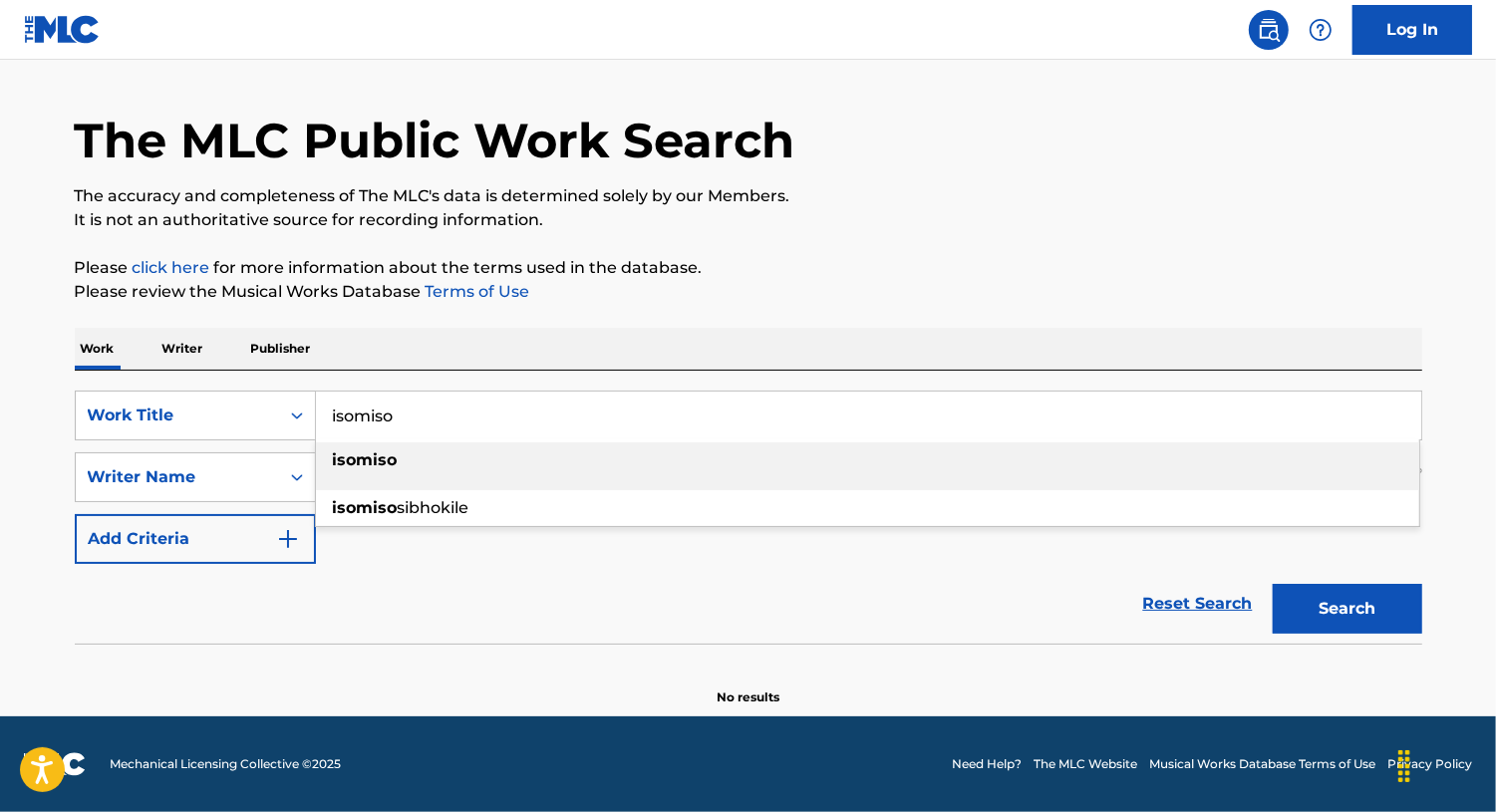 drag, startPoint x: 435, startPoint y: 402, endPoint x: 428, endPoint y: 410, distance: 10.630146 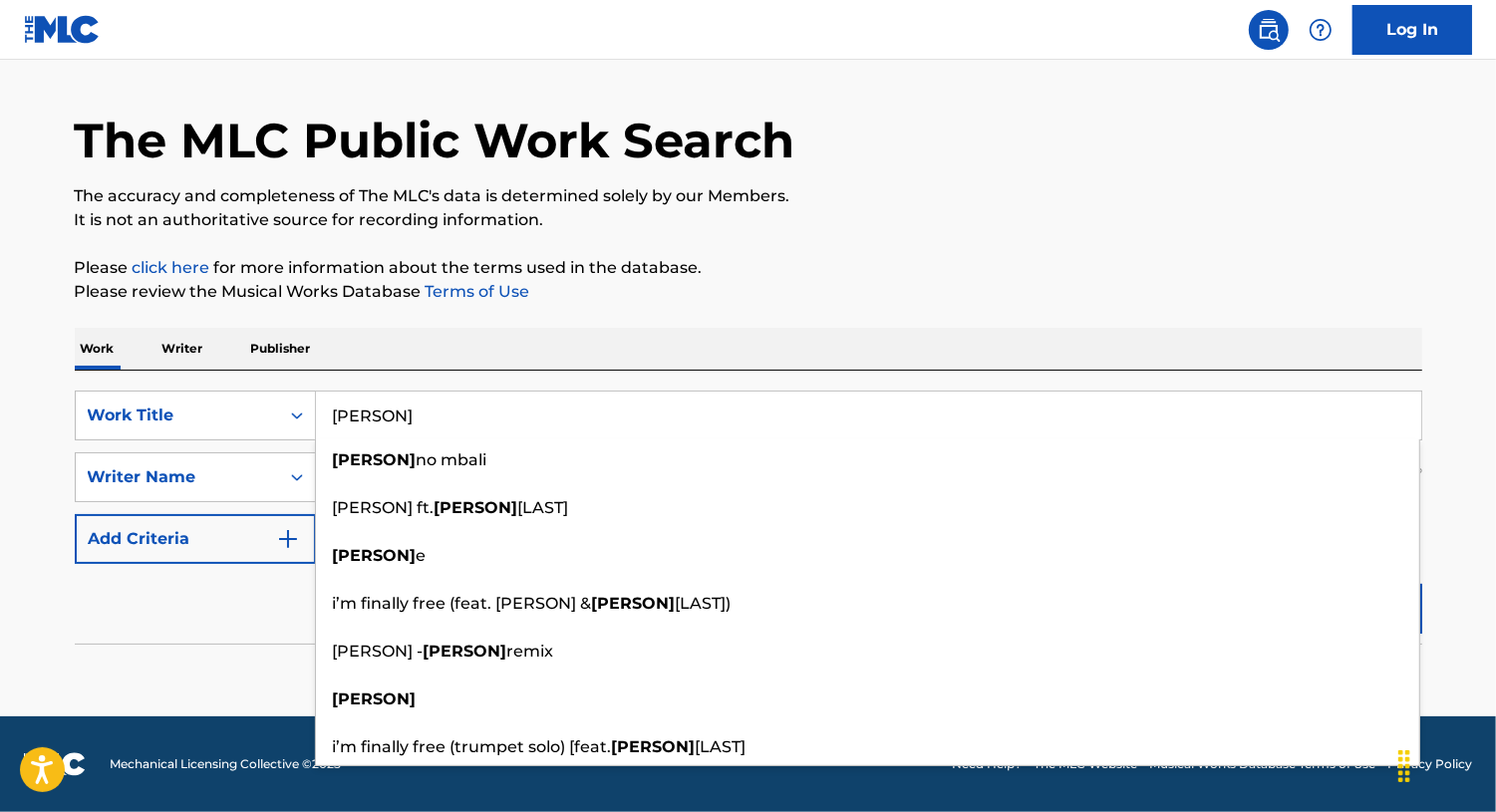 click on "[PERSON]" at bounding box center (868, 415) 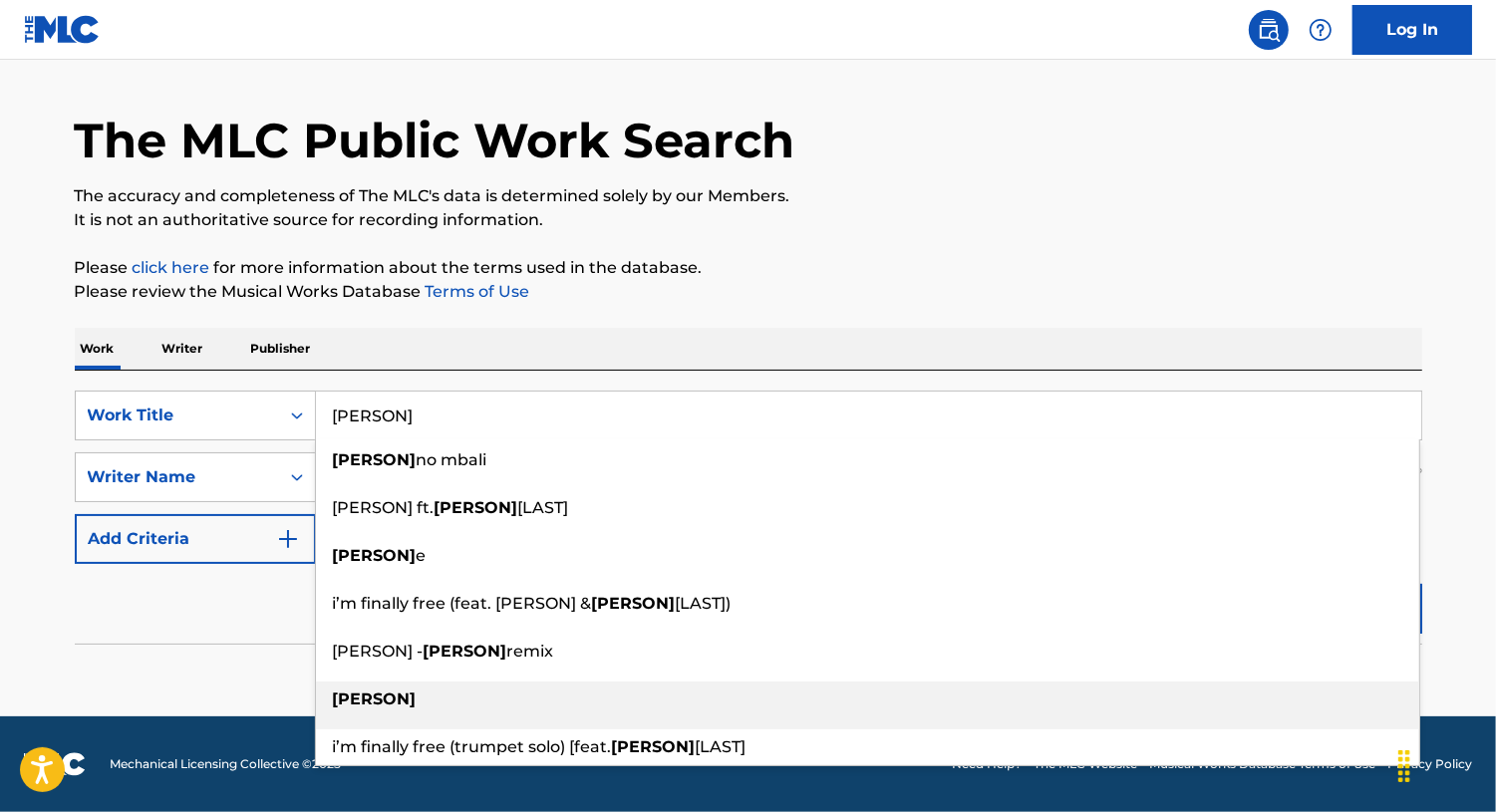 type on "[PERSON]" 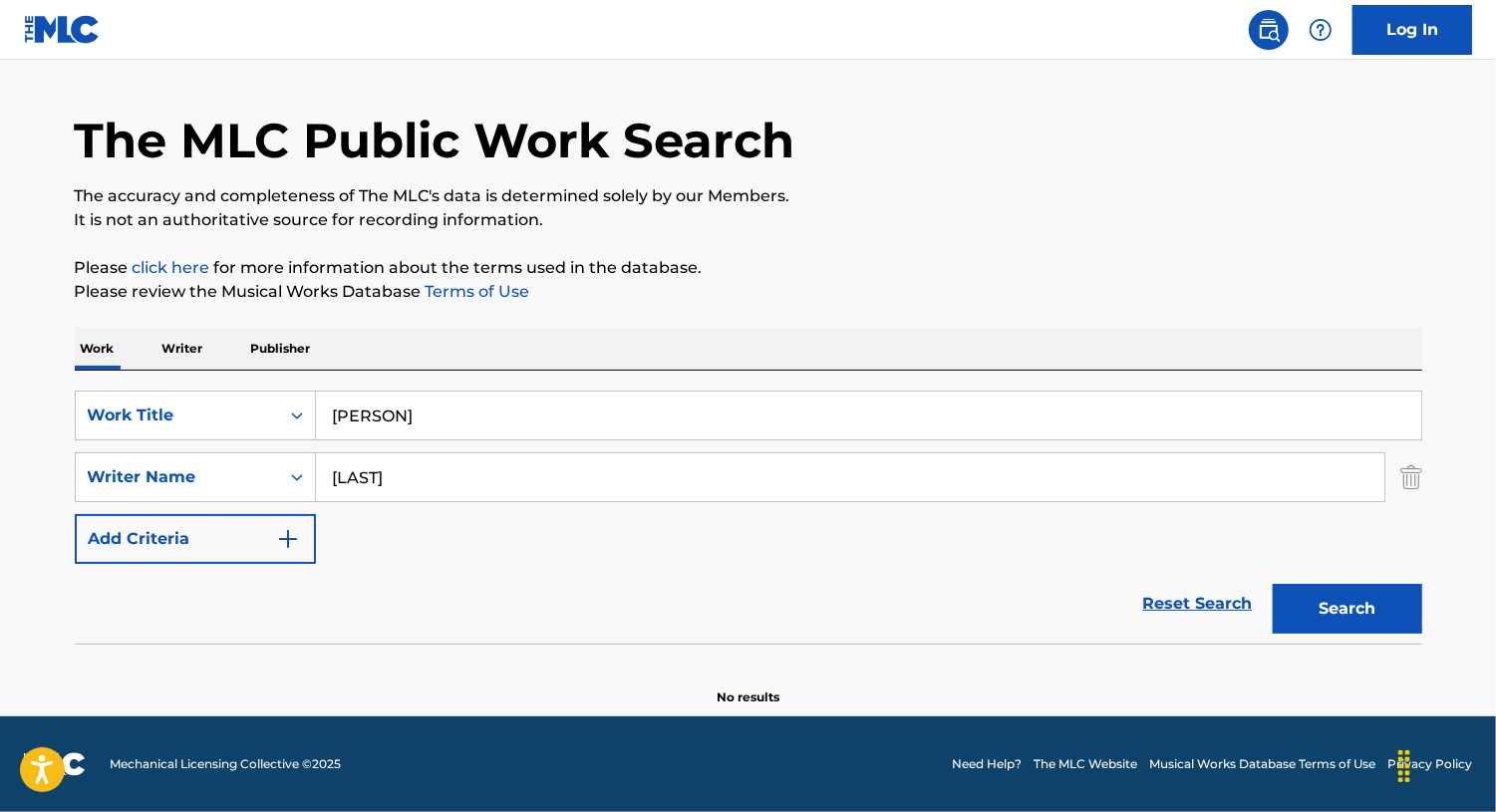 click on "Search" at bounding box center (1347, 609) 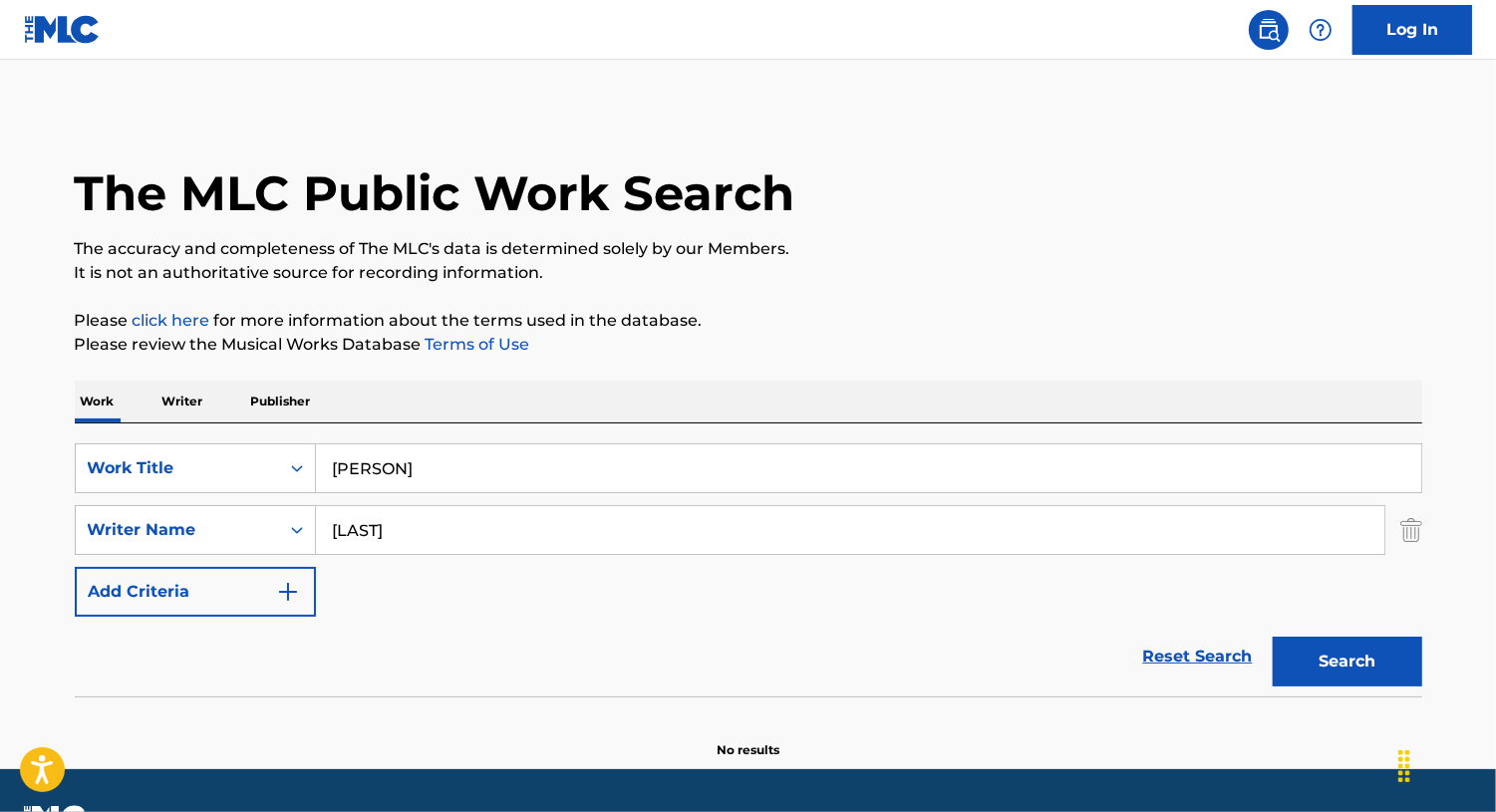 click on "Writer" at bounding box center (182, 402) 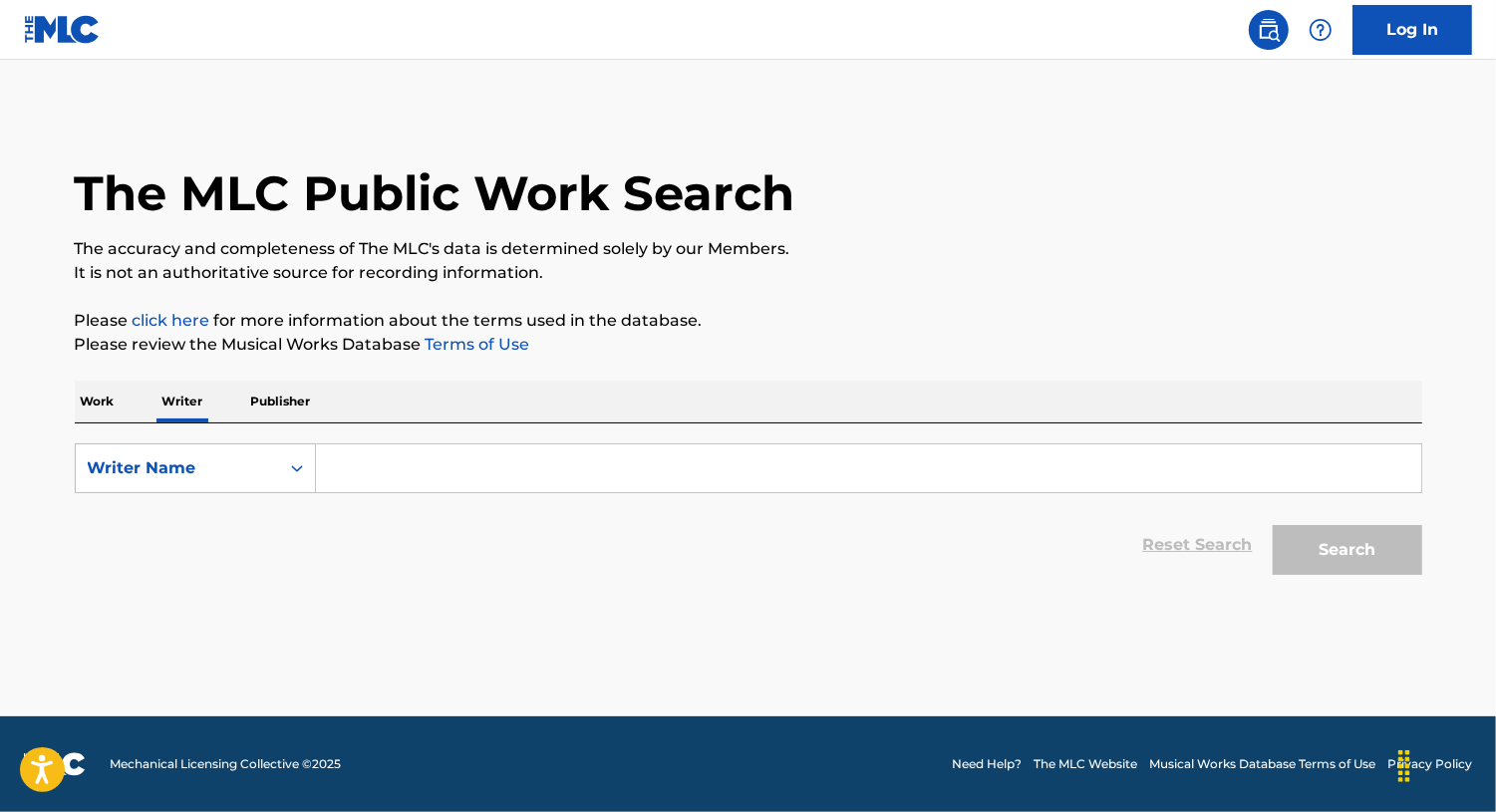 click at bounding box center (868, 468) 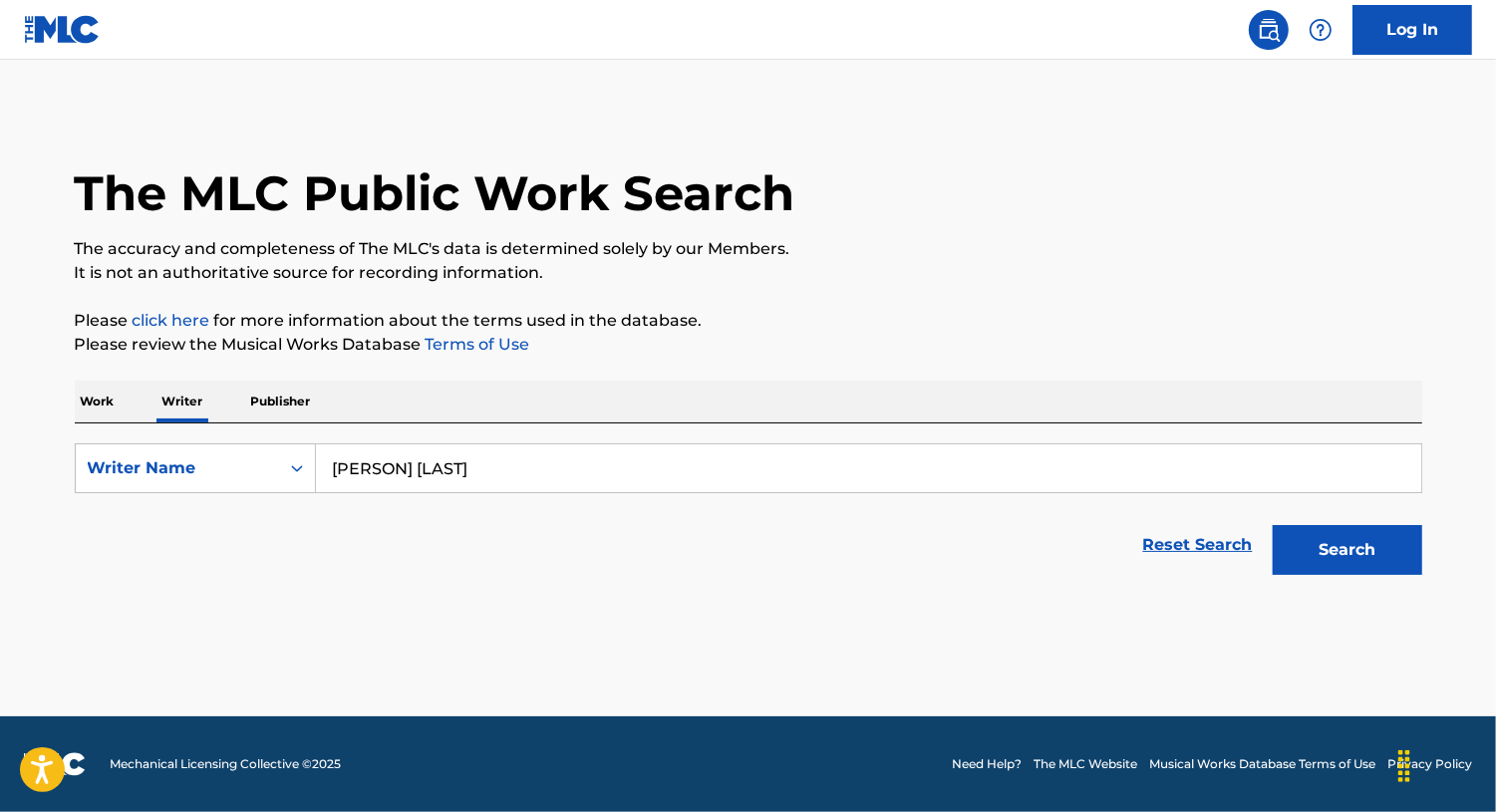 type on "[PERSON] [LAST]" 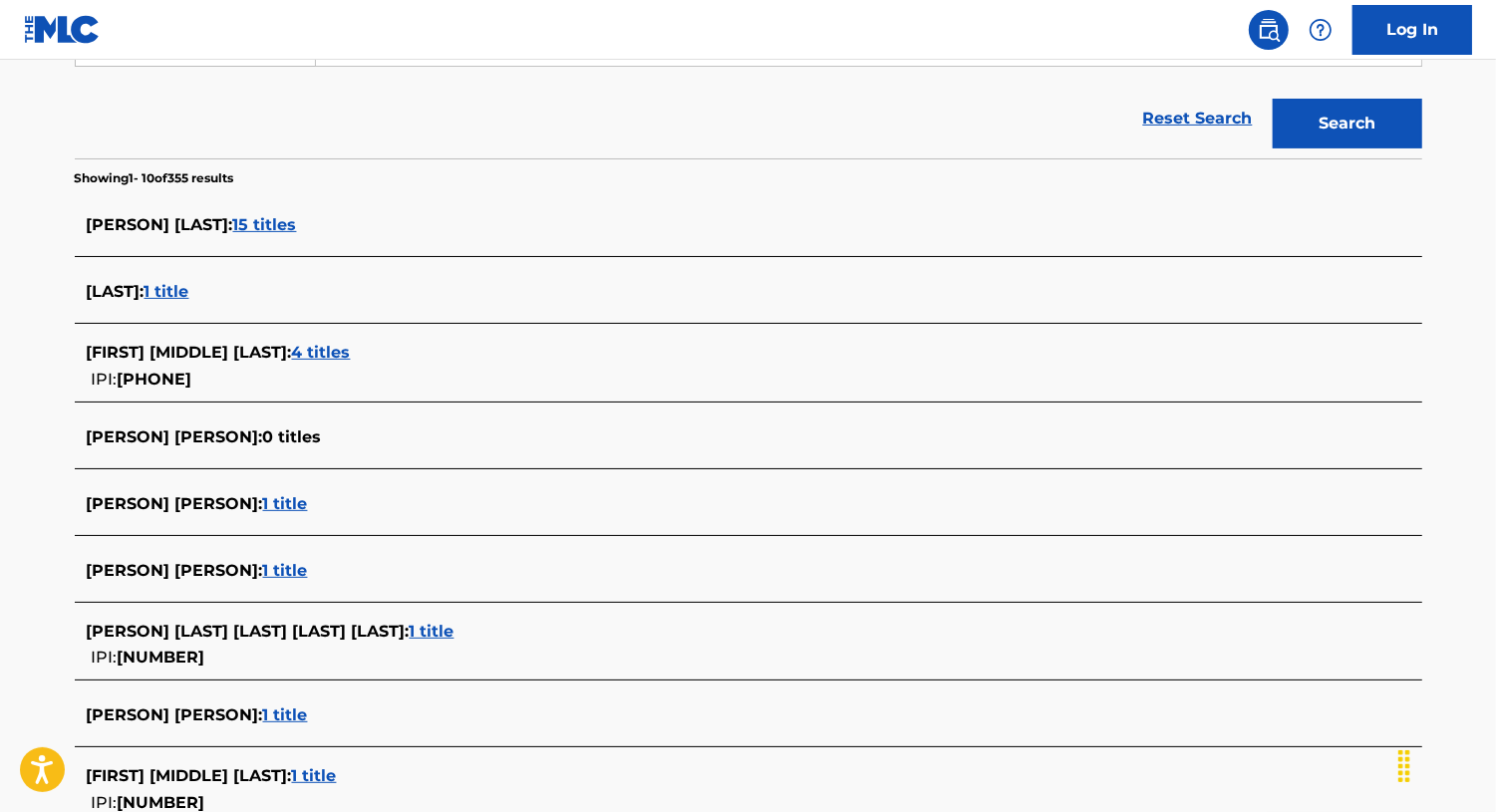 scroll, scrollTop: 321, scrollLeft: 0, axis: vertical 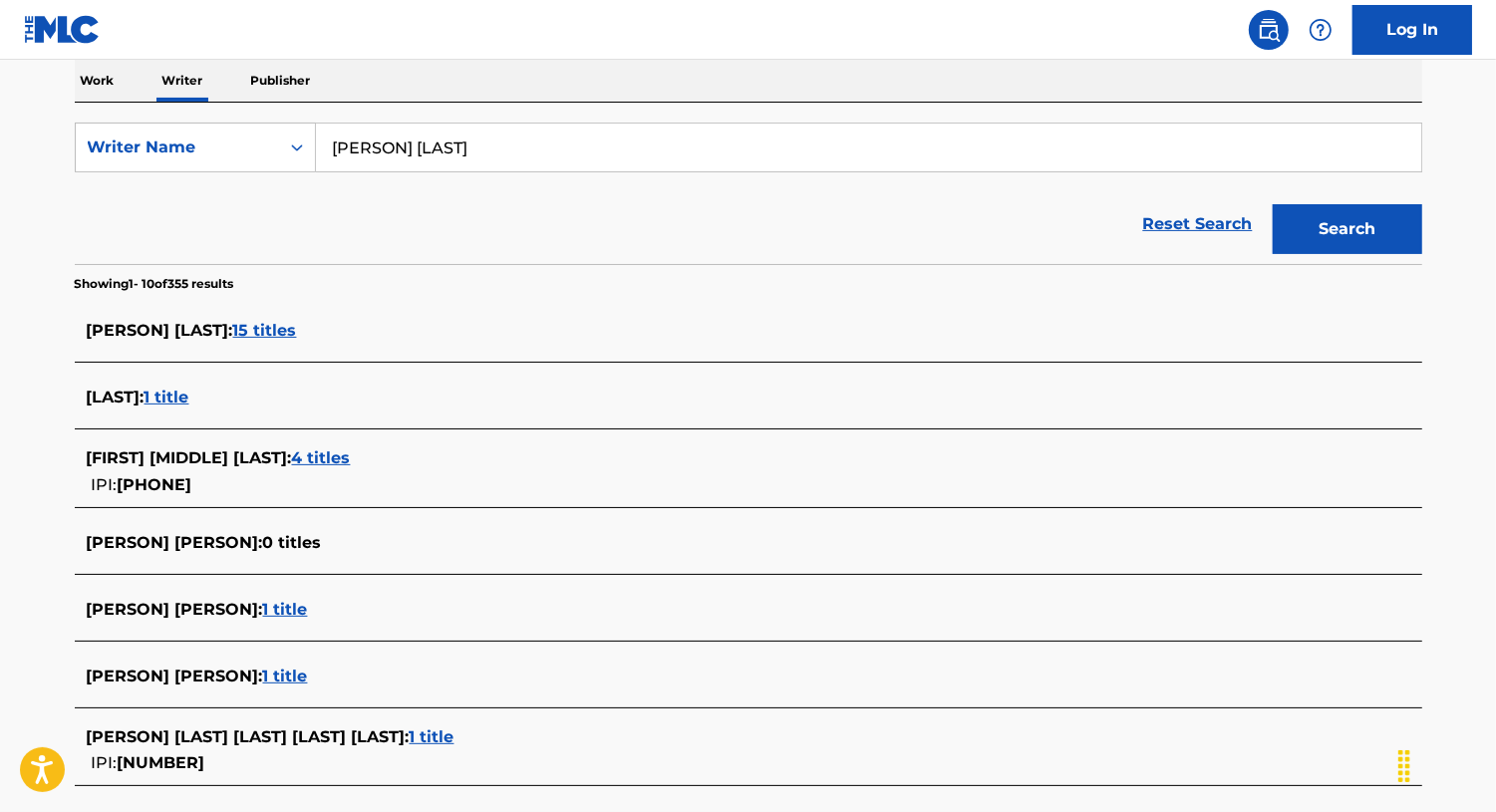 click on "15 titles" at bounding box center (265, 330) 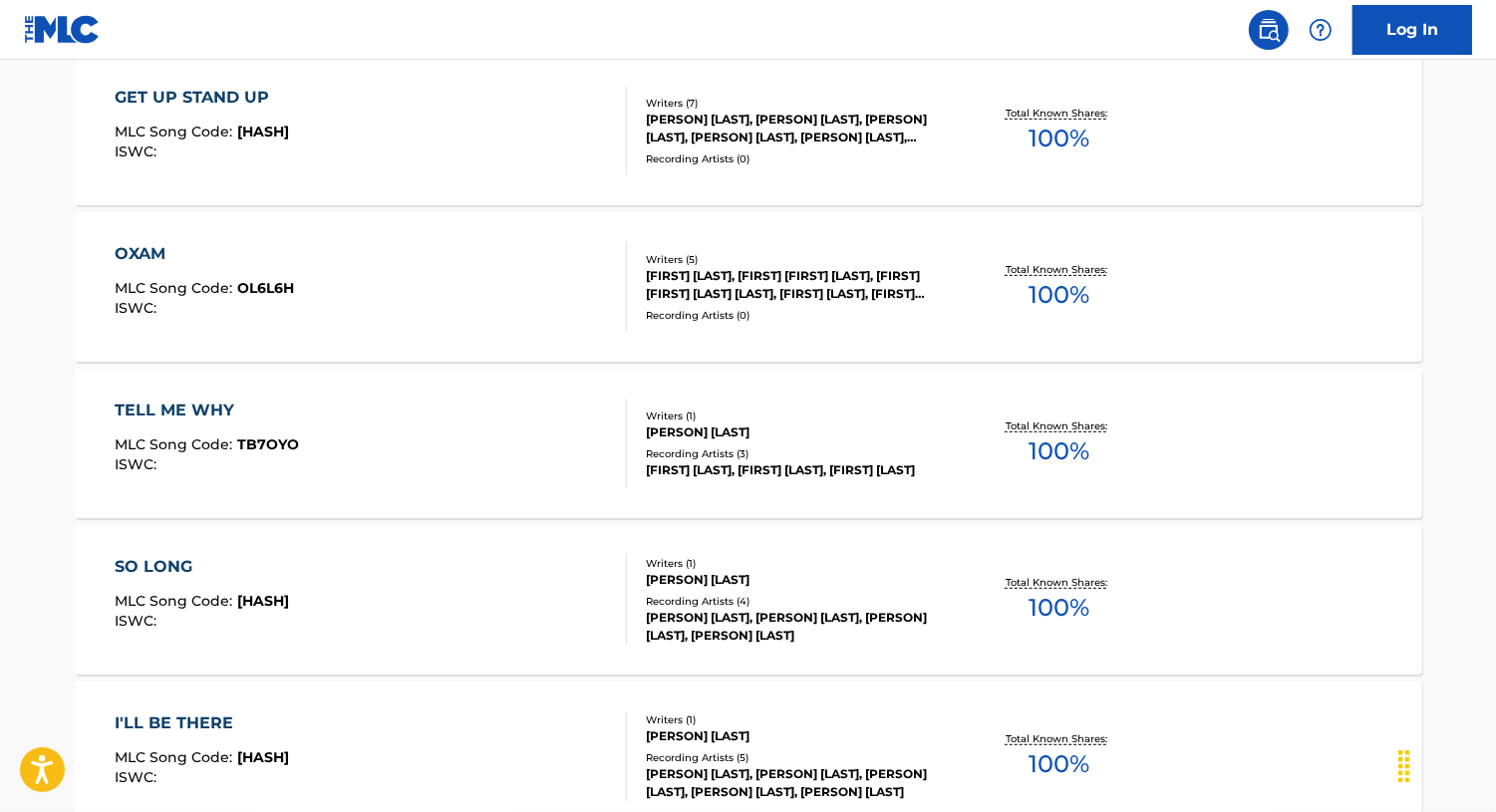 scroll, scrollTop: 620, scrollLeft: 0, axis: vertical 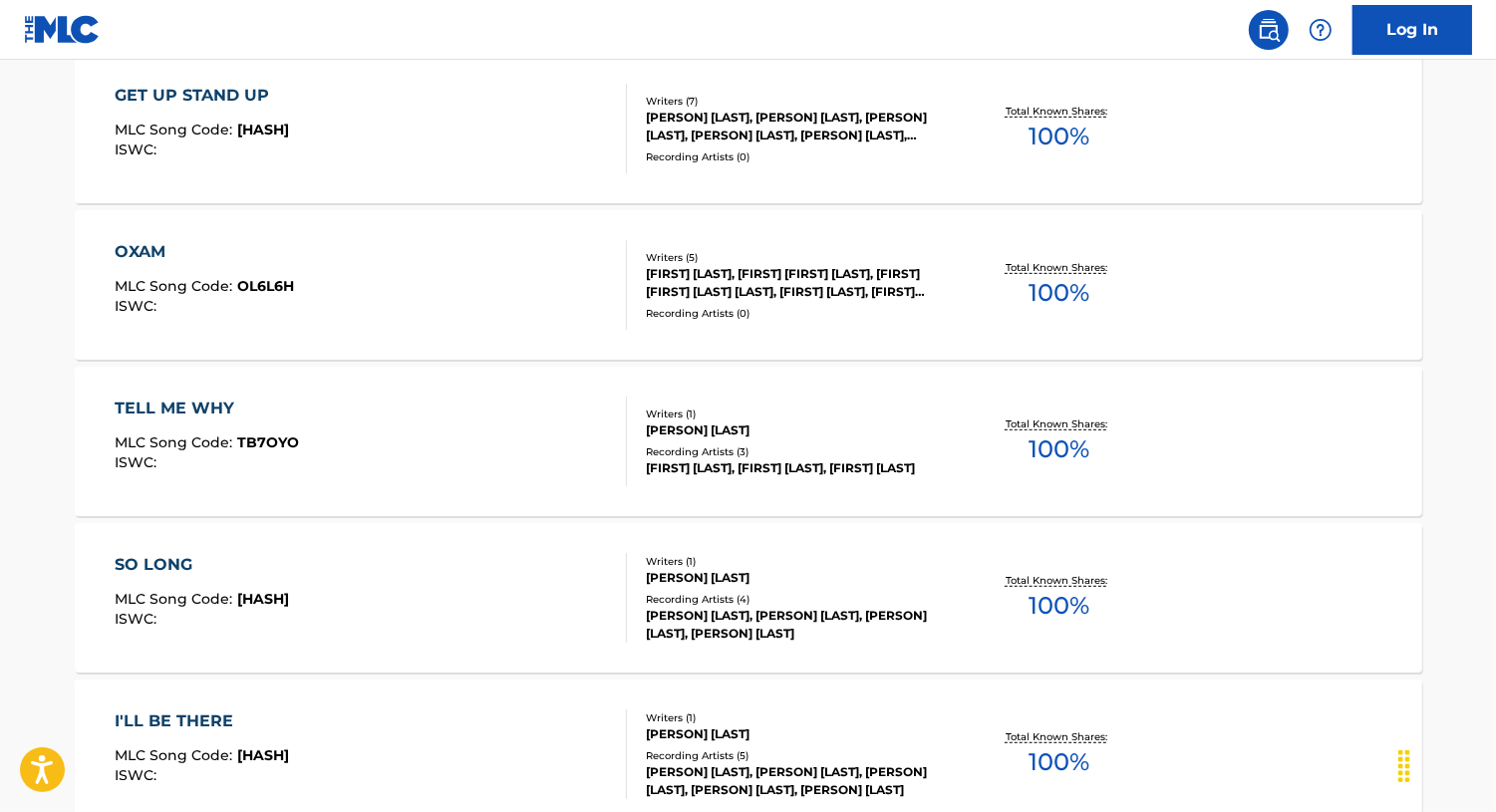 click on "[FIRST] [LAST], [FIRST] [LAST], [FIRST] [LAST]" at bounding box center [796, 468] 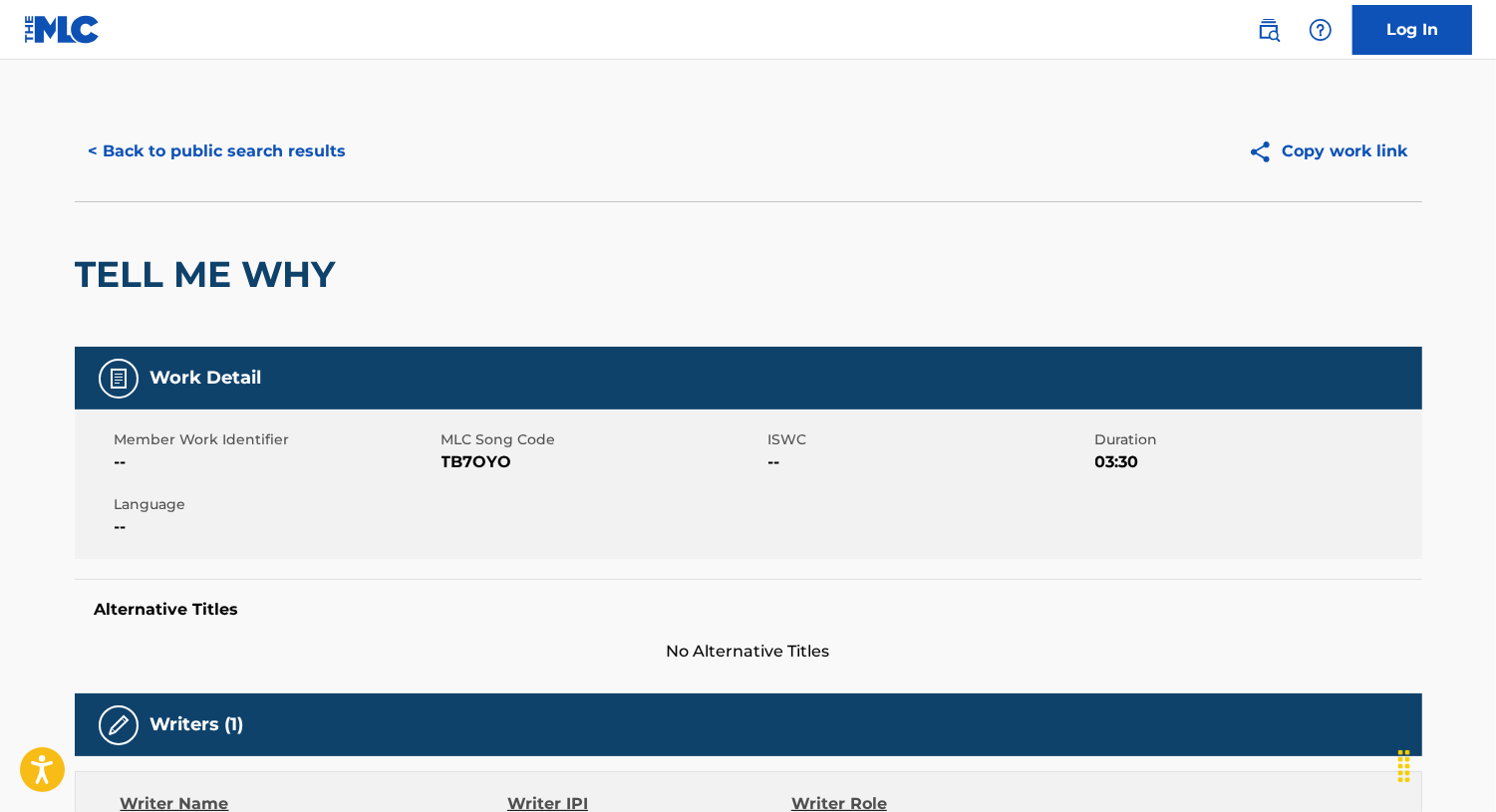 scroll, scrollTop: 0, scrollLeft: 0, axis: both 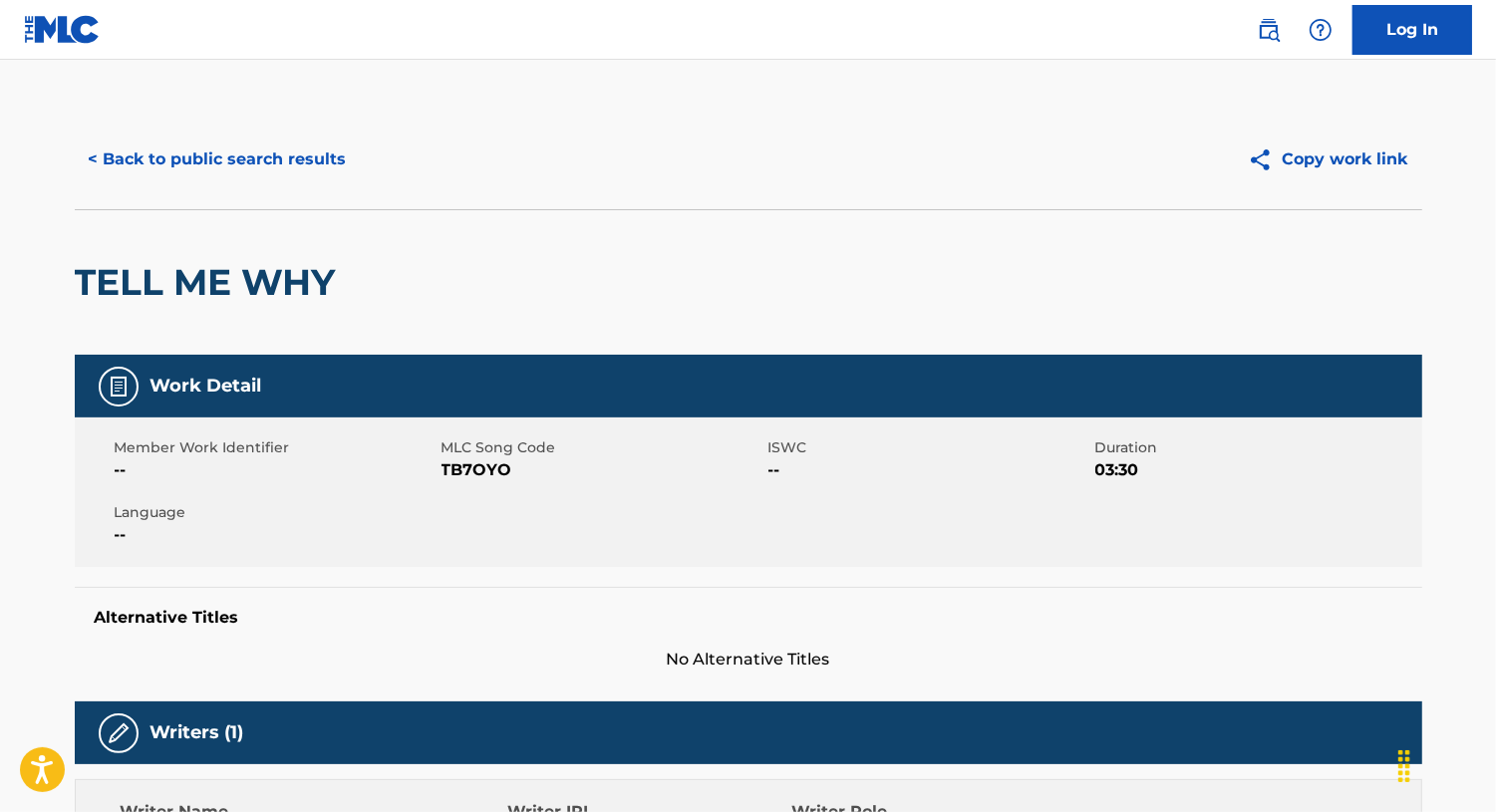 click on "< Back to public search results" at bounding box center [217, 159] 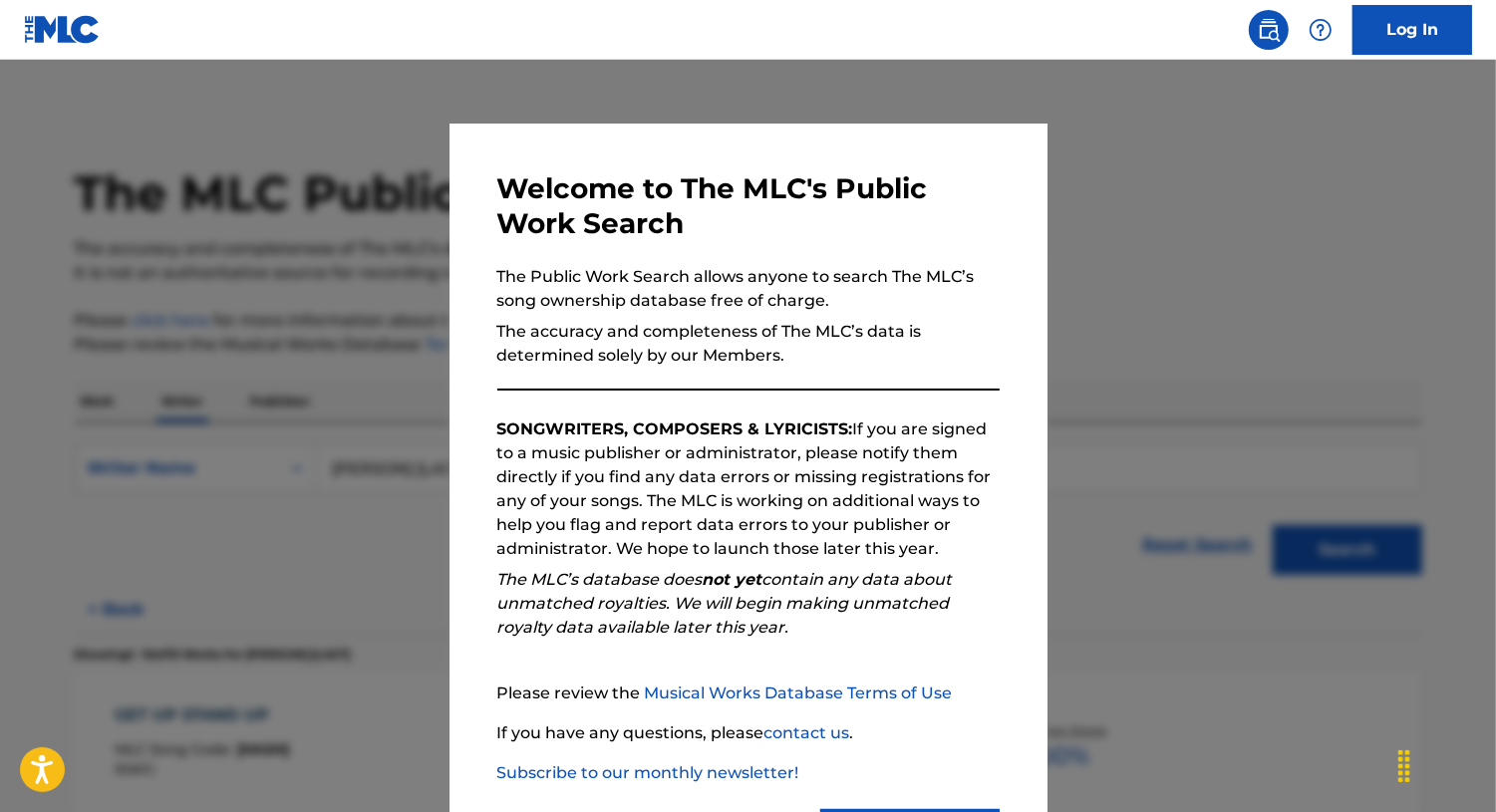 click at bounding box center [748, 465] 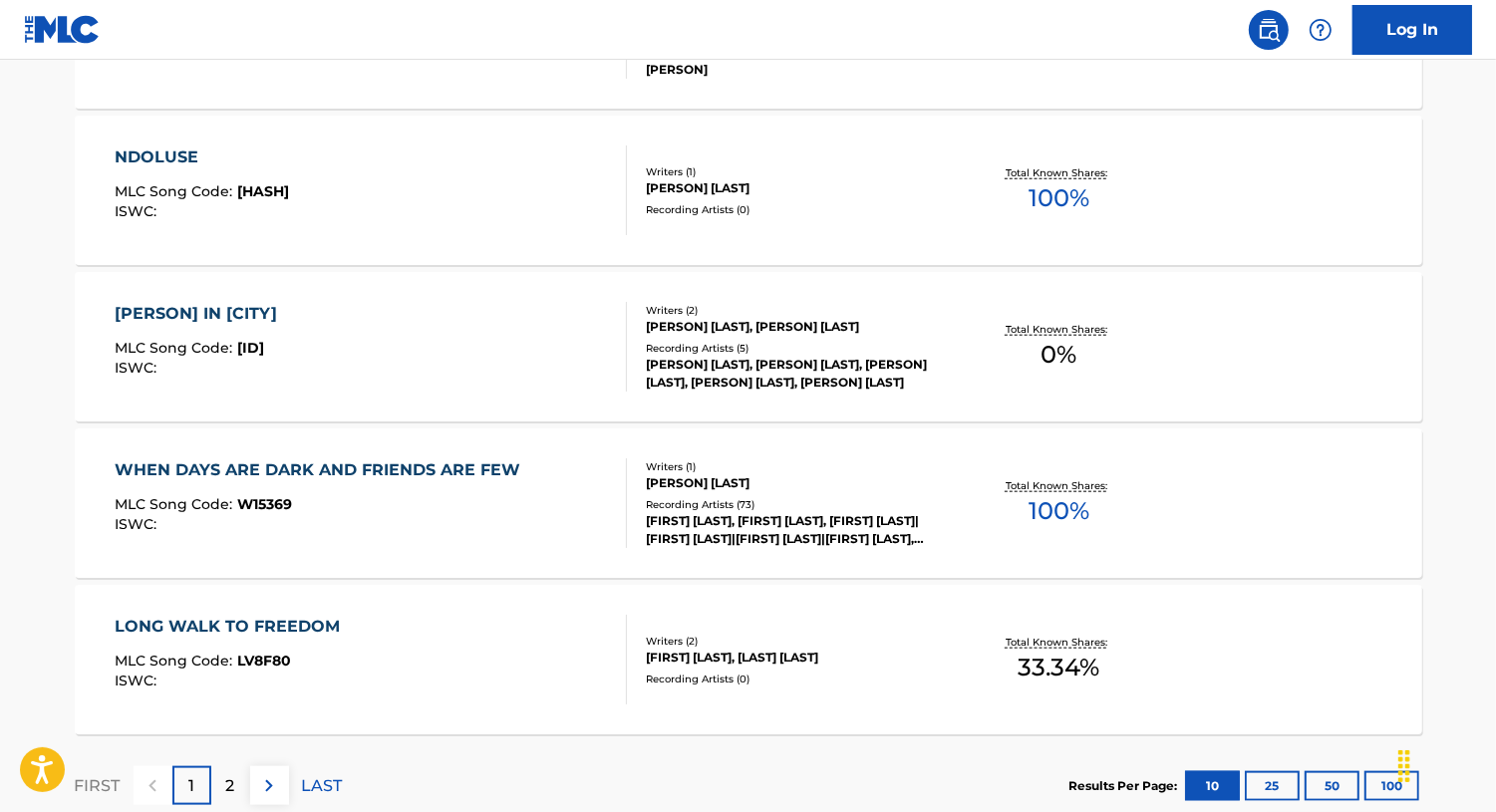 scroll, scrollTop: 1502, scrollLeft: 0, axis: vertical 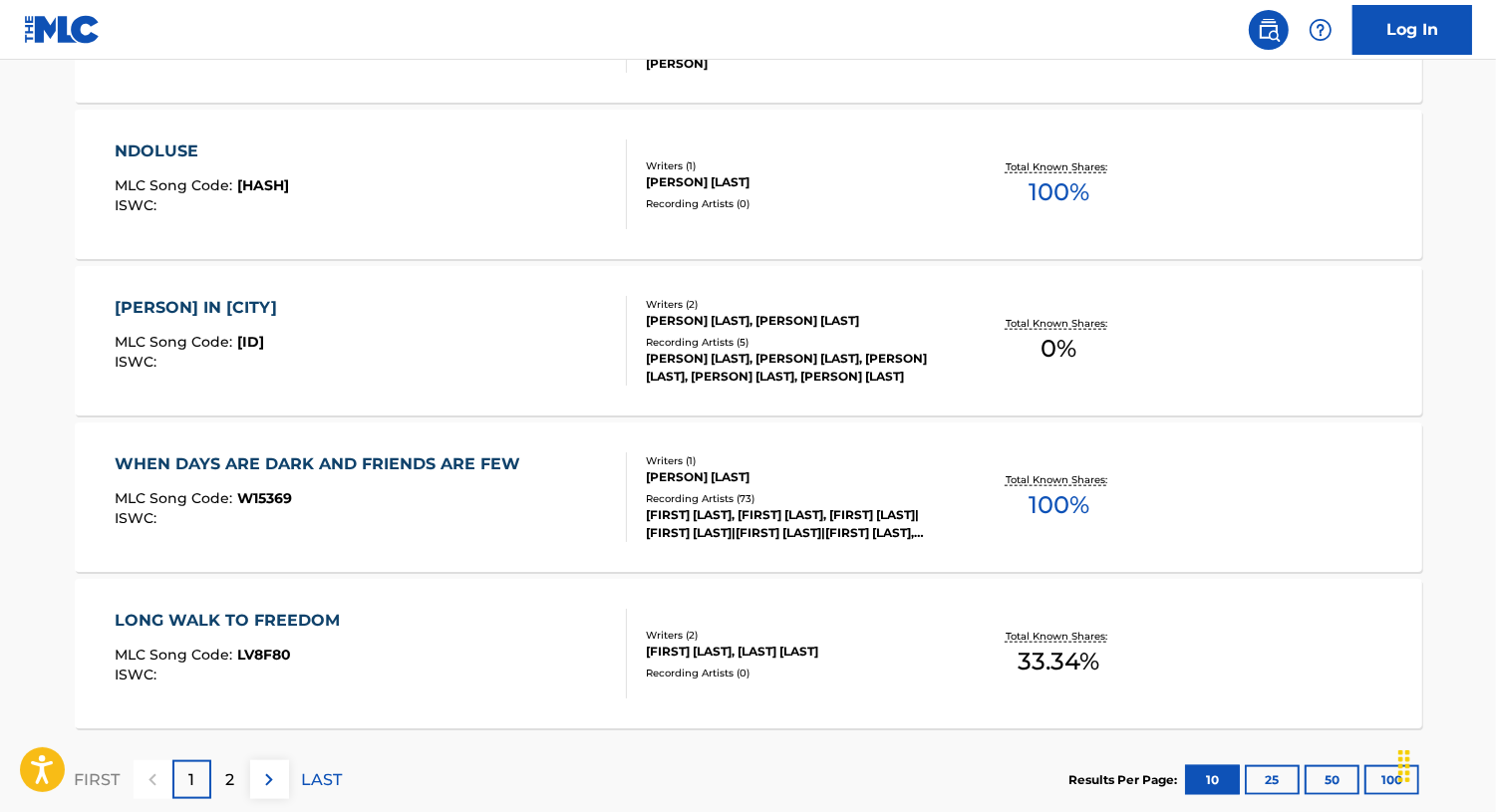 click on "[FIRST] [LAST], [LAST] [LAST]" at bounding box center (796, 652) 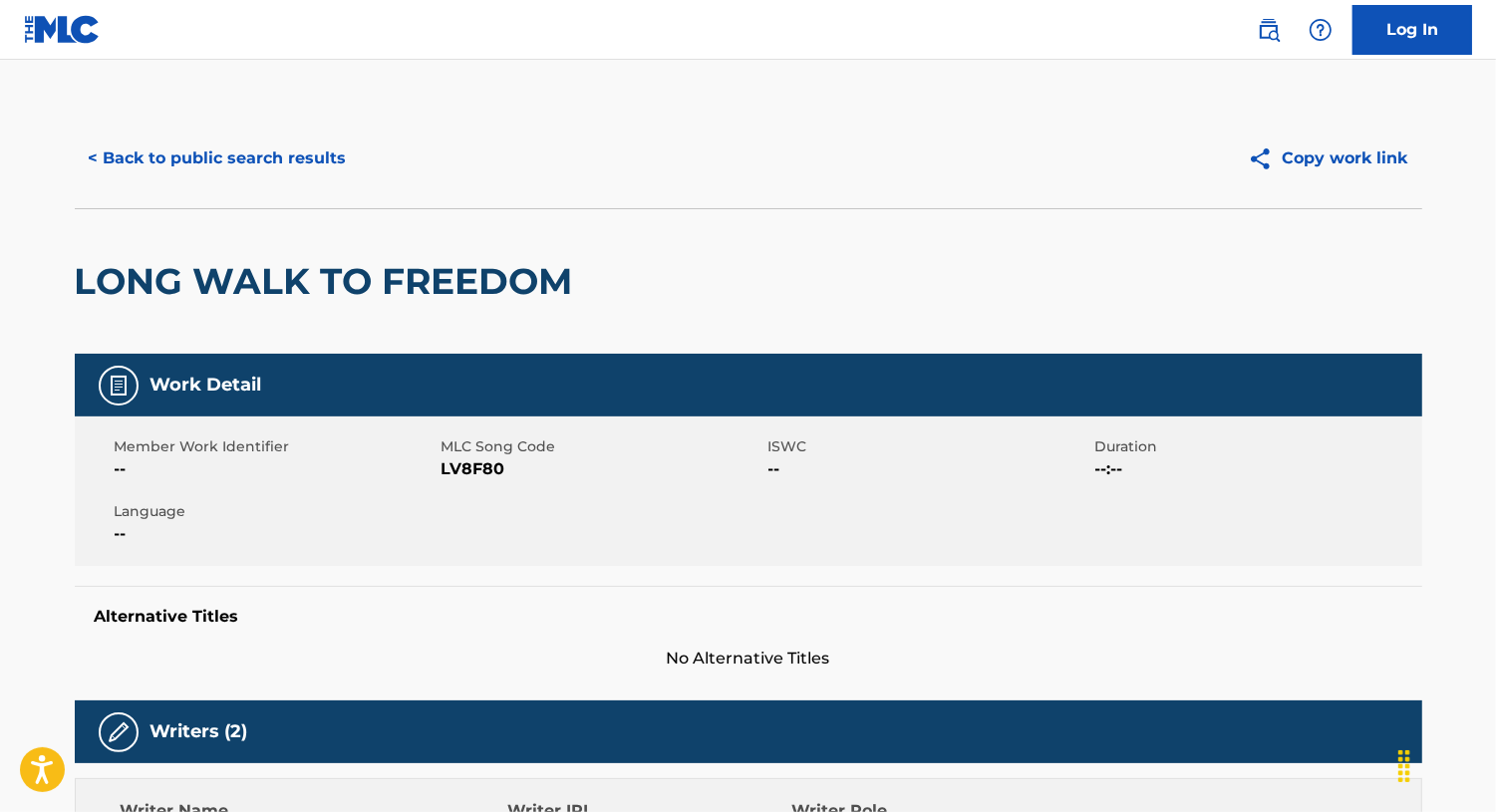 scroll, scrollTop: 0, scrollLeft: 0, axis: both 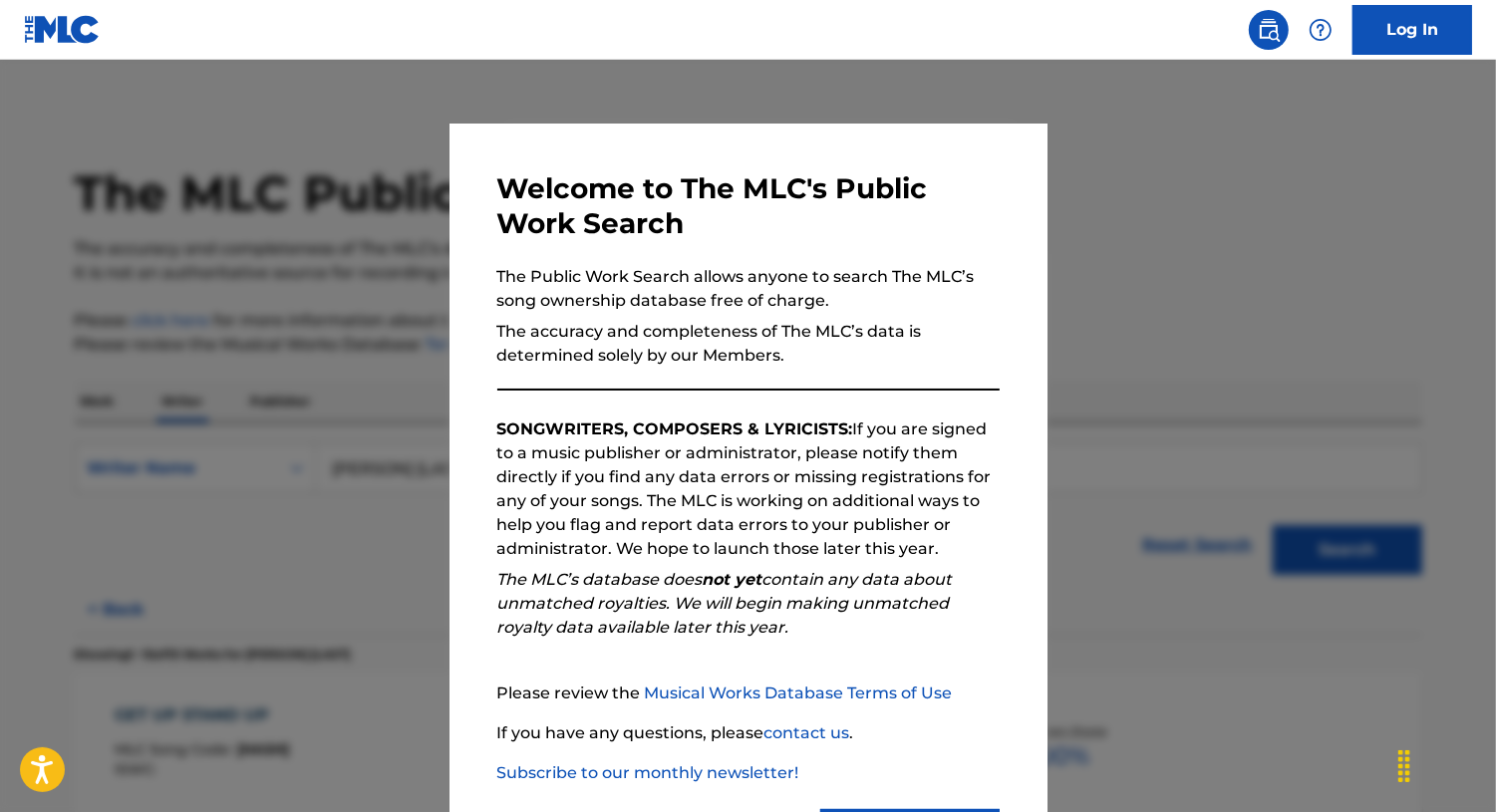 click at bounding box center [748, 465] 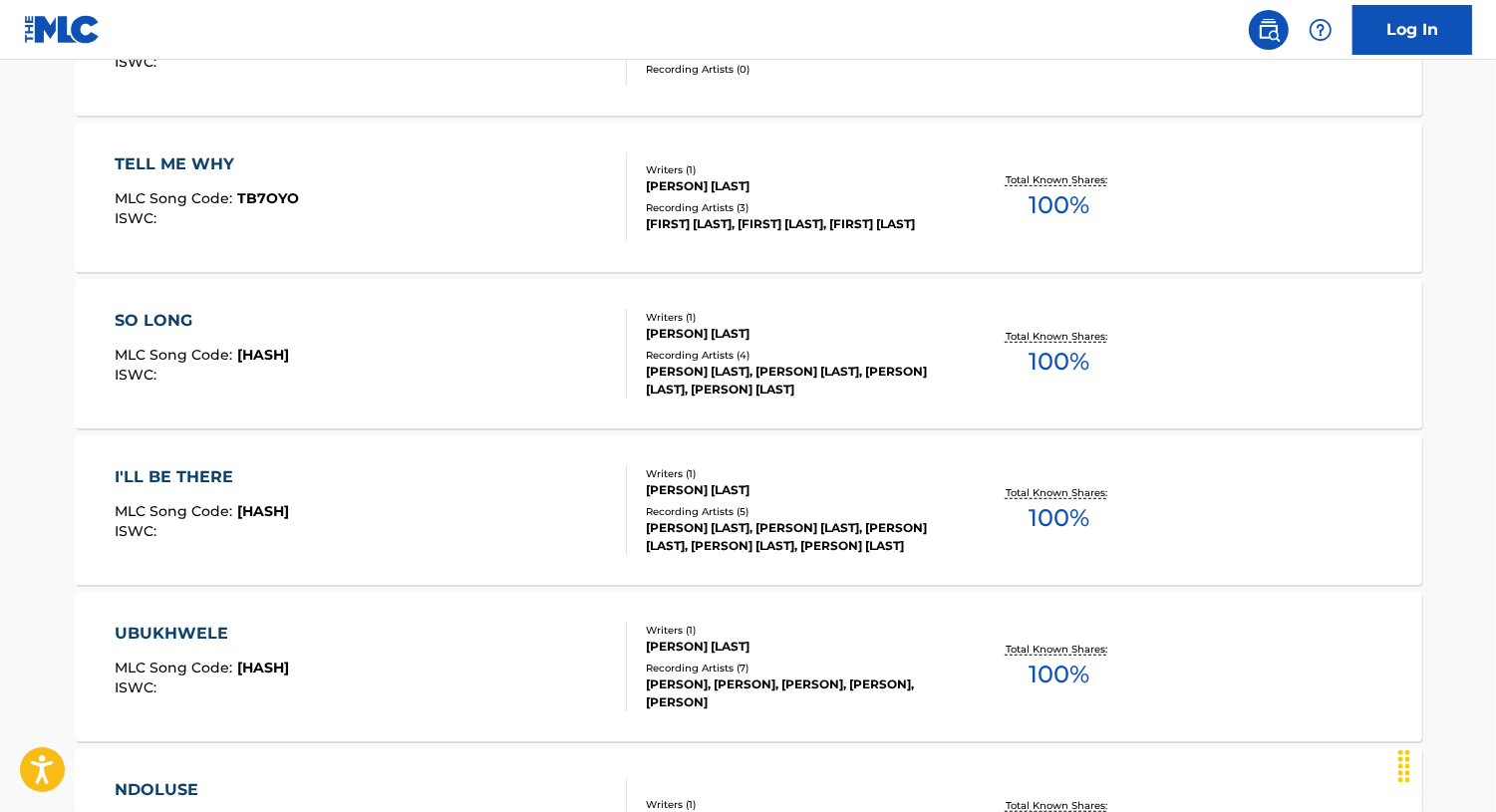 scroll, scrollTop: 867, scrollLeft: 0, axis: vertical 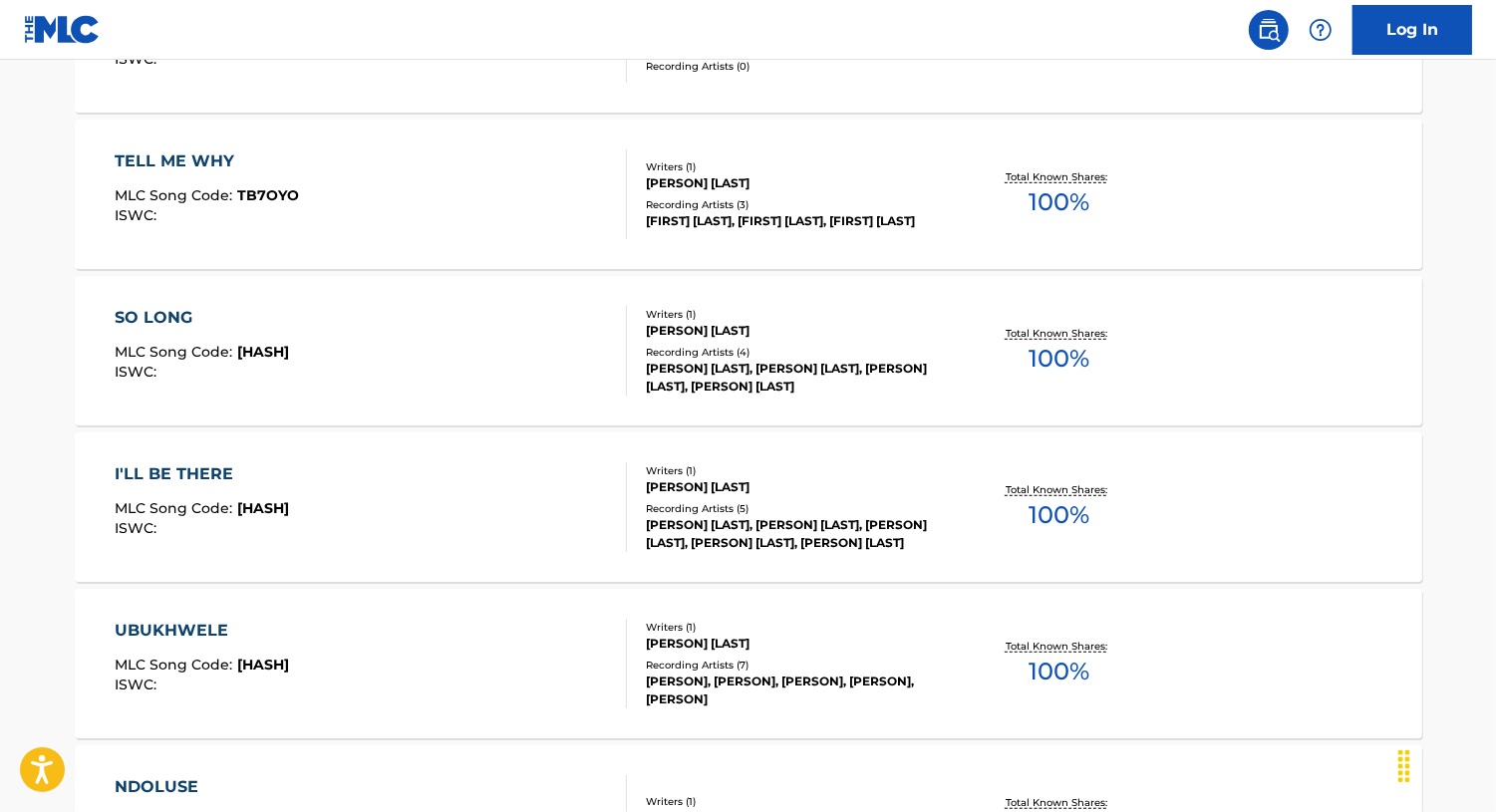 click on "[PERSON] [LAST], [PERSON] [LAST], [PERSON] [LAST], [PERSON] [LAST], [PERSON] [LAST]" at bounding box center [796, 534] 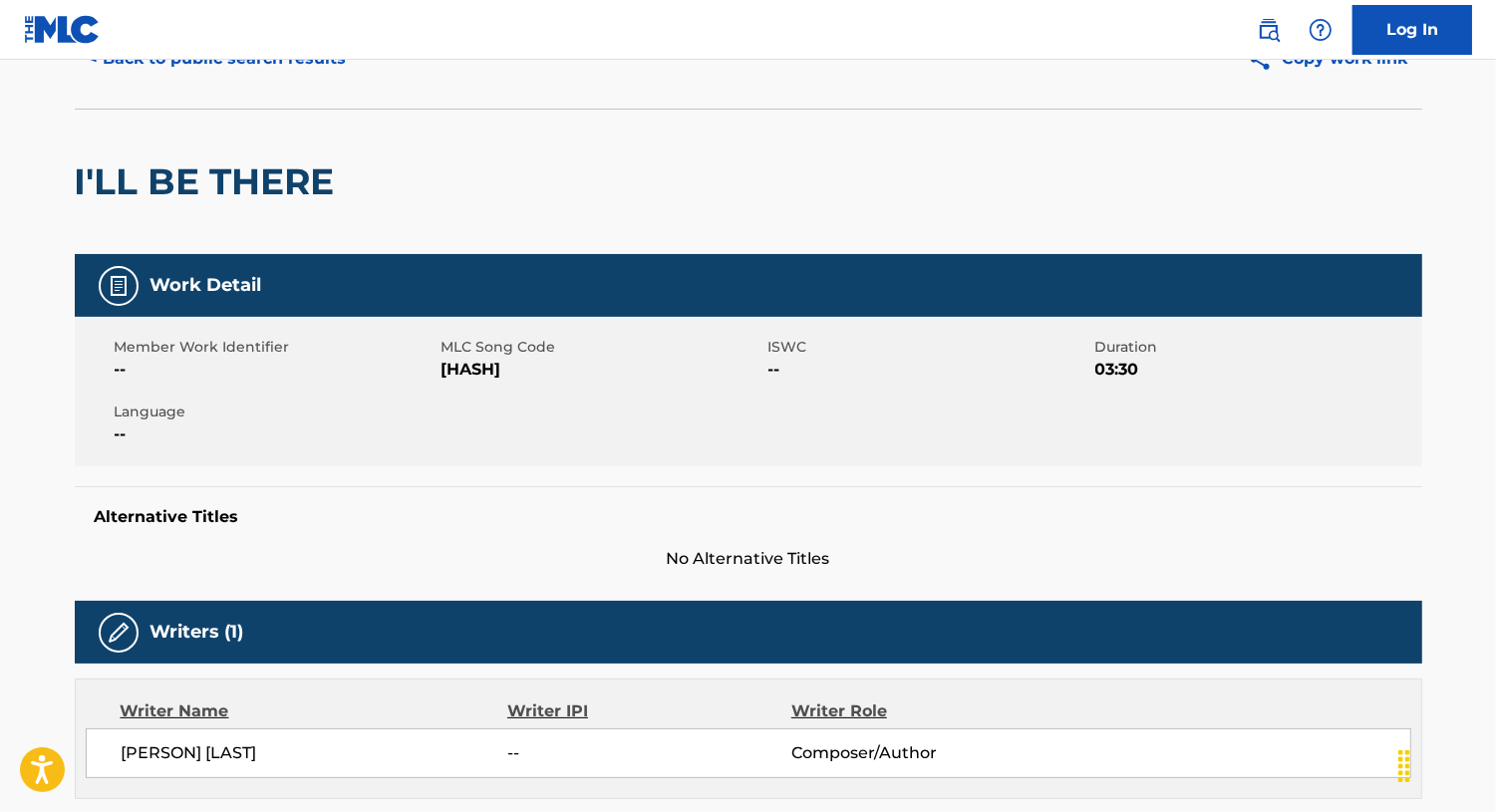 scroll, scrollTop: 0, scrollLeft: 0, axis: both 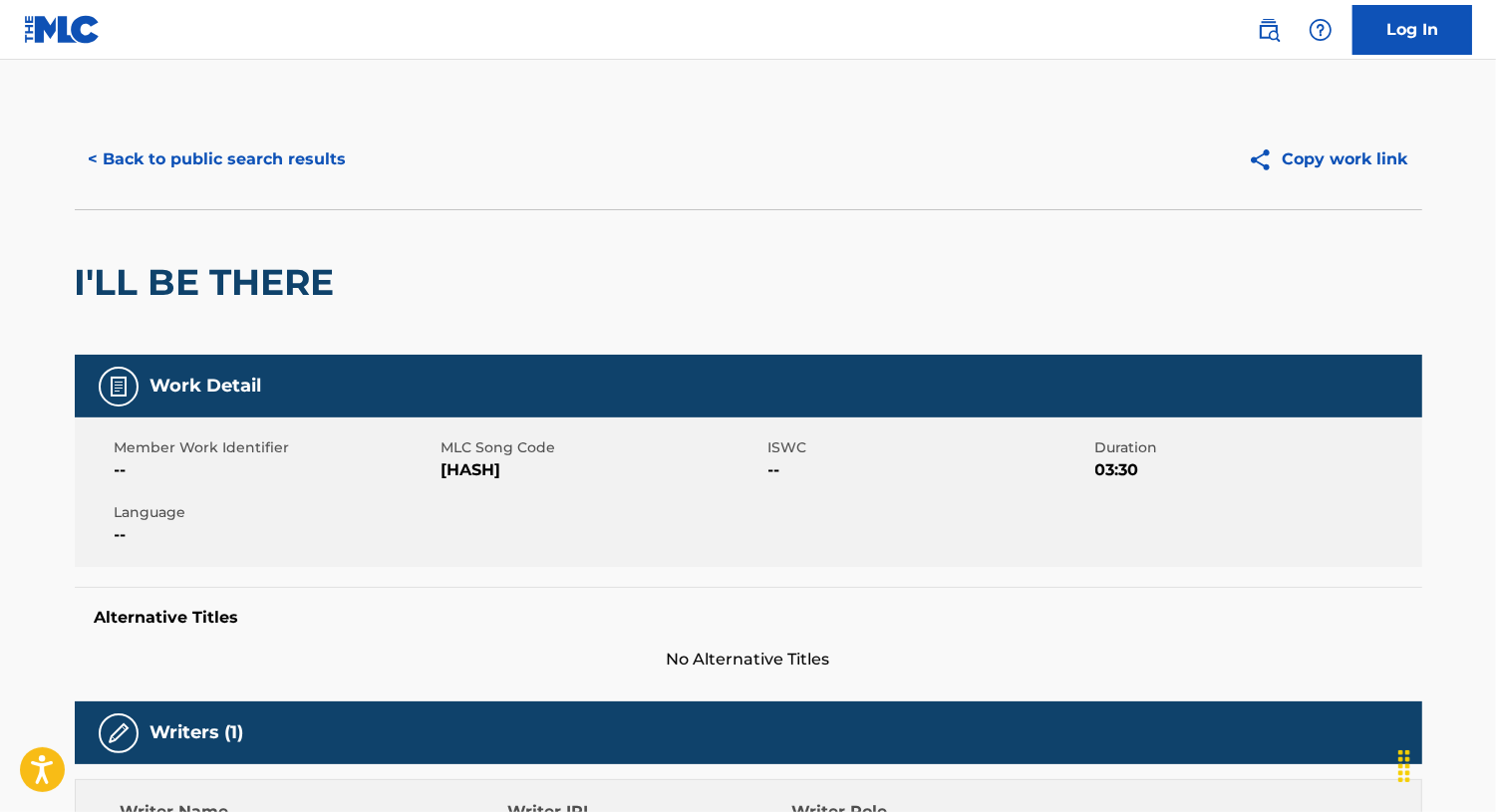 click on "< Back to public search results" at bounding box center [217, 159] 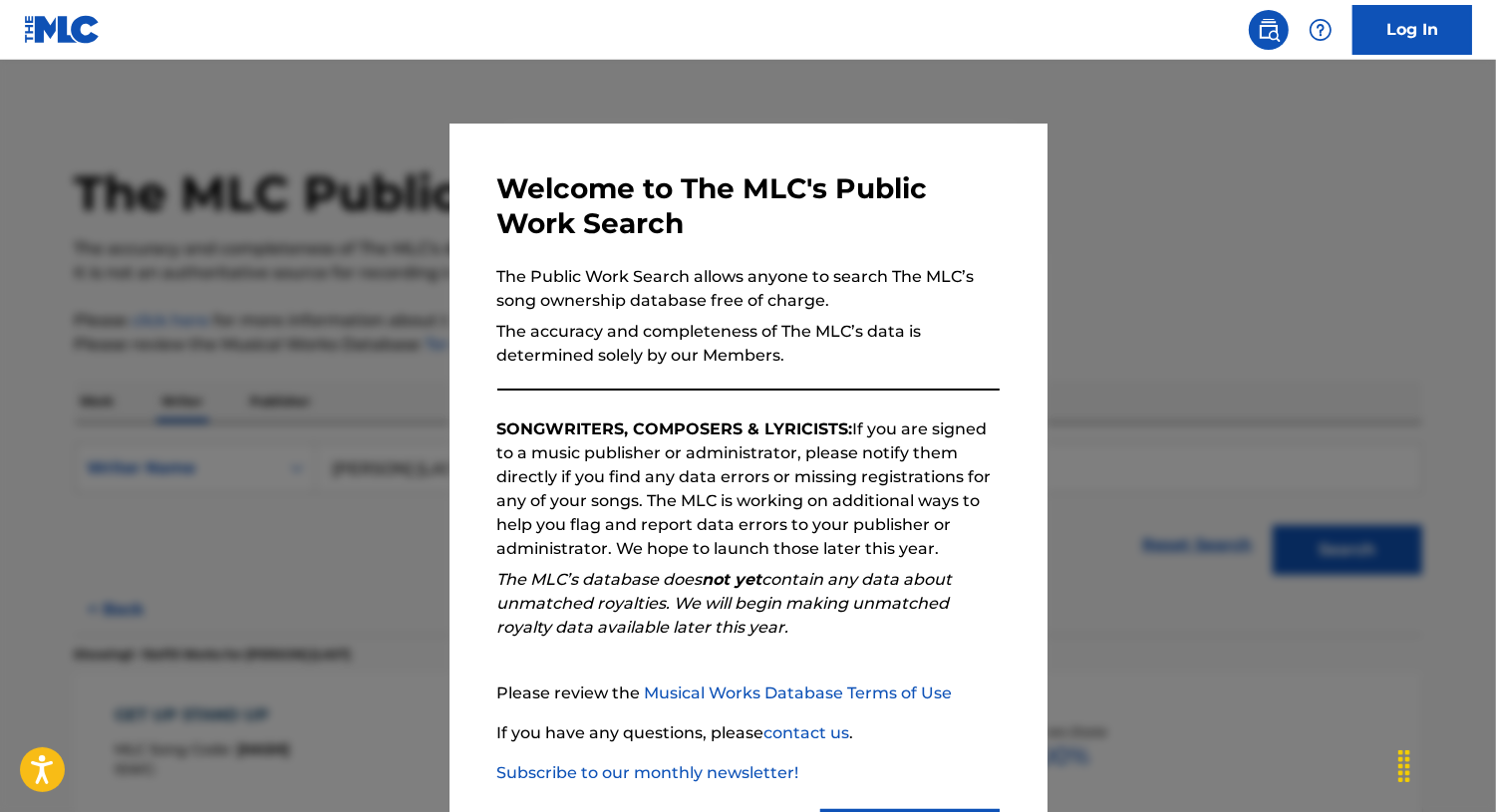 click at bounding box center [748, 465] 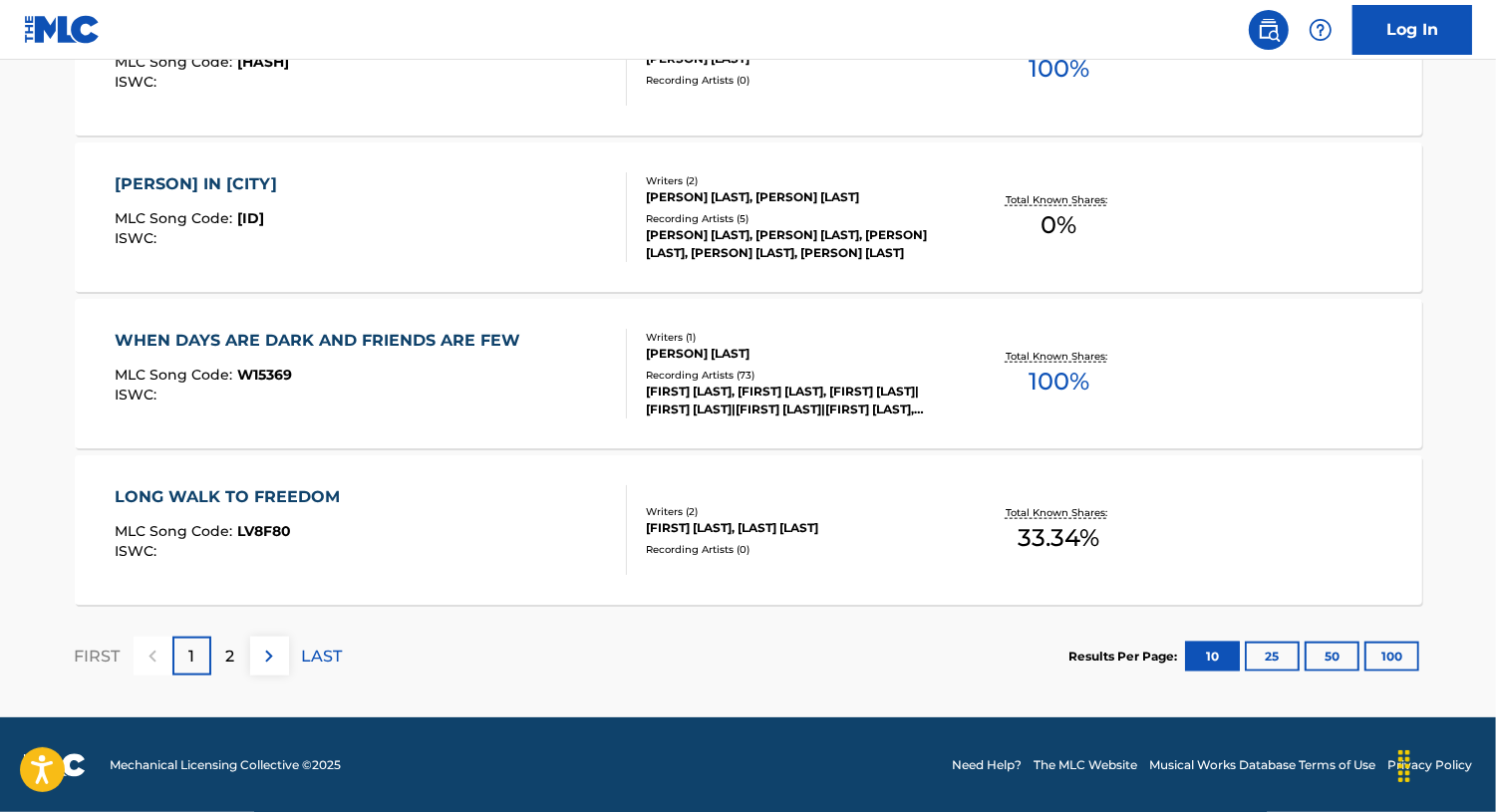 scroll, scrollTop: 1627, scrollLeft: 0, axis: vertical 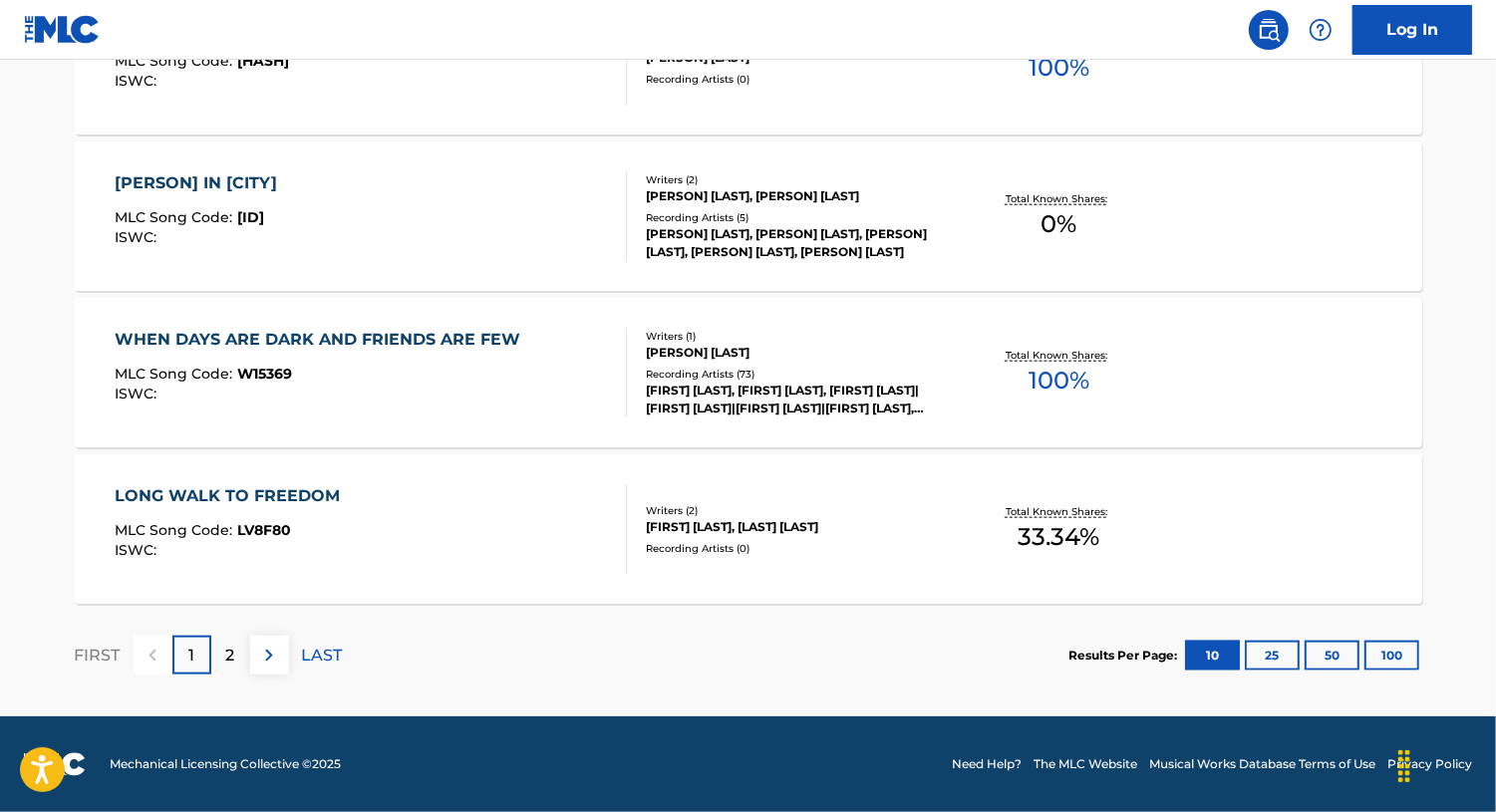 click on "2" at bounding box center [230, 655] 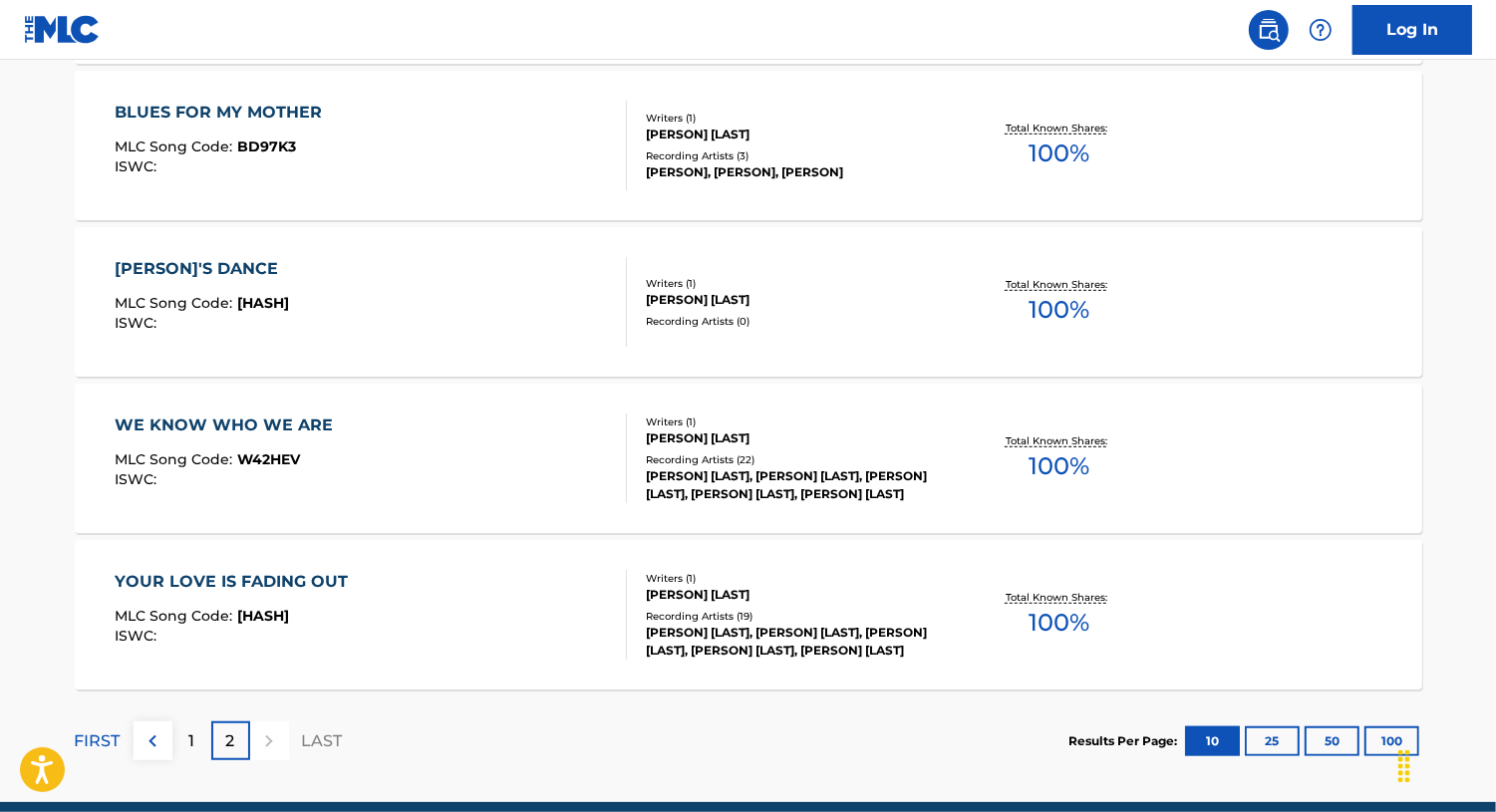 scroll, scrollTop: 755, scrollLeft: 0, axis: vertical 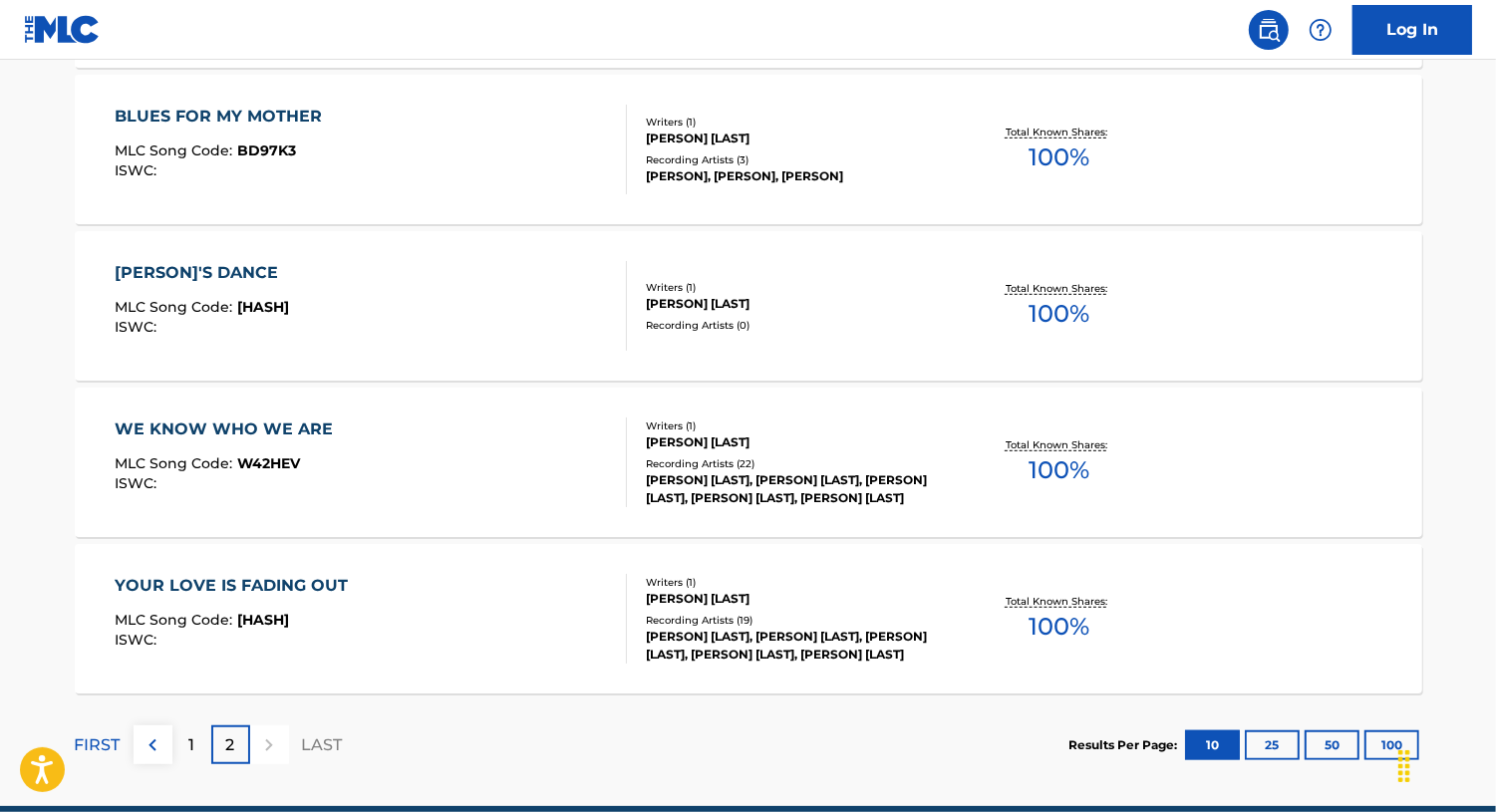 click on "[PERSON] [LAST], [PERSON] [LAST], [PERSON] [LAST], [PERSON] [LAST], [PERSON] [LAST]" at bounding box center [796, 489] 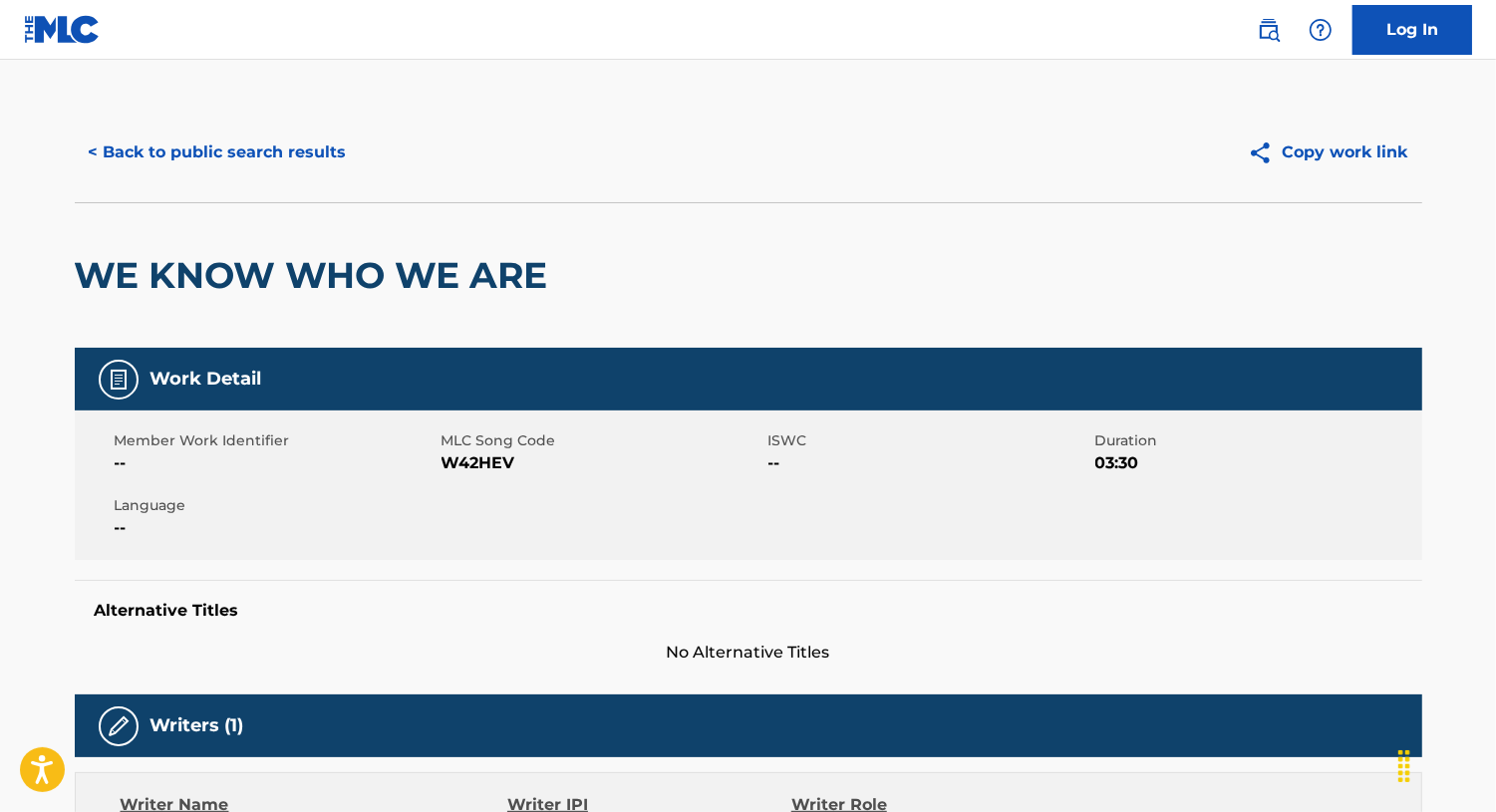 scroll, scrollTop: 0, scrollLeft: 0, axis: both 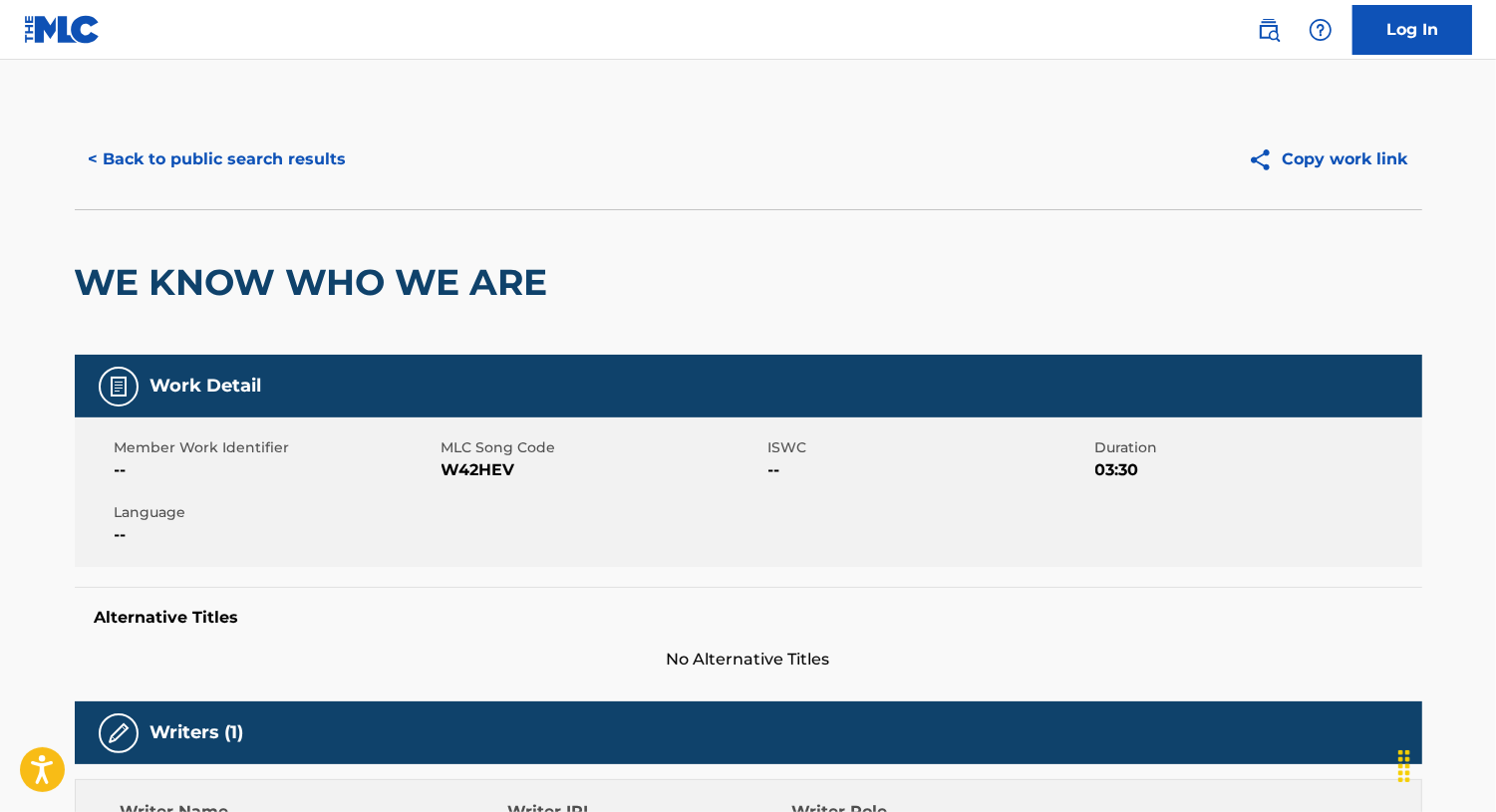 click on "Work Detail   Member Work Identifier -- MLC Song Code W42HEV ISWC -- Duration 03:30 Language -- Alternative Titles No Alternative Titles Writers   (1) Writer Name Writer IPI Writer Role [PERSON] [LAST] -- Composer/Author Publishers   (1) Total shares:  100 % Administrator Name Administrator IPI Administrator Number Collection Share Contact Details SONY/ATV TUNES LLC 00338164558 P8301C 100% MLC Inquiries at Sony Music Publishing 1005 17th Ave. South , Unit Suite 800,  [CITY], [STATE] [ZIP] [COUNTRY] [PHONE] [EMAIL] Admin Original Publisher Connecting Line Publisher Name Publisher IPI Publisher Number Represented Writers GALLO MUSIC PUBLISHERS 00036589355 P9091U [PERSON] [LAST] Total shares:  100 % Matched Recordings   (22) Showing  1  -   10  of  22   results   Recording Artist Recording Title ISRC DSP Label Duration [PERSON] [LAST] WE KNOW WHO WE ARE USA2P1392621 Apple Music GALLO RECORD COMPANY 04:41 [PERSON] [LAST] 1 2" at bounding box center [748, 1121] 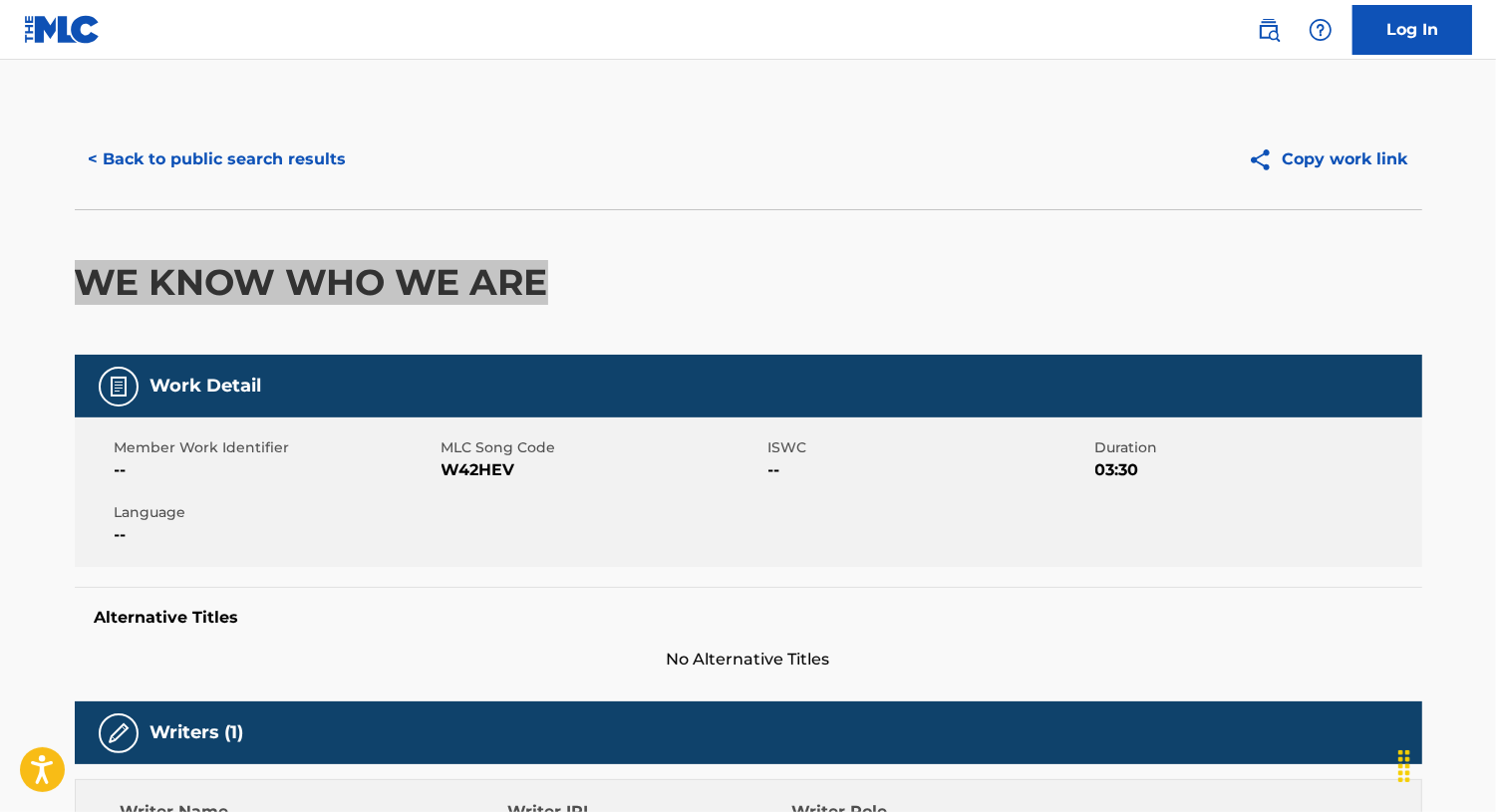 drag, startPoint x: 75, startPoint y: 279, endPoint x: 564, endPoint y: 281, distance: 489.00409 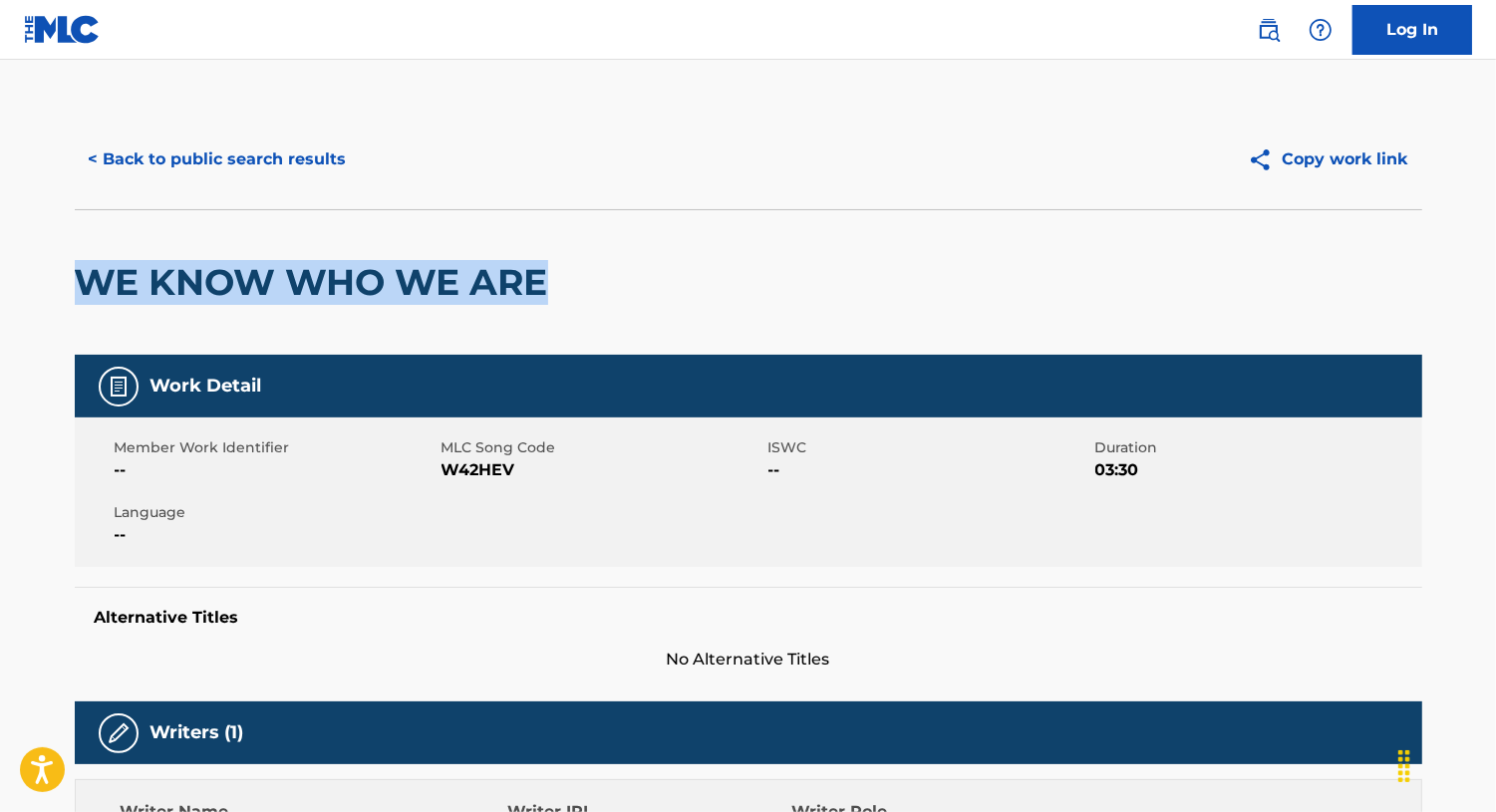 copy on "WE KNOW WHO WE ARE" 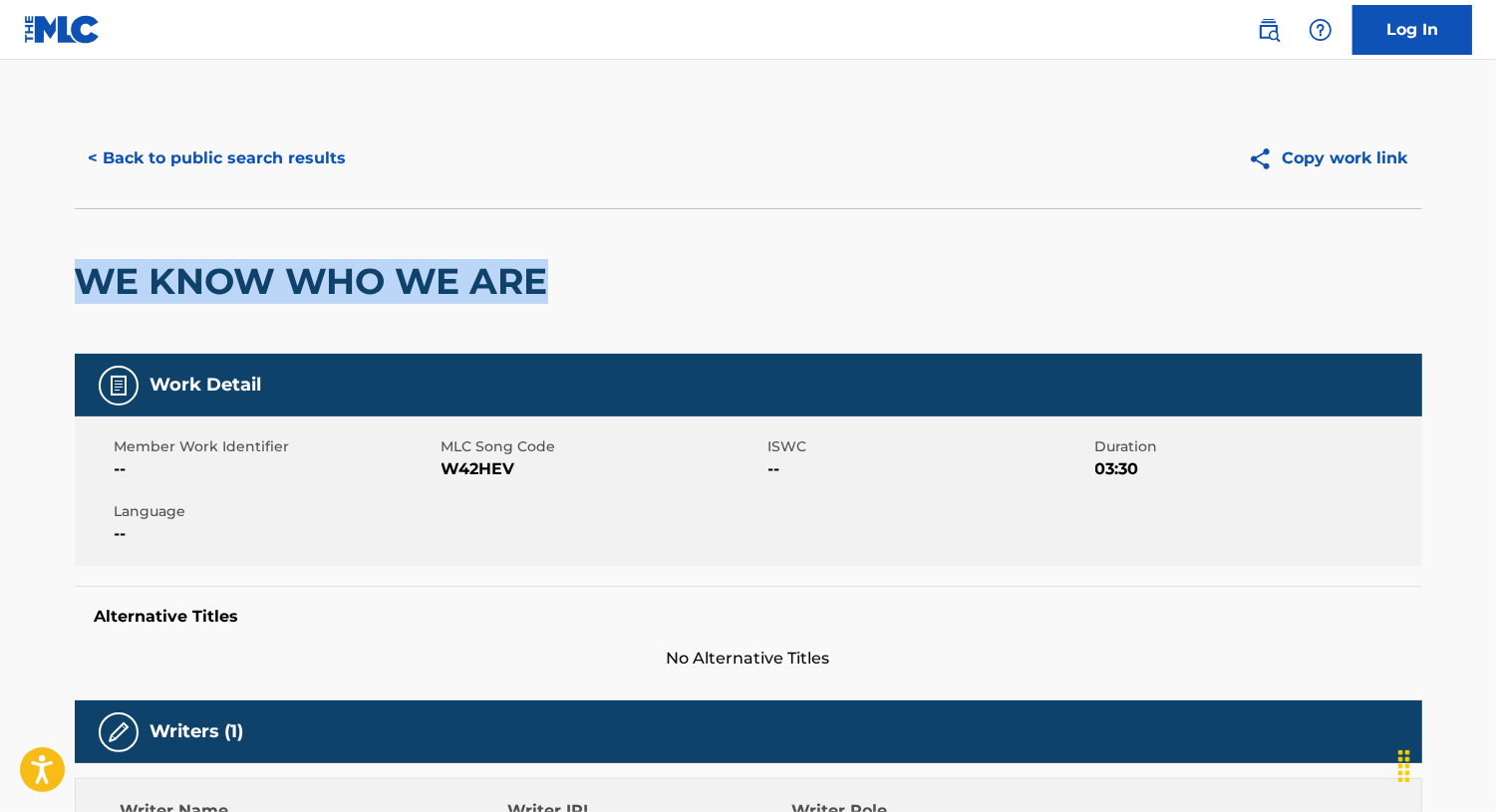 scroll, scrollTop: 0, scrollLeft: 0, axis: both 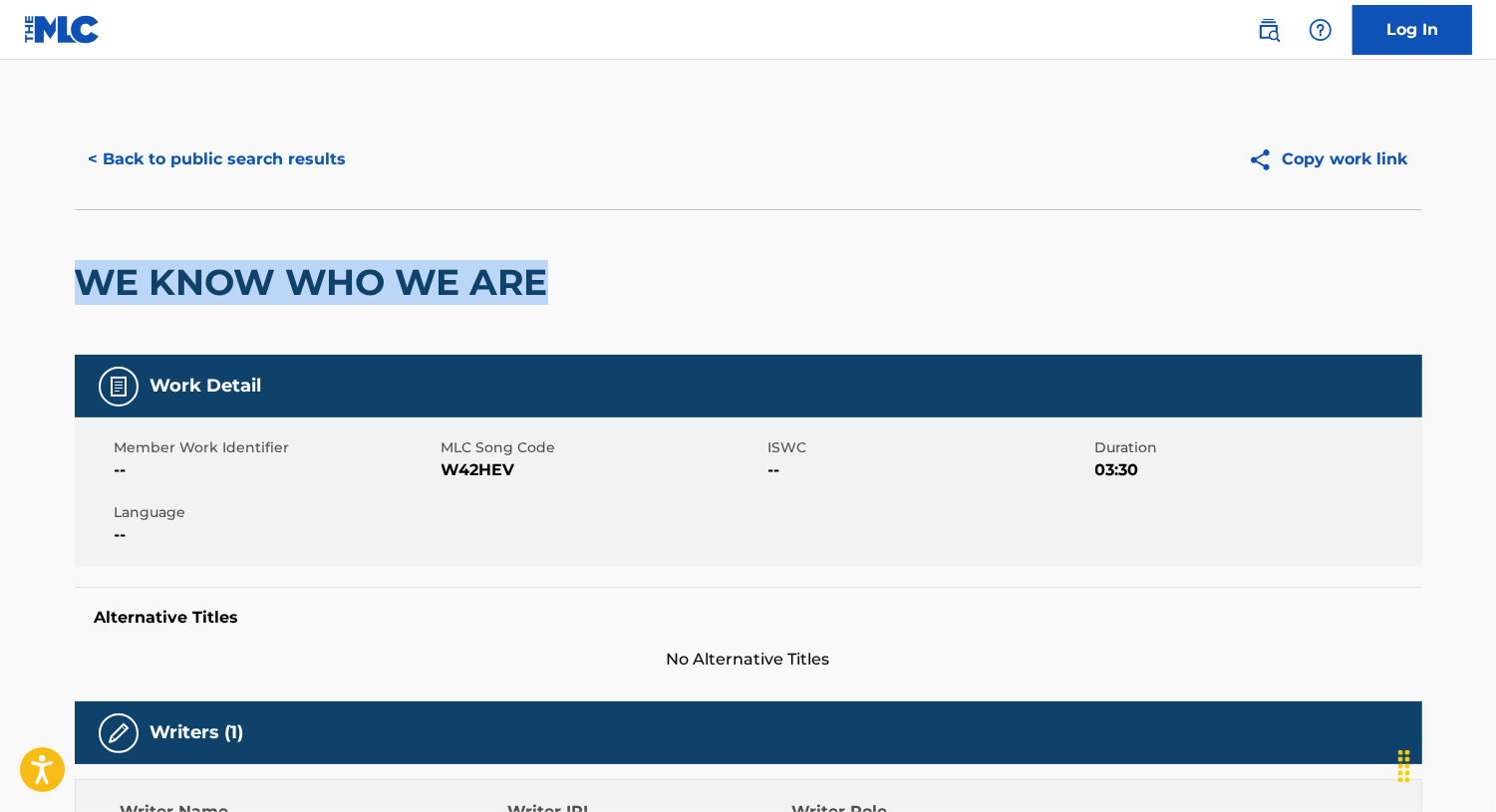 click on "< Back to public search results" at bounding box center [217, 159] 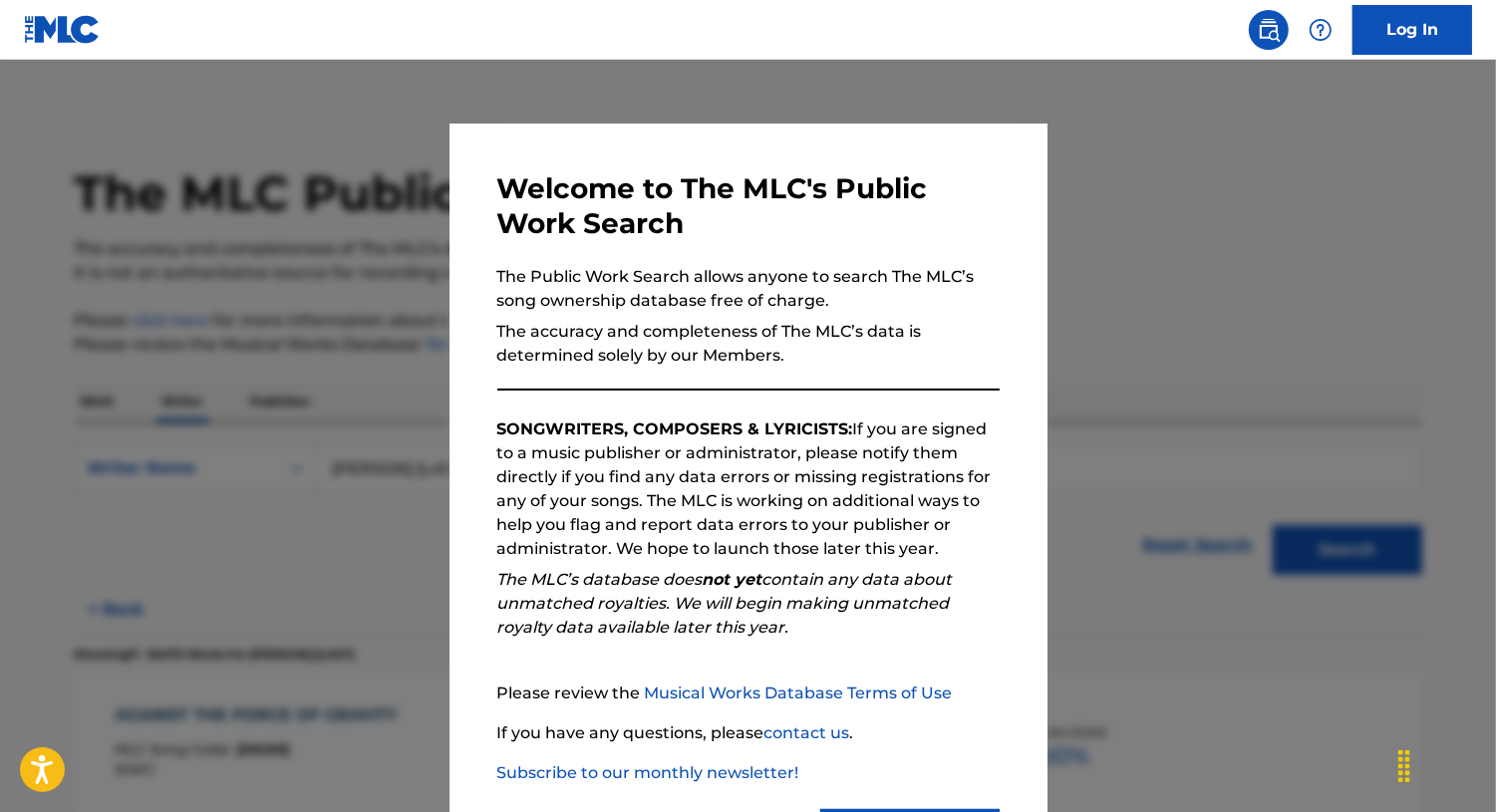 click at bounding box center [748, 465] 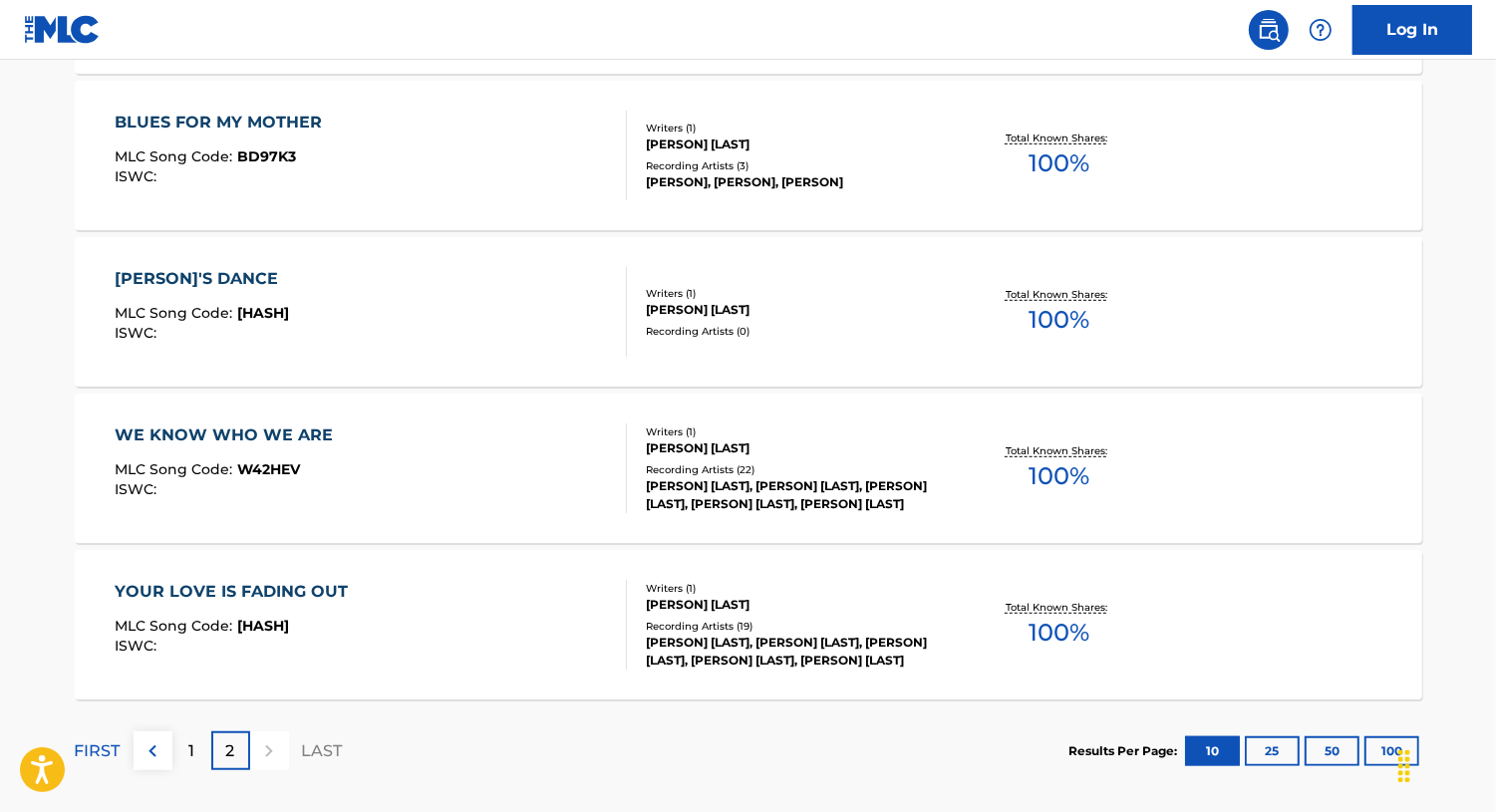 scroll, scrollTop: 845, scrollLeft: 0, axis: vertical 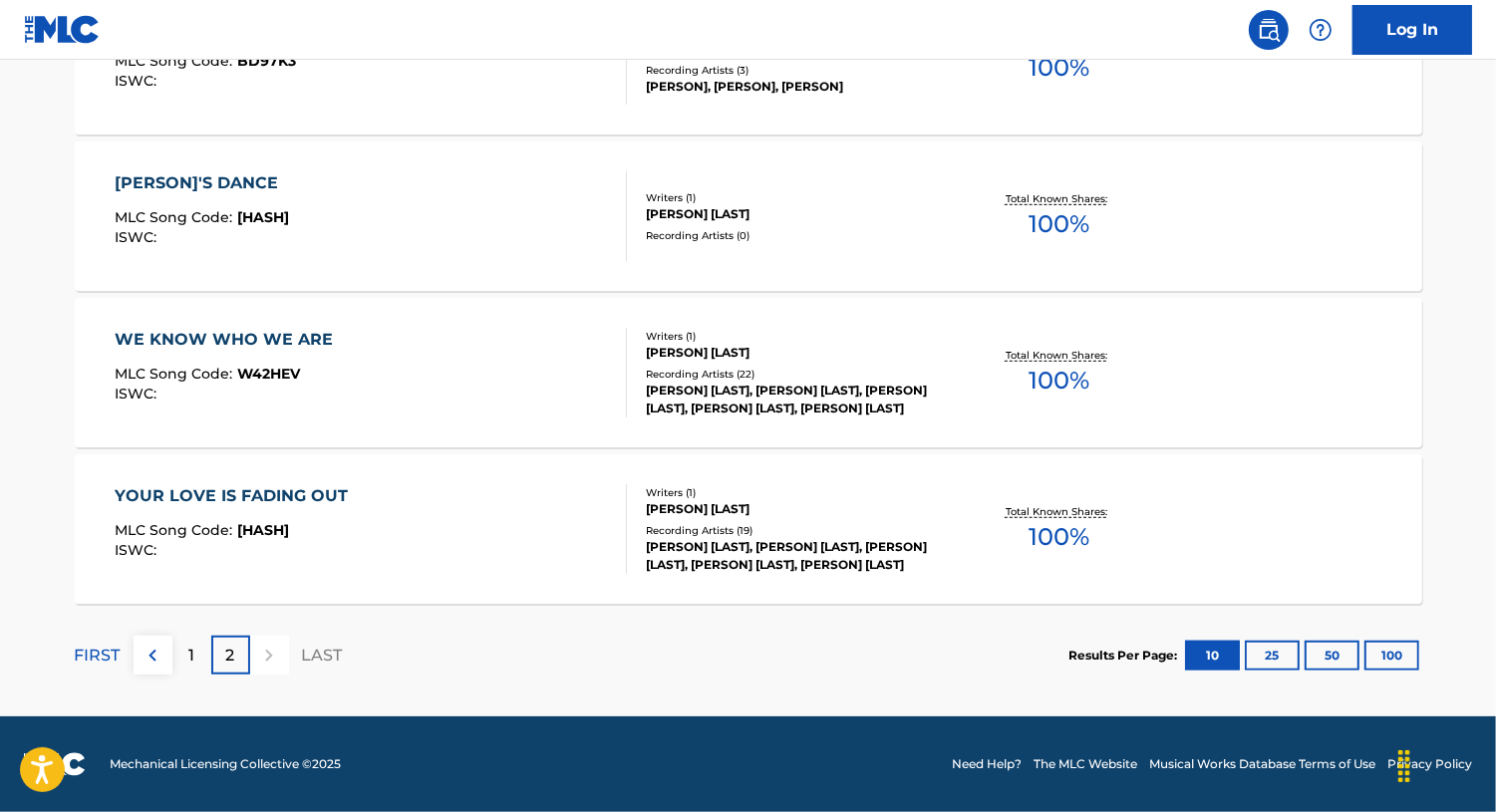 click on "1" at bounding box center [191, 655] 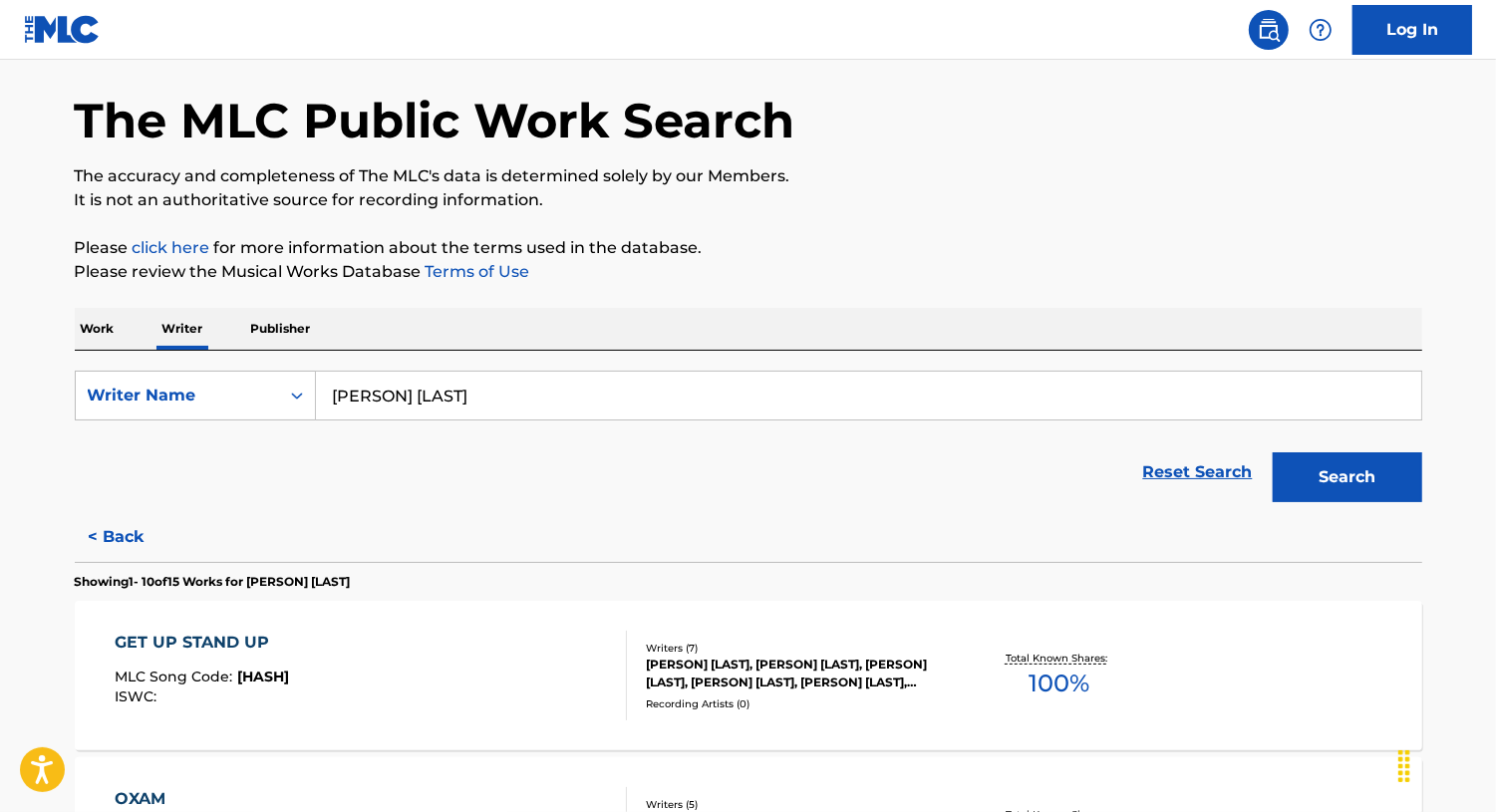 scroll, scrollTop: 76, scrollLeft: 0, axis: vertical 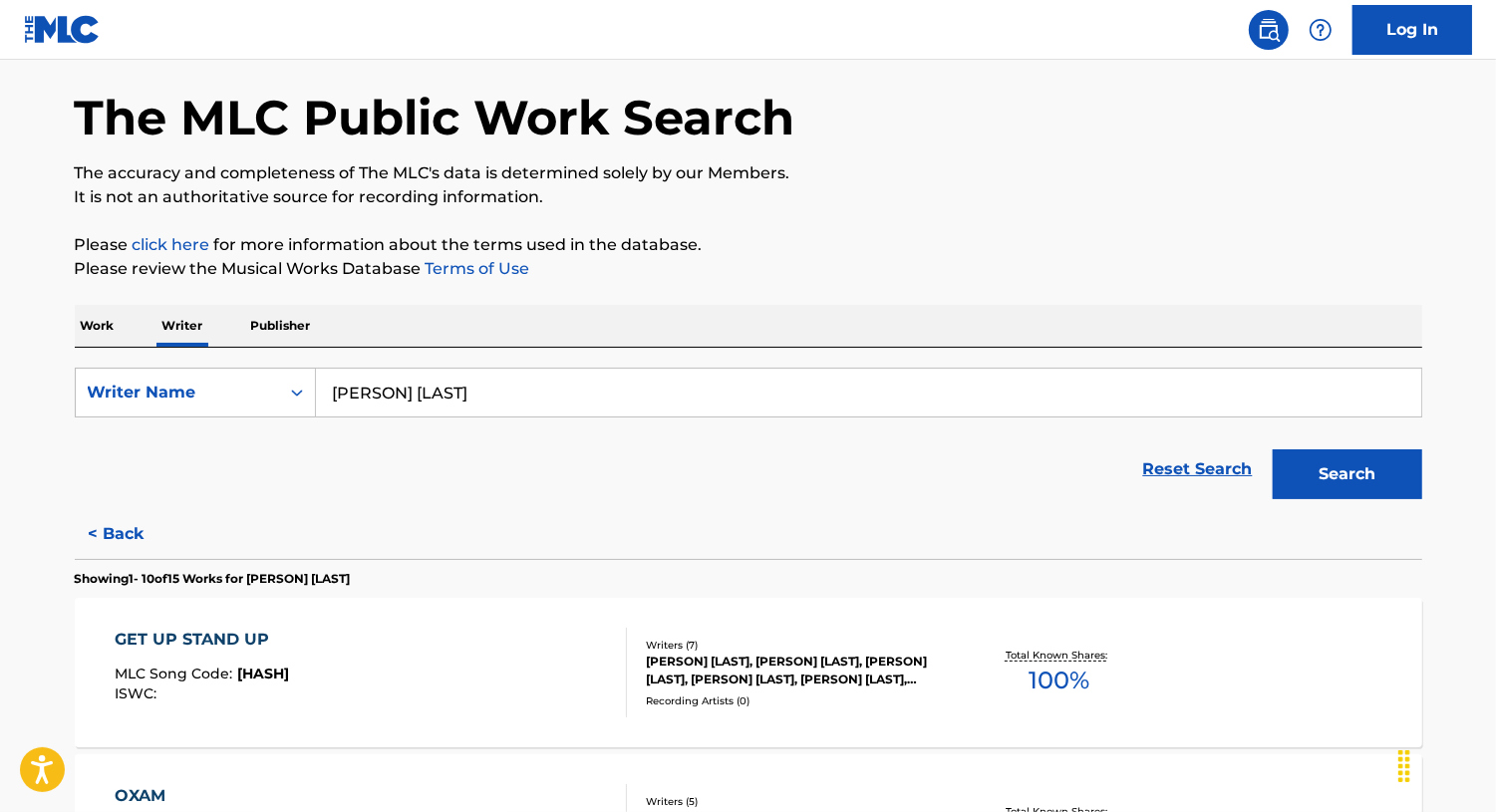 click on "< Back" at bounding box center (135, 534) 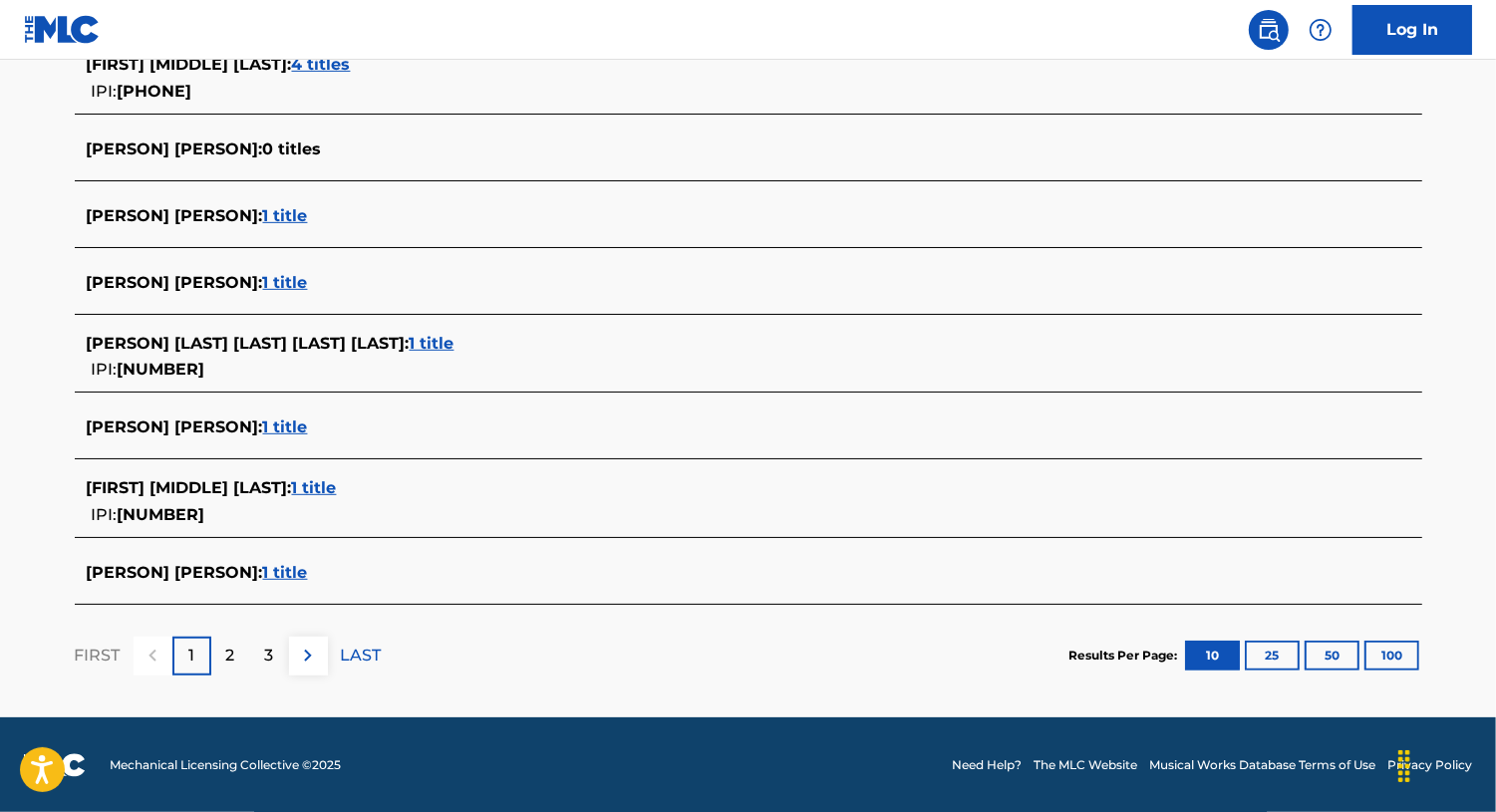 scroll, scrollTop: 715, scrollLeft: 0, axis: vertical 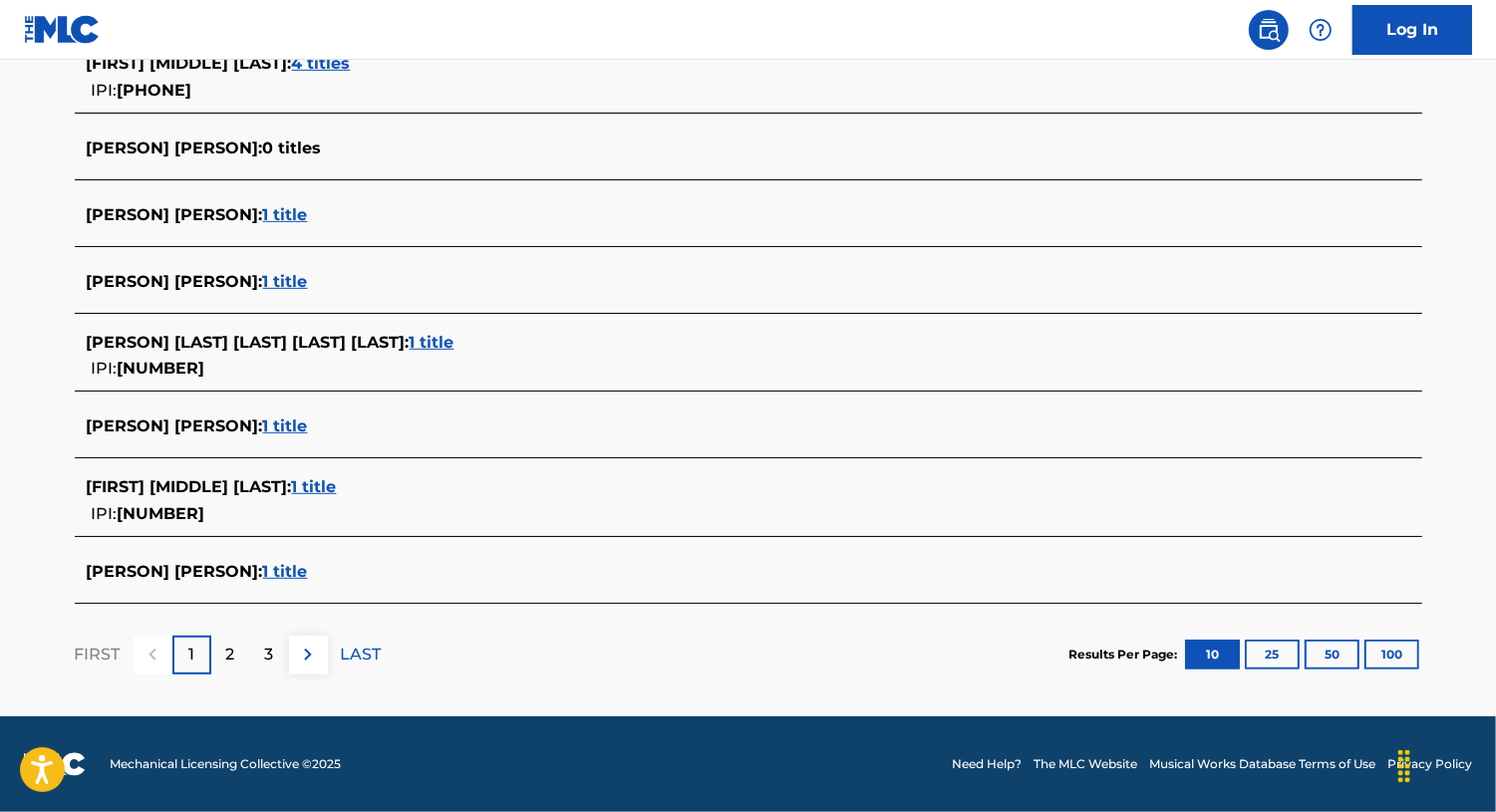 click on "1 title" at bounding box center [314, 486] 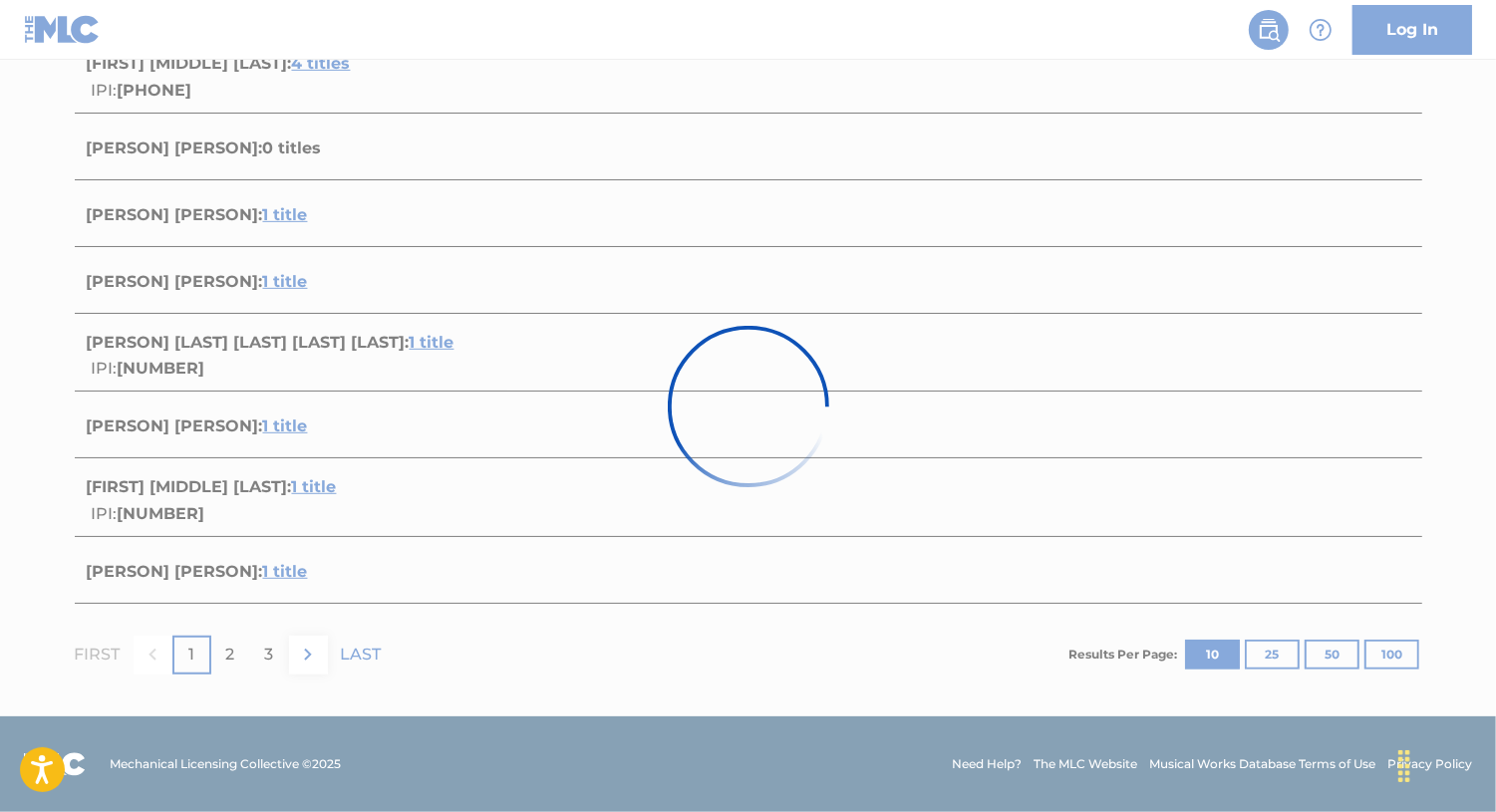 scroll, scrollTop: 210, scrollLeft: 0, axis: vertical 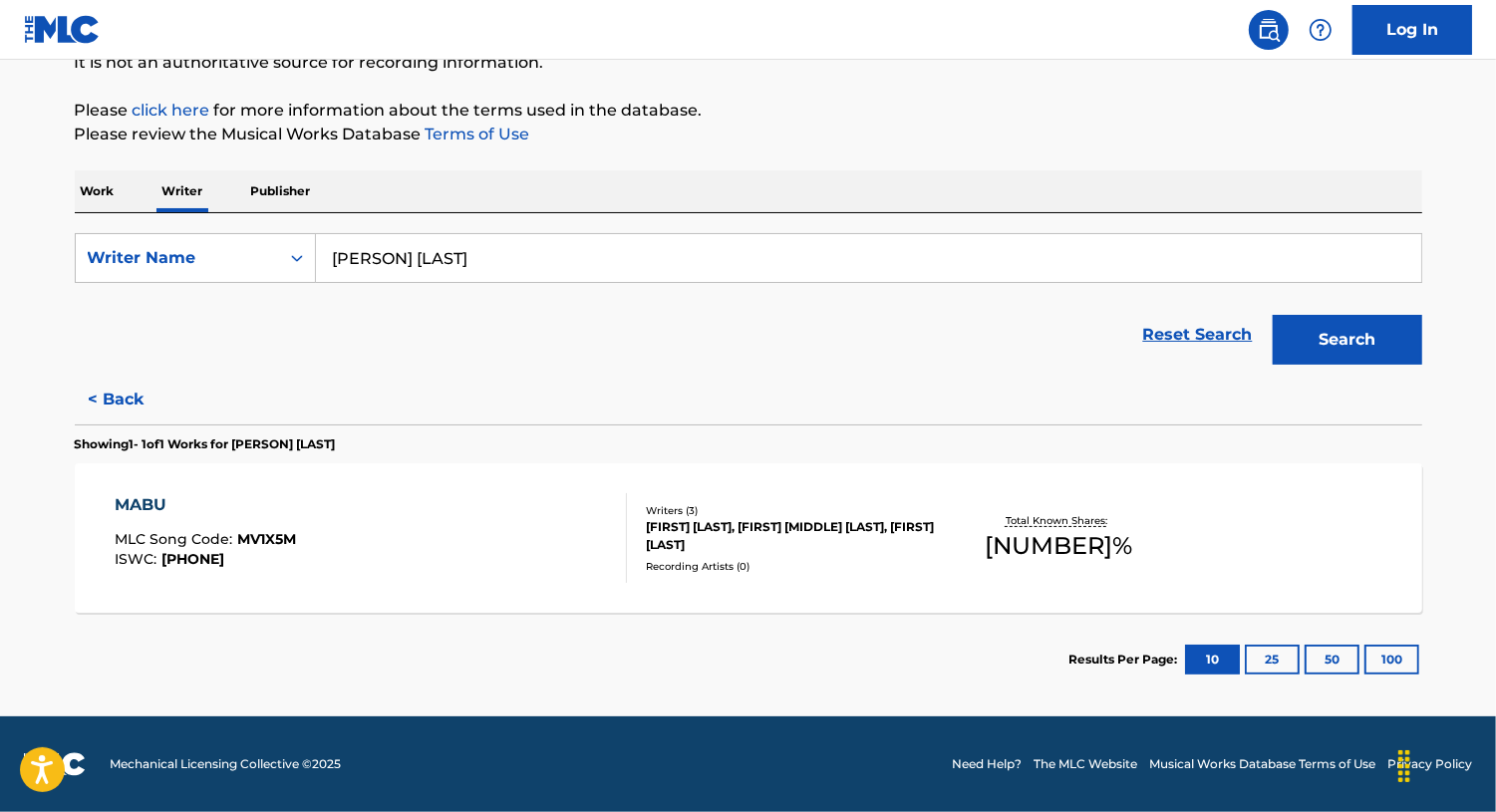 click on "[FIRST] [LAST], [FIRST] [MIDDLE] [LAST], [FIRST] [LAST]" at bounding box center (796, 536) 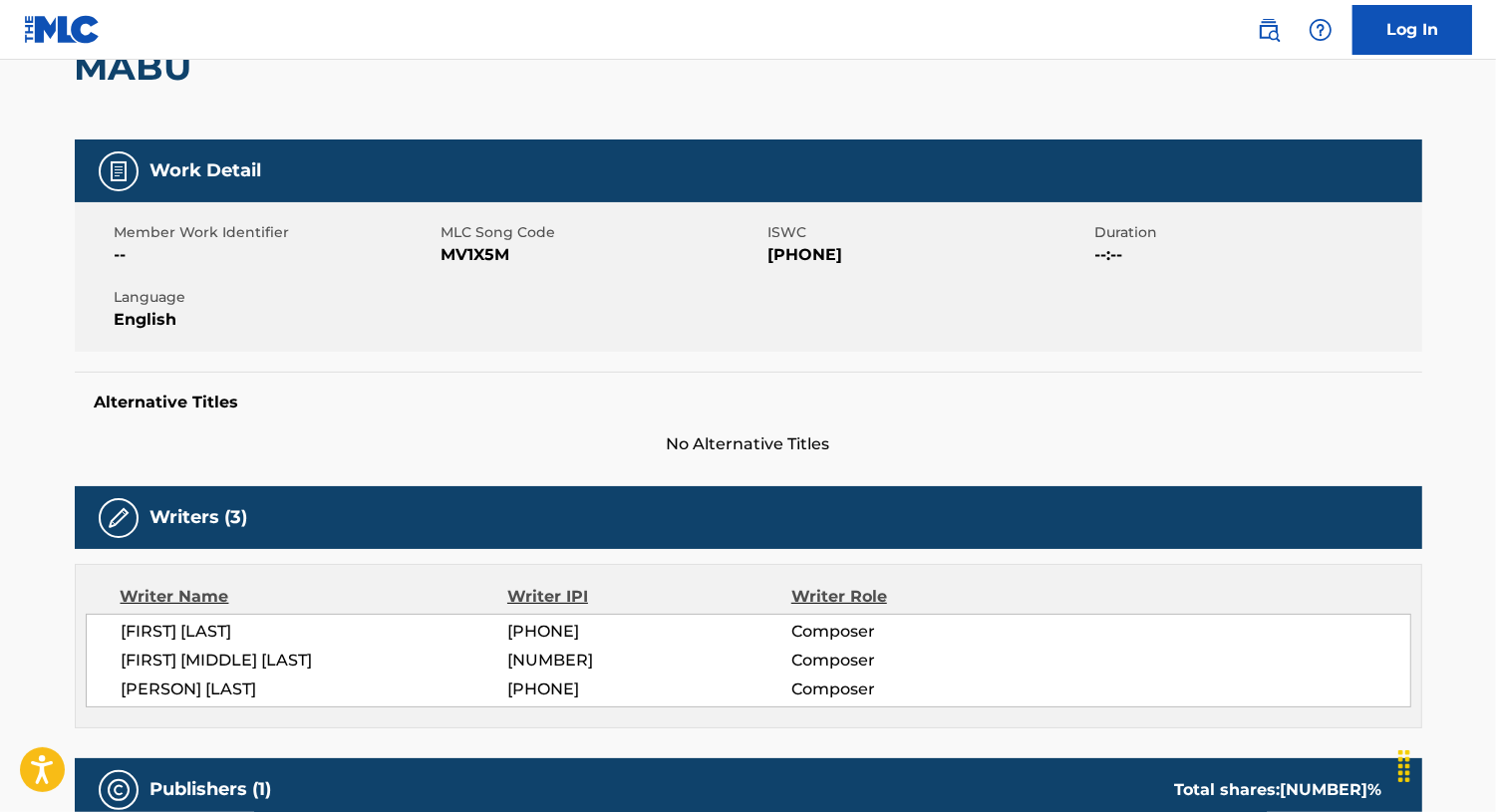 scroll, scrollTop: 0, scrollLeft: 0, axis: both 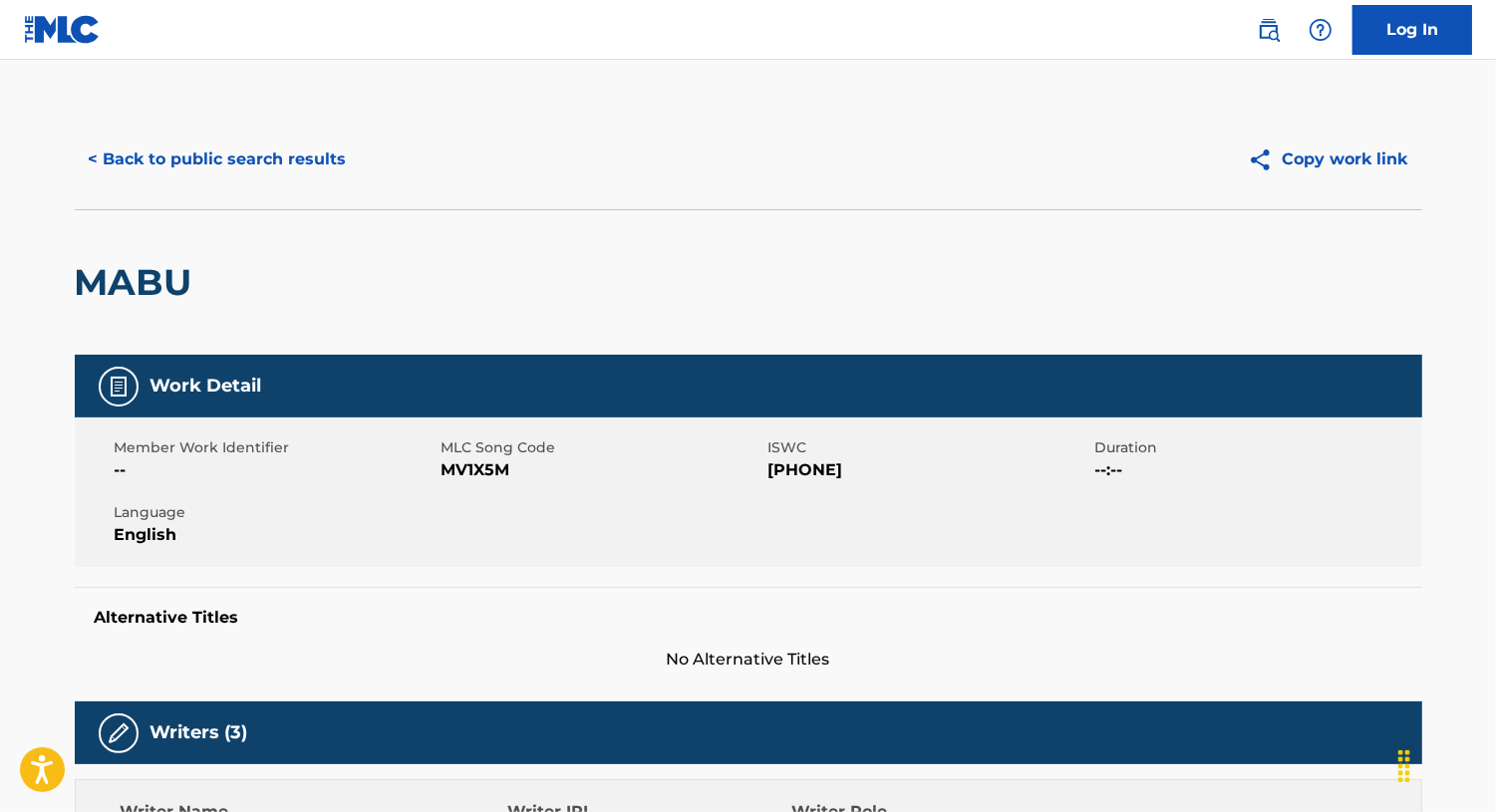 click on "< Back to public search results" at bounding box center (217, 159) 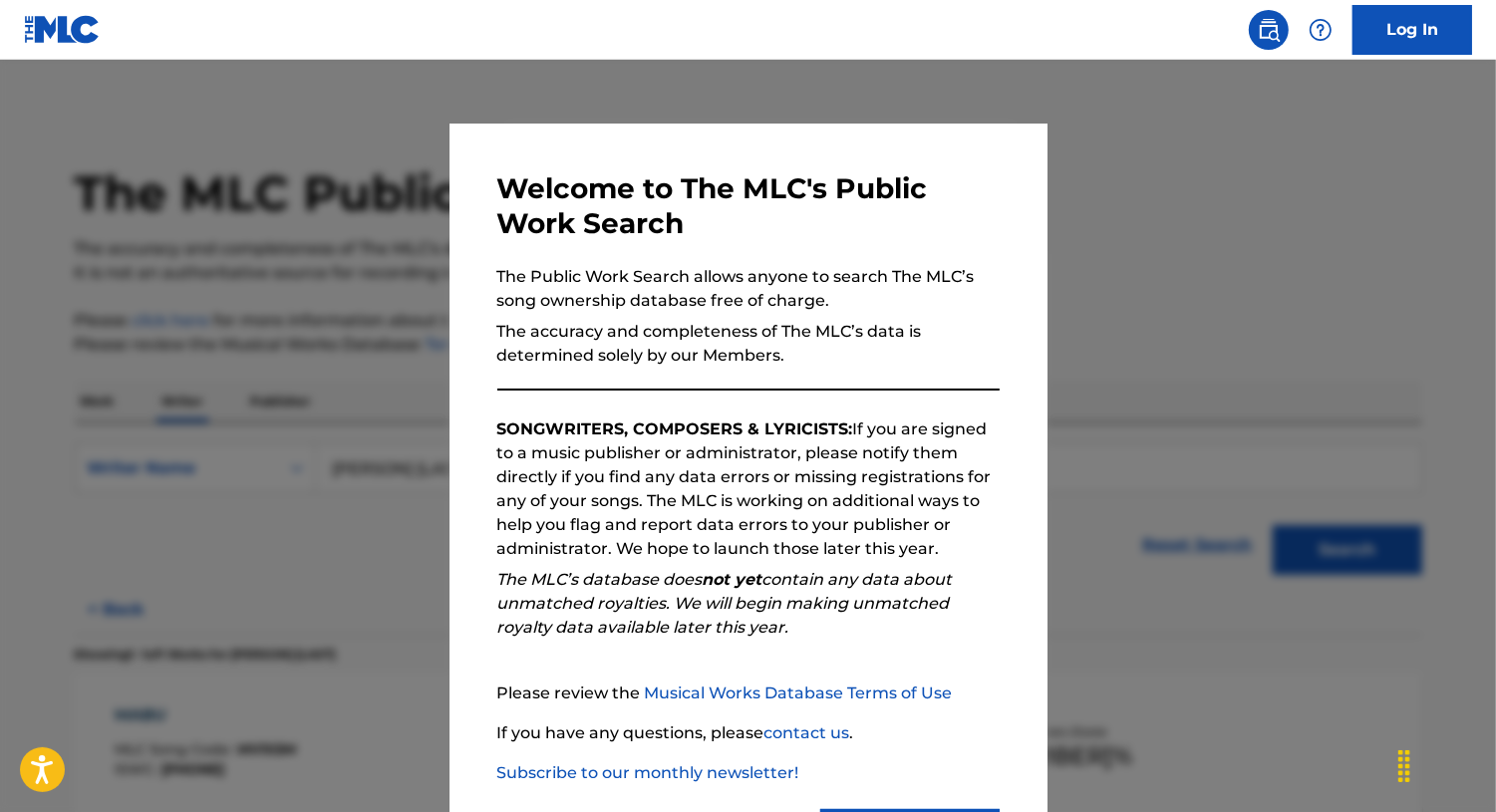 click at bounding box center (748, 465) 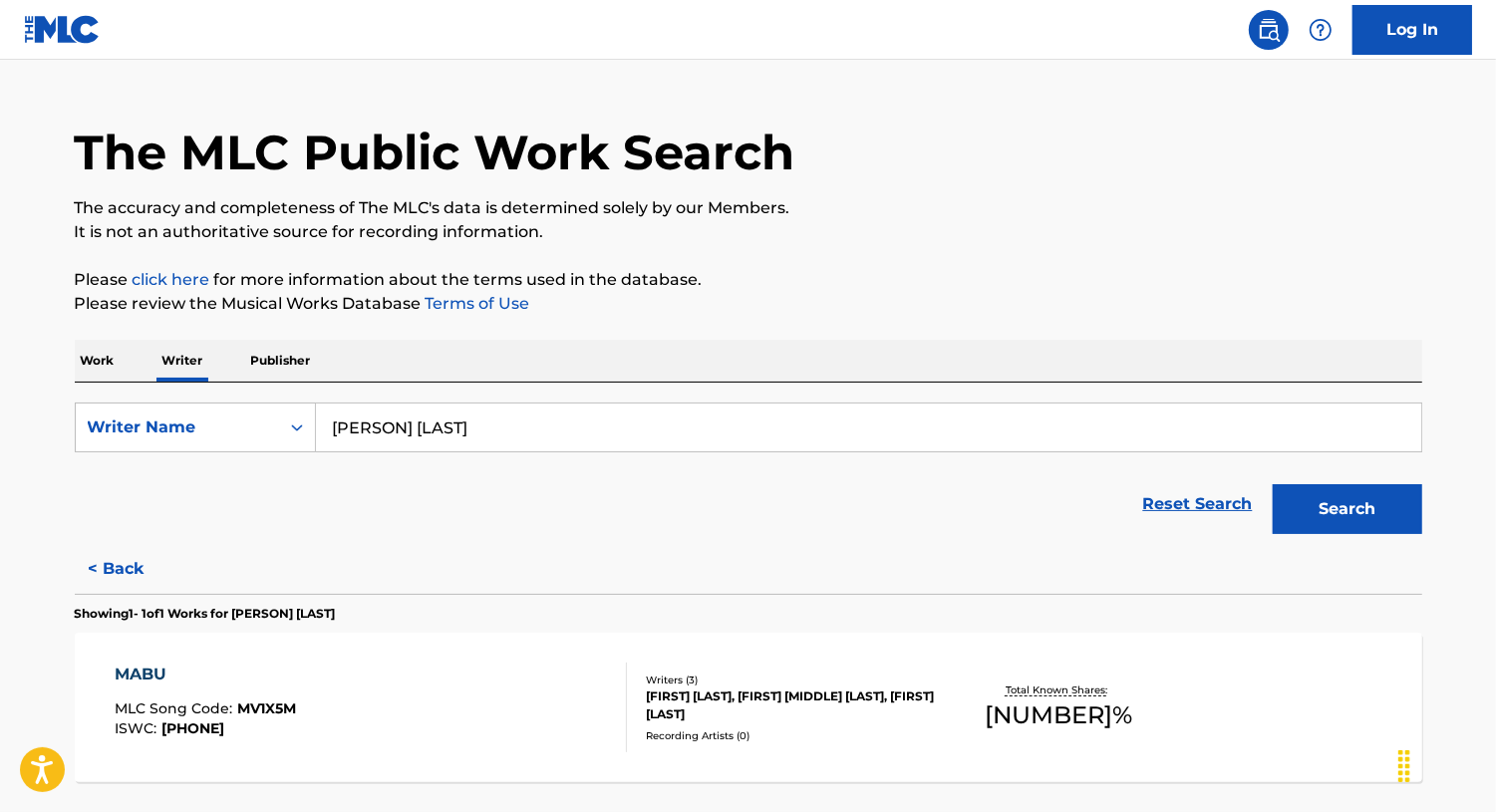 scroll, scrollTop: 210, scrollLeft: 0, axis: vertical 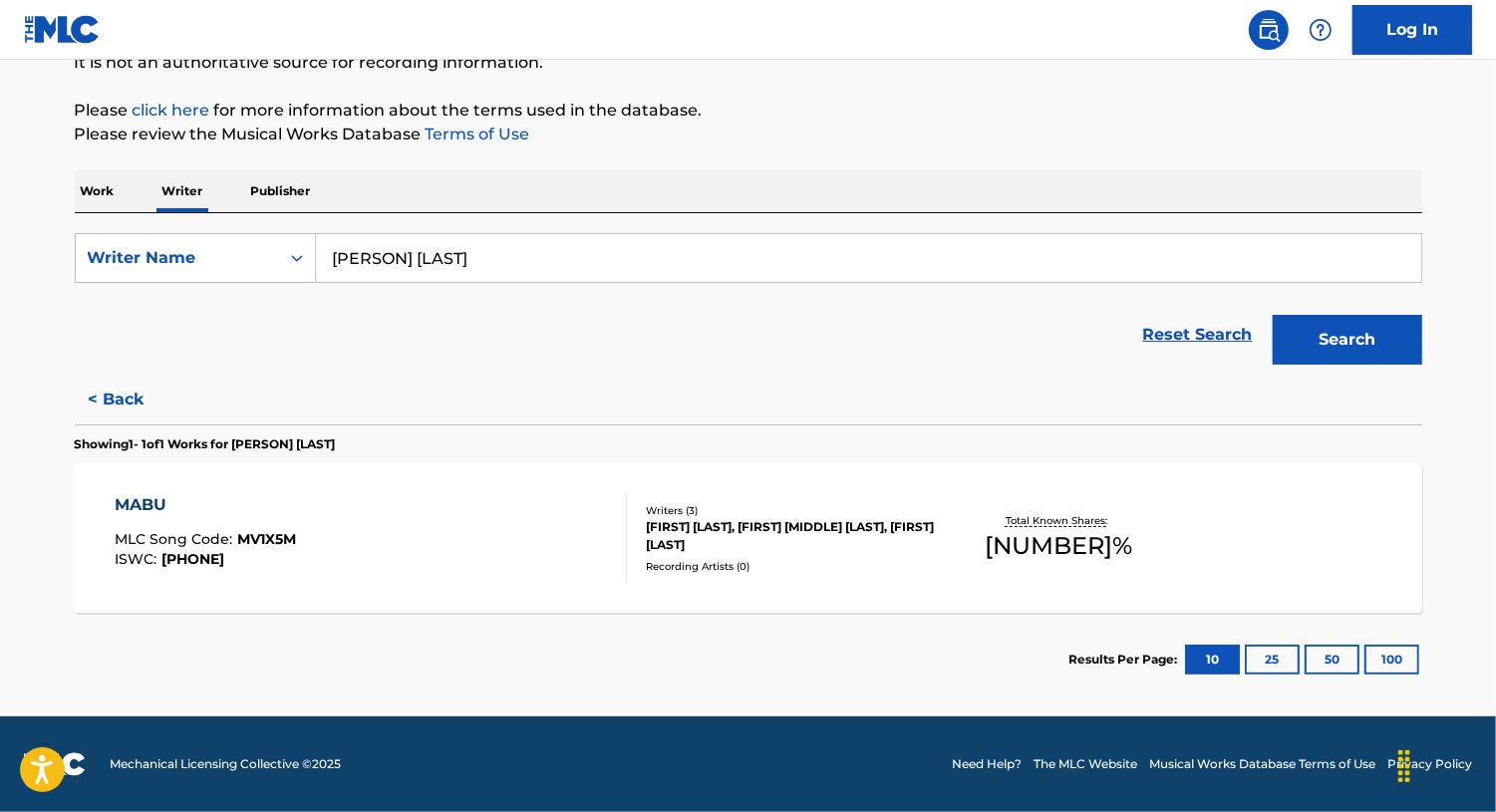 click on "< Back" at bounding box center (135, 400) 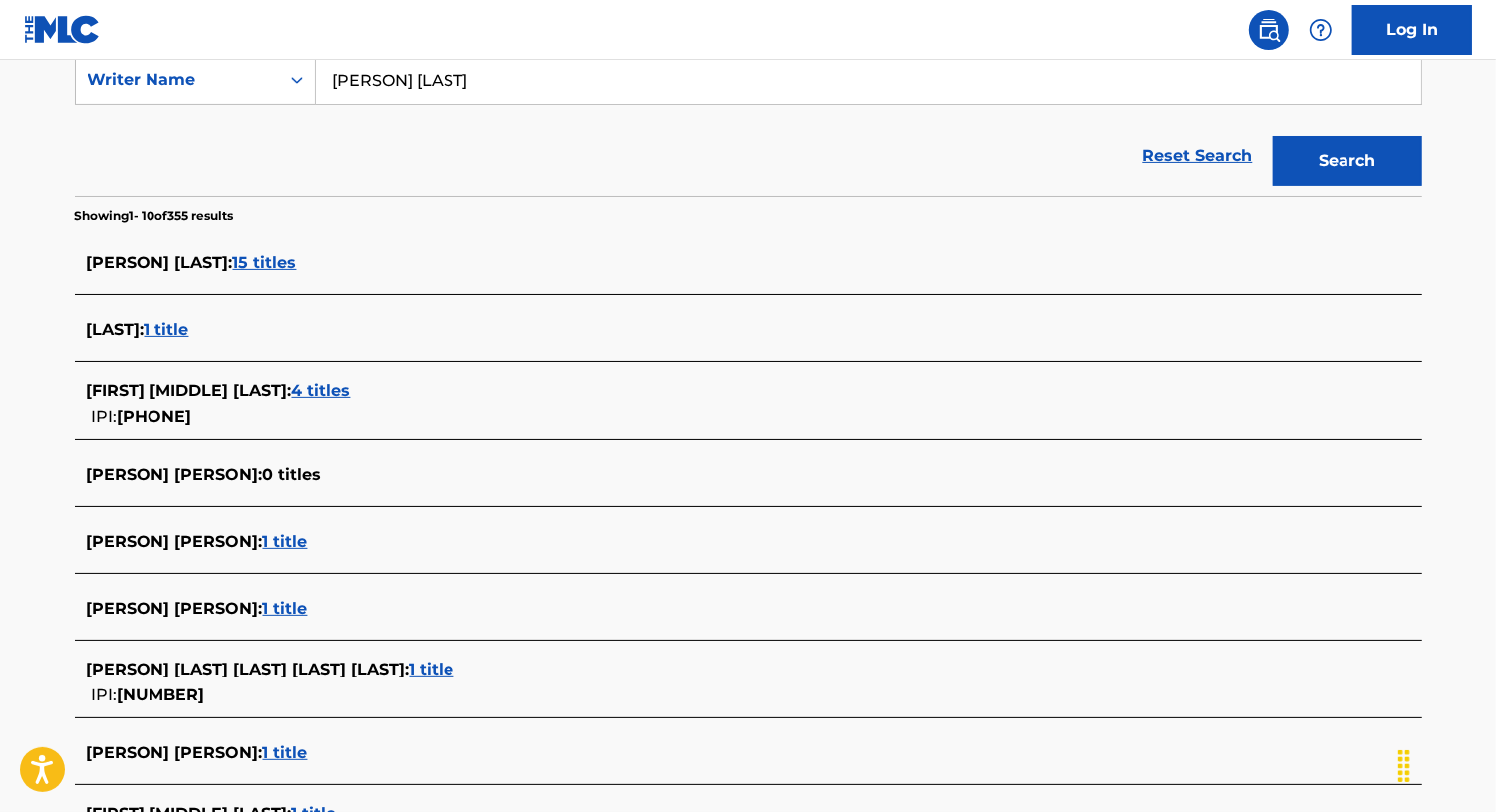 scroll, scrollTop: 521, scrollLeft: 0, axis: vertical 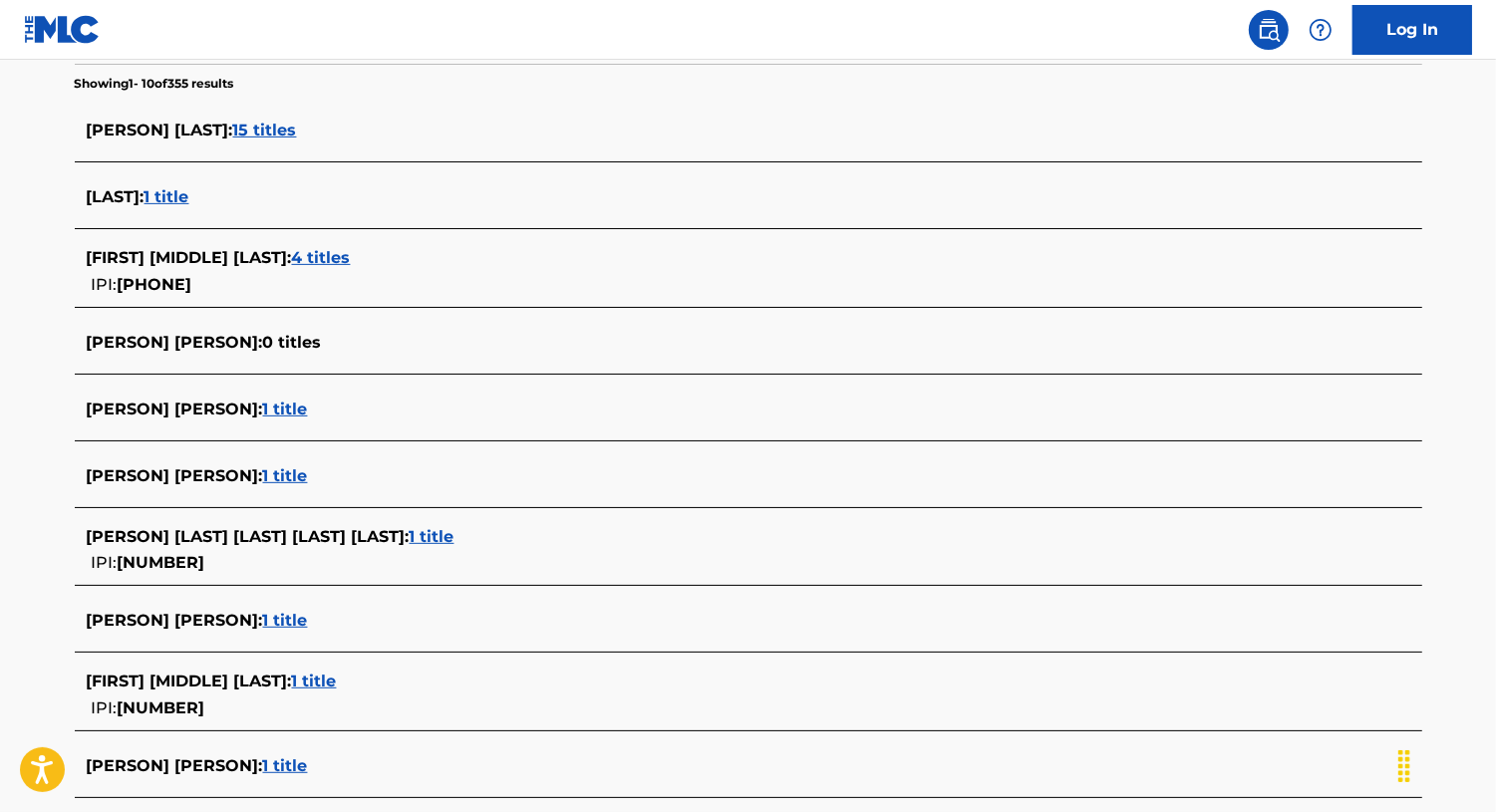 click on "15 titles" at bounding box center (265, 130) 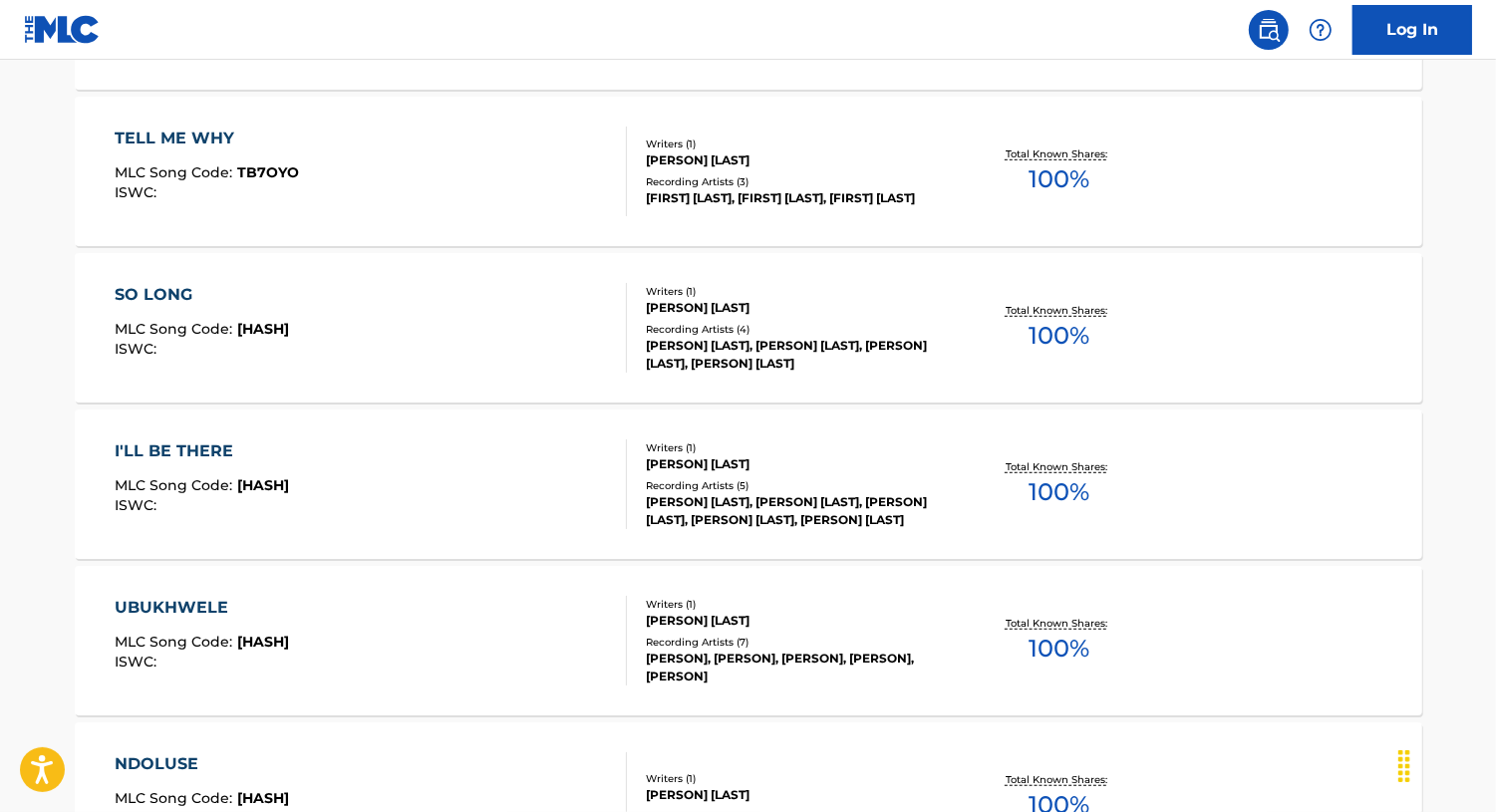 scroll, scrollTop: 1627, scrollLeft: 0, axis: vertical 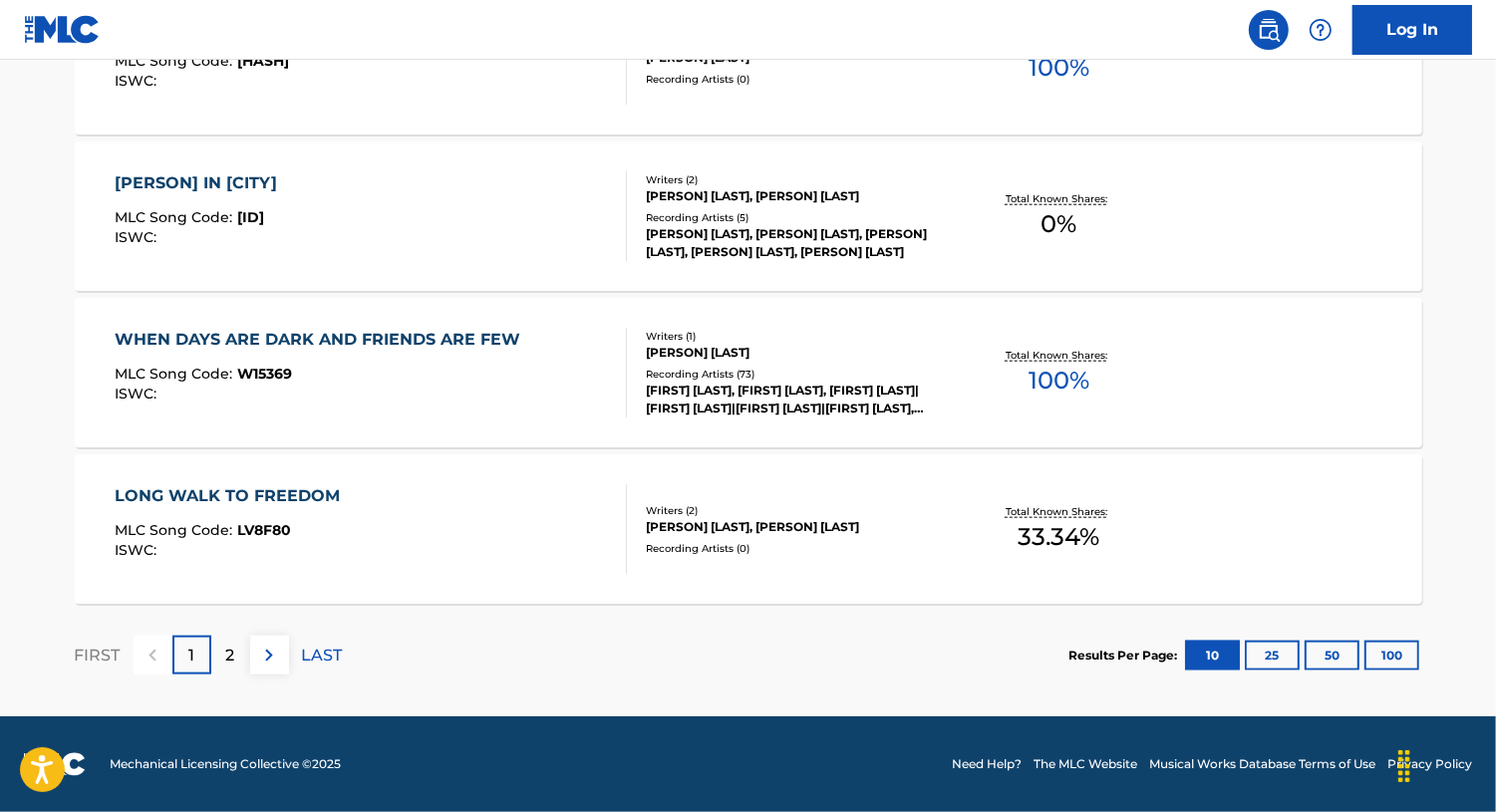 click on "2" at bounding box center [230, 655] 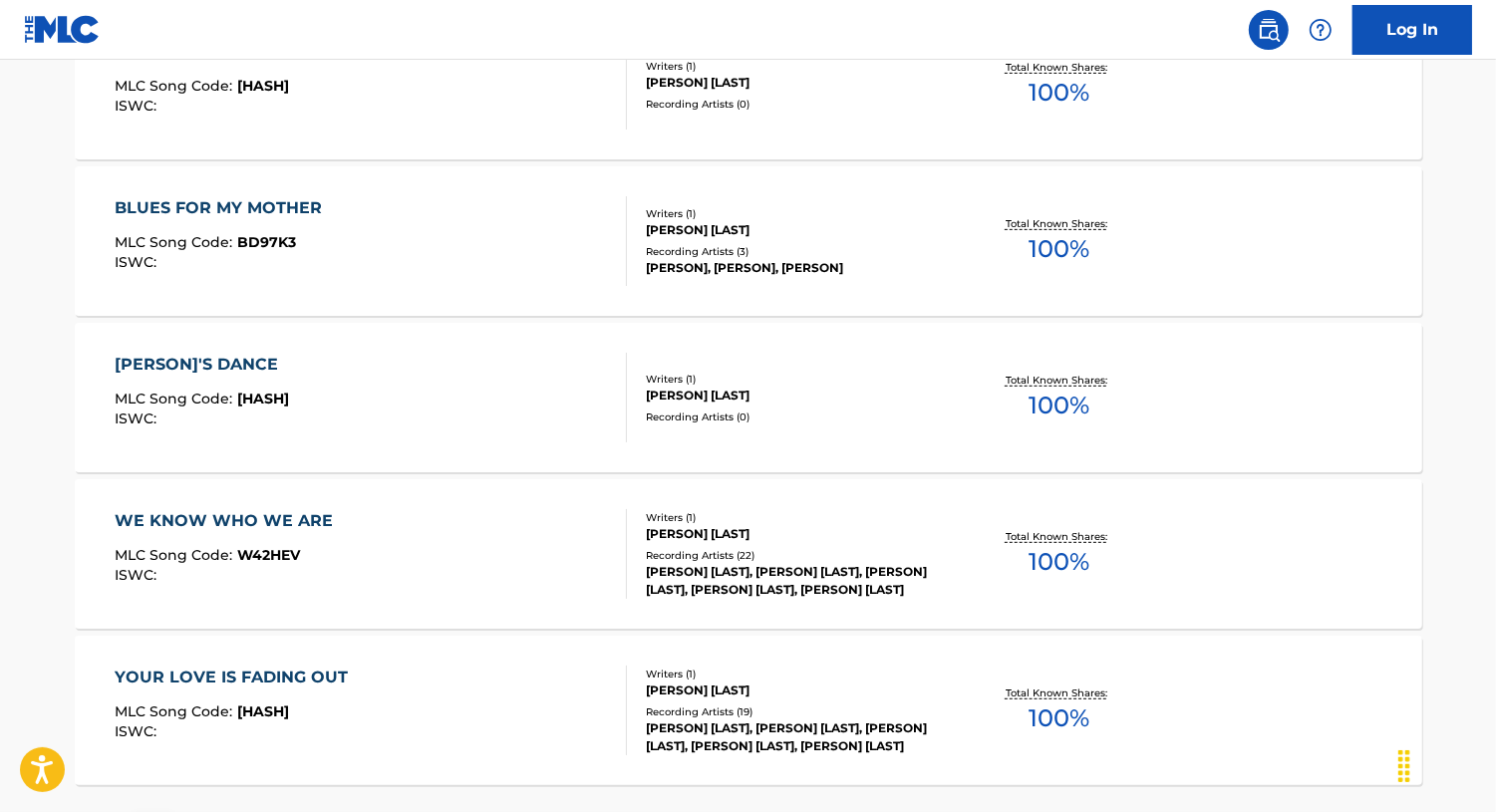 scroll, scrollTop: 659, scrollLeft: 0, axis: vertical 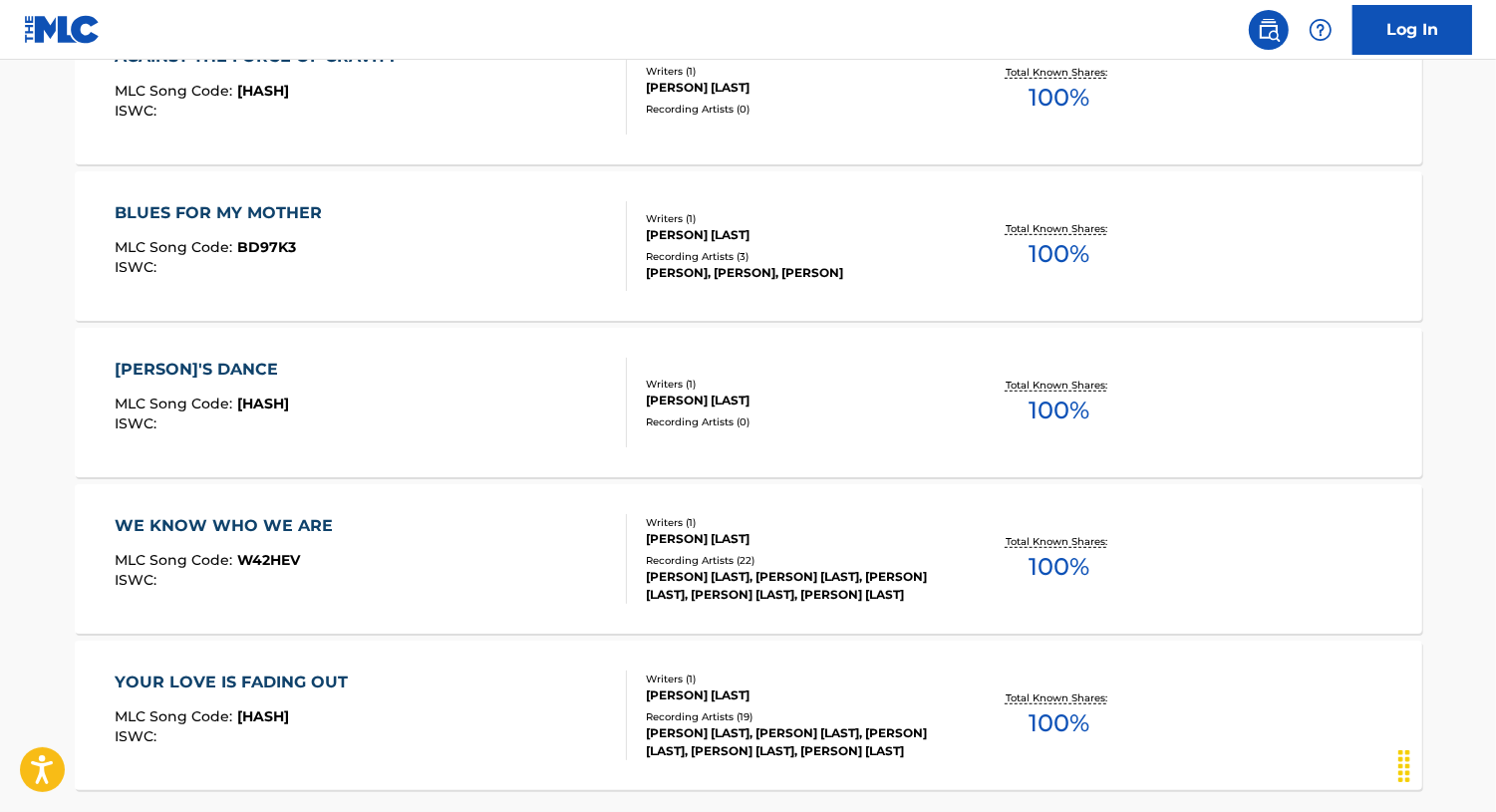 click on "[PERSON] [LAST]" at bounding box center [796, 539] 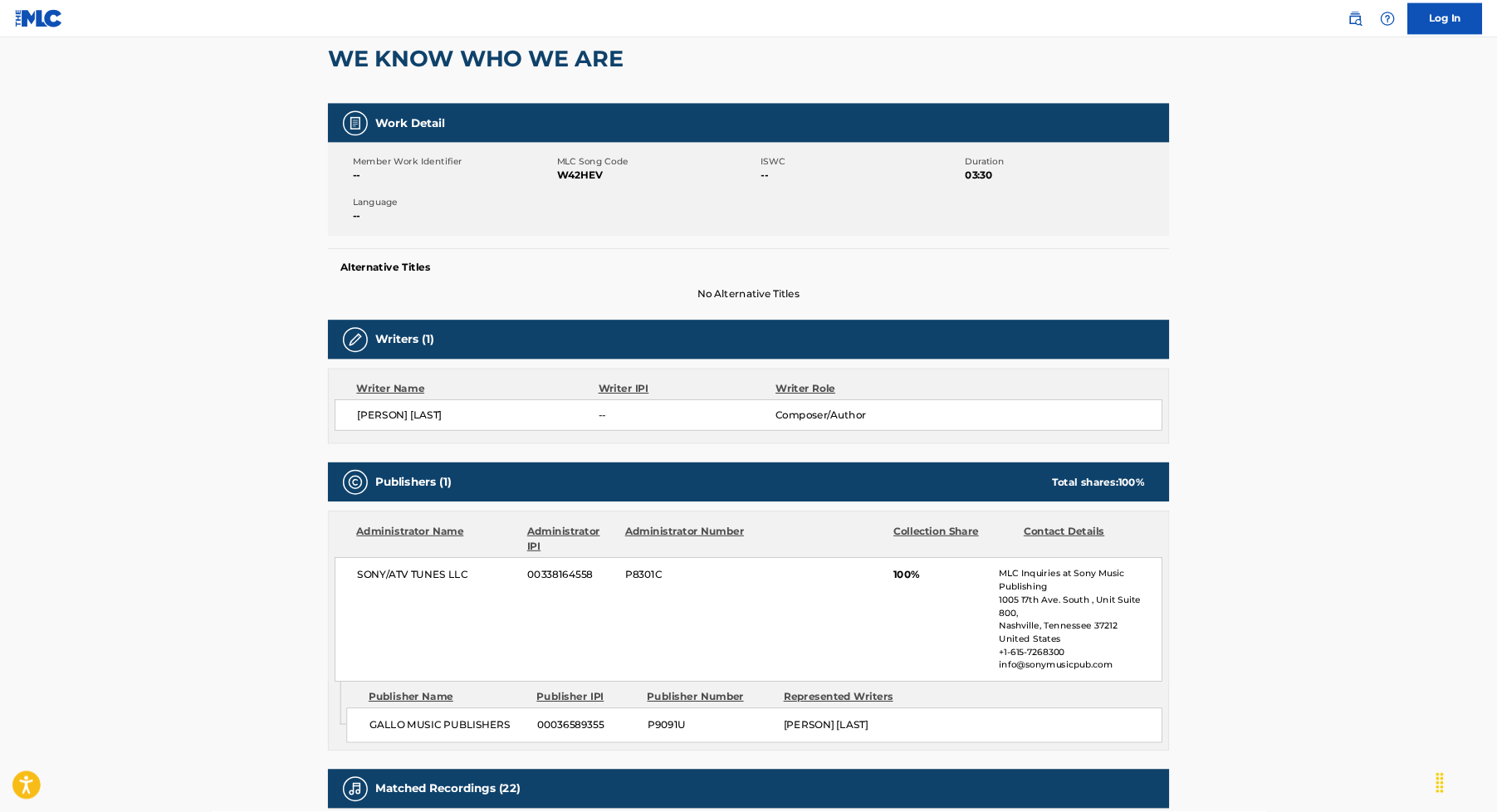 scroll, scrollTop: 154, scrollLeft: 0, axis: vertical 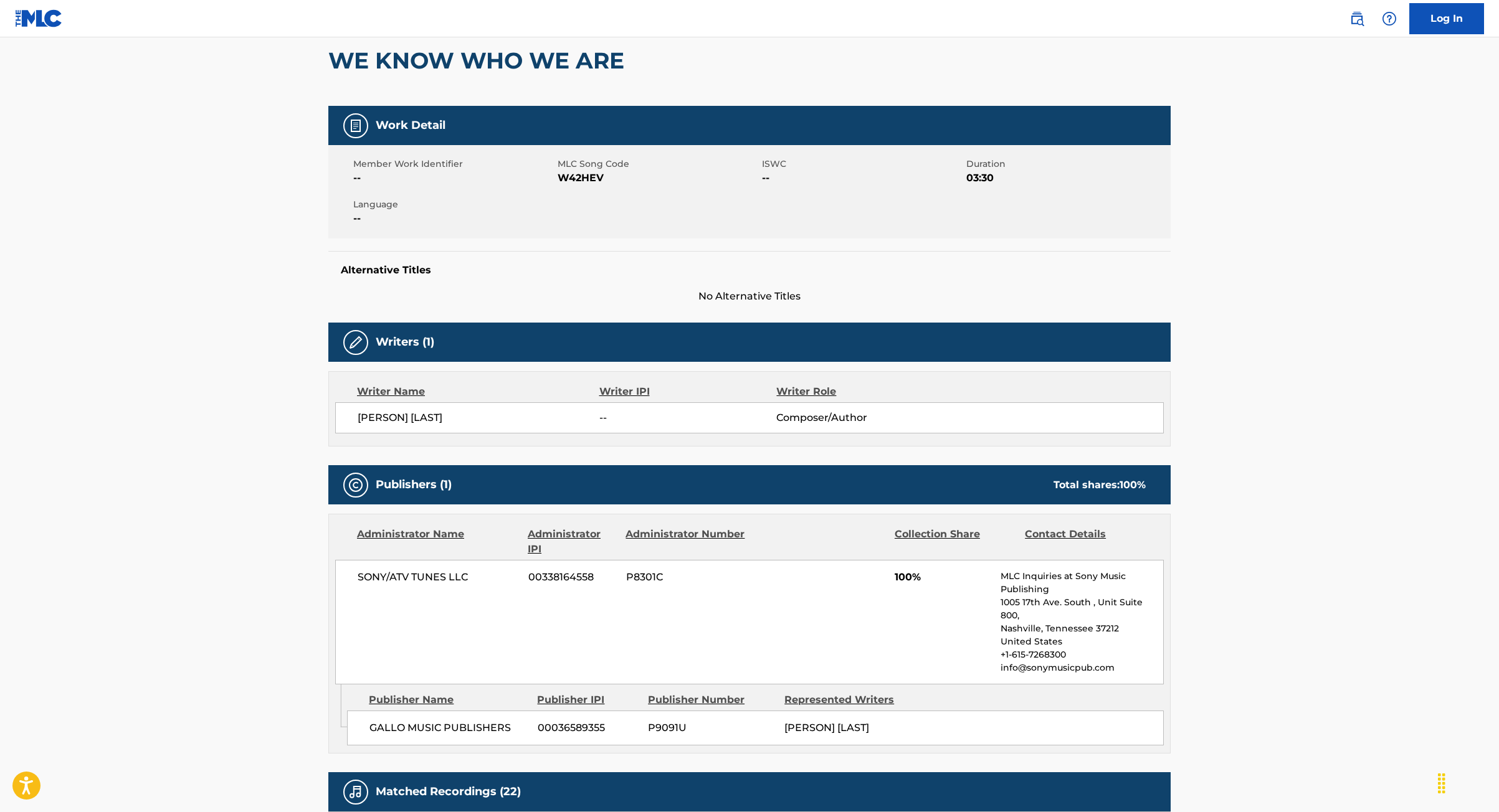 click on "Work Detail   Member Work Identifier -- MLC Song Code W42HEV ISWC -- Duration 03:30 Language -- Alternative Titles No Alternative Titles Writers   (1) Writer Name Writer IPI Writer Role [PERSON] [LAST] -- Composer/Author Publishers   (1) Total shares:  100 % Administrator Name Administrator IPI Administrator Number Collection Share Contact Details SONY/ATV TUNES LLC 00338164558 P8301C 100% MLC Inquiries at Sony Music Publishing 1005 17th Ave. South , Unit Suite 800,  [CITY], [STATE] [ZIP] [COUNTRY] [PHONE] [EMAIL] Admin Original Publisher Connecting Line Publisher Name Publisher IPI Publisher Number Represented Writers GALLO MUSIC PUBLISHERS 00036589355 P9091U [PERSON] [LAST] Total shares:  100 % Matched Recordings   (22) Showing  1  -   10  of  22   results   Recording Artist Recording Title ISRC DSP Label Duration [PERSON] [LAST] WE KNOW WHO WE ARE USA2P1392621 Apple Music GALLO RECORD COMPANY 04:41 [PERSON] [LAST] 1 2" at bounding box center [750, 579] 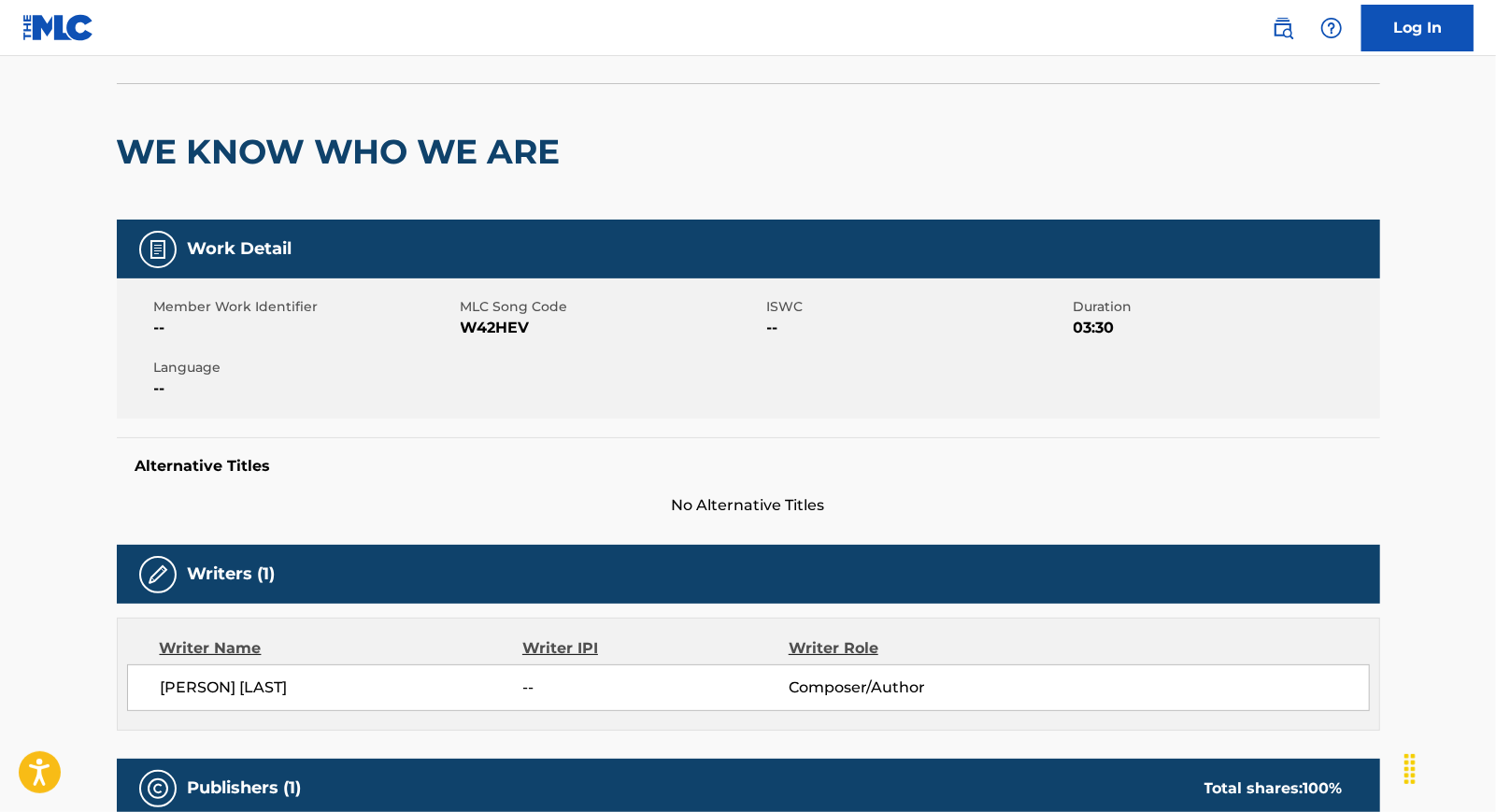 scroll, scrollTop: 0, scrollLeft: 0, axis: both 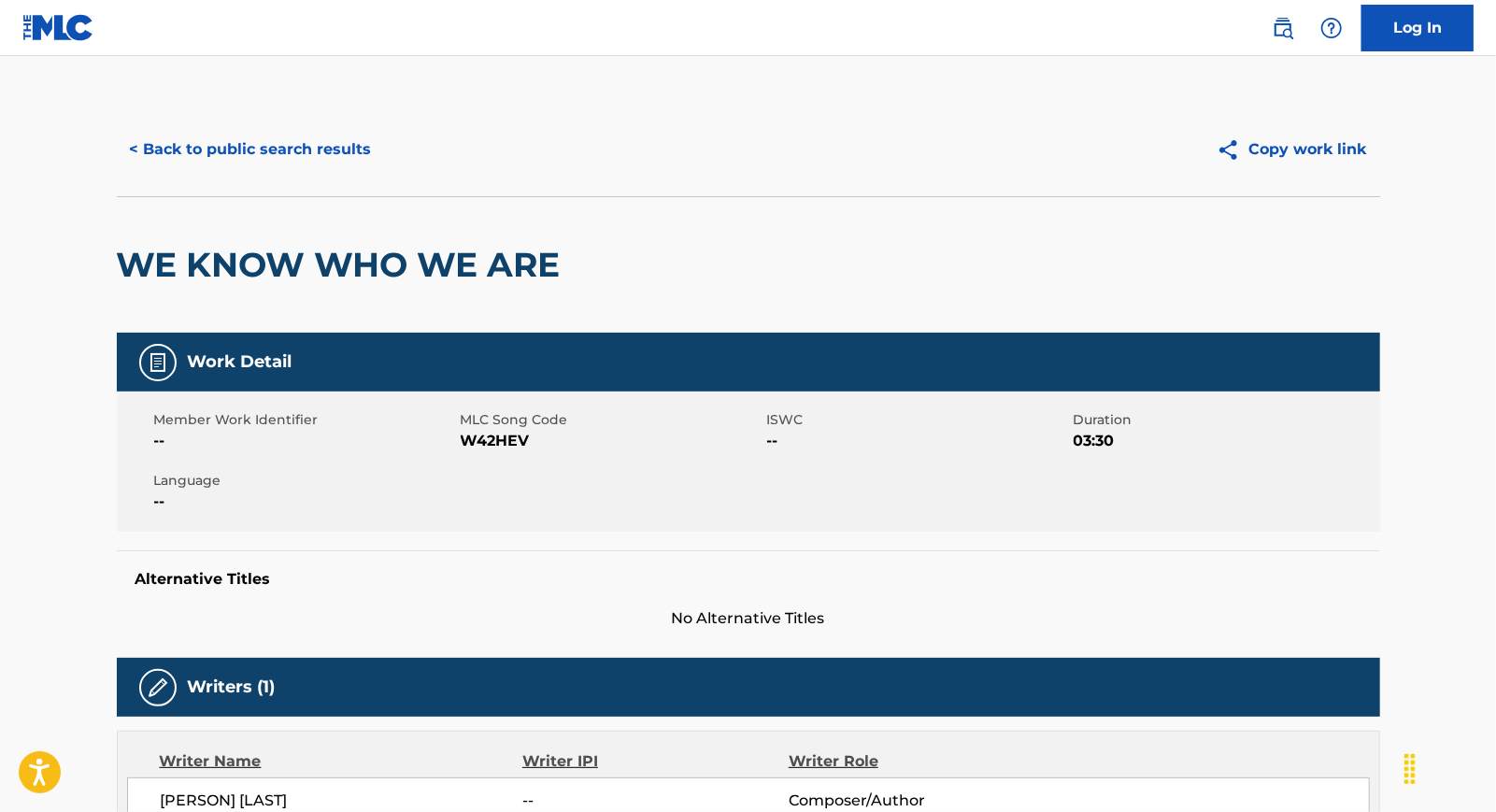 click on "< Back to public search results" at bounding box center [250, 150] 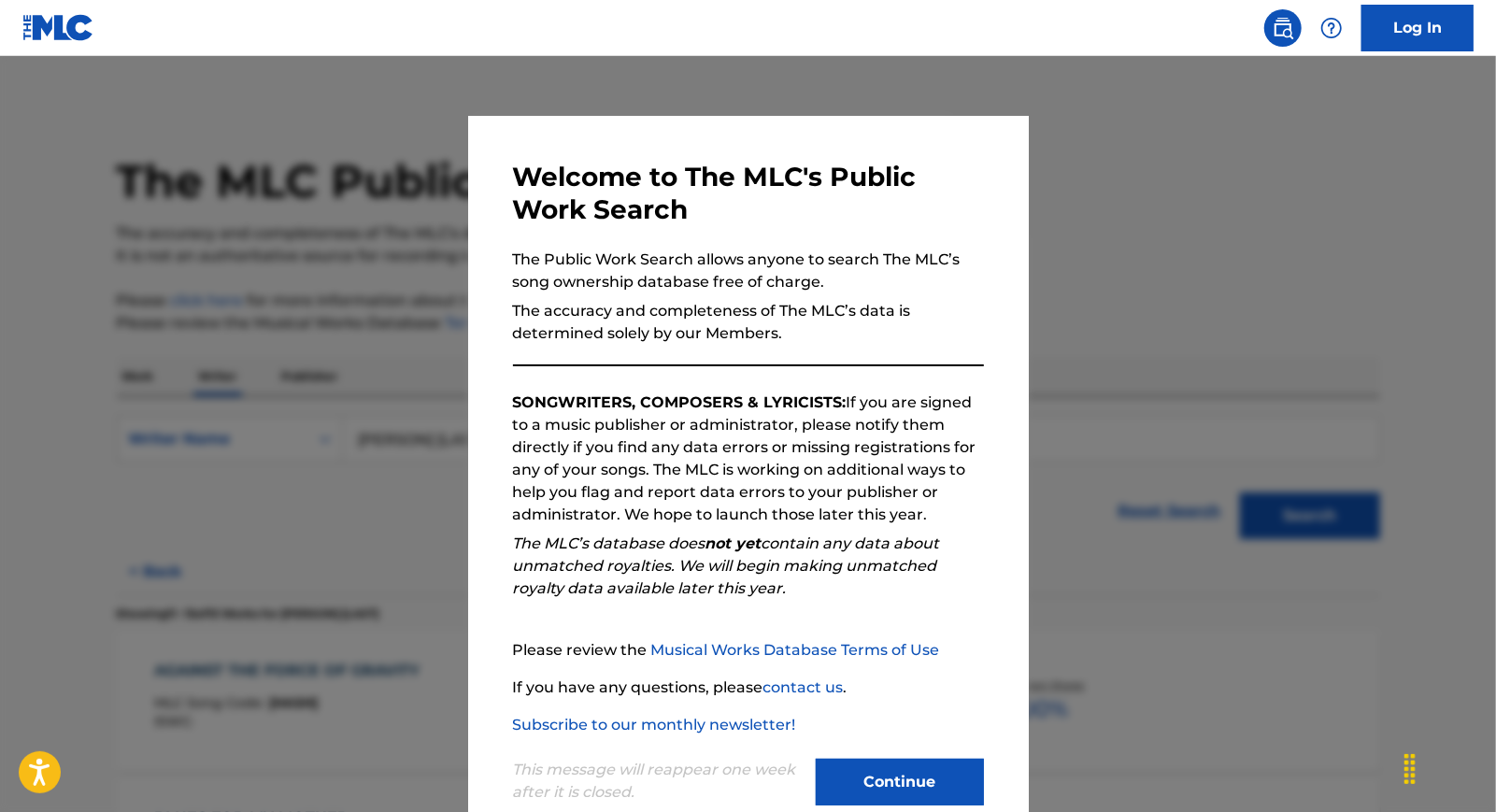 click at bounding box center [748, 462] 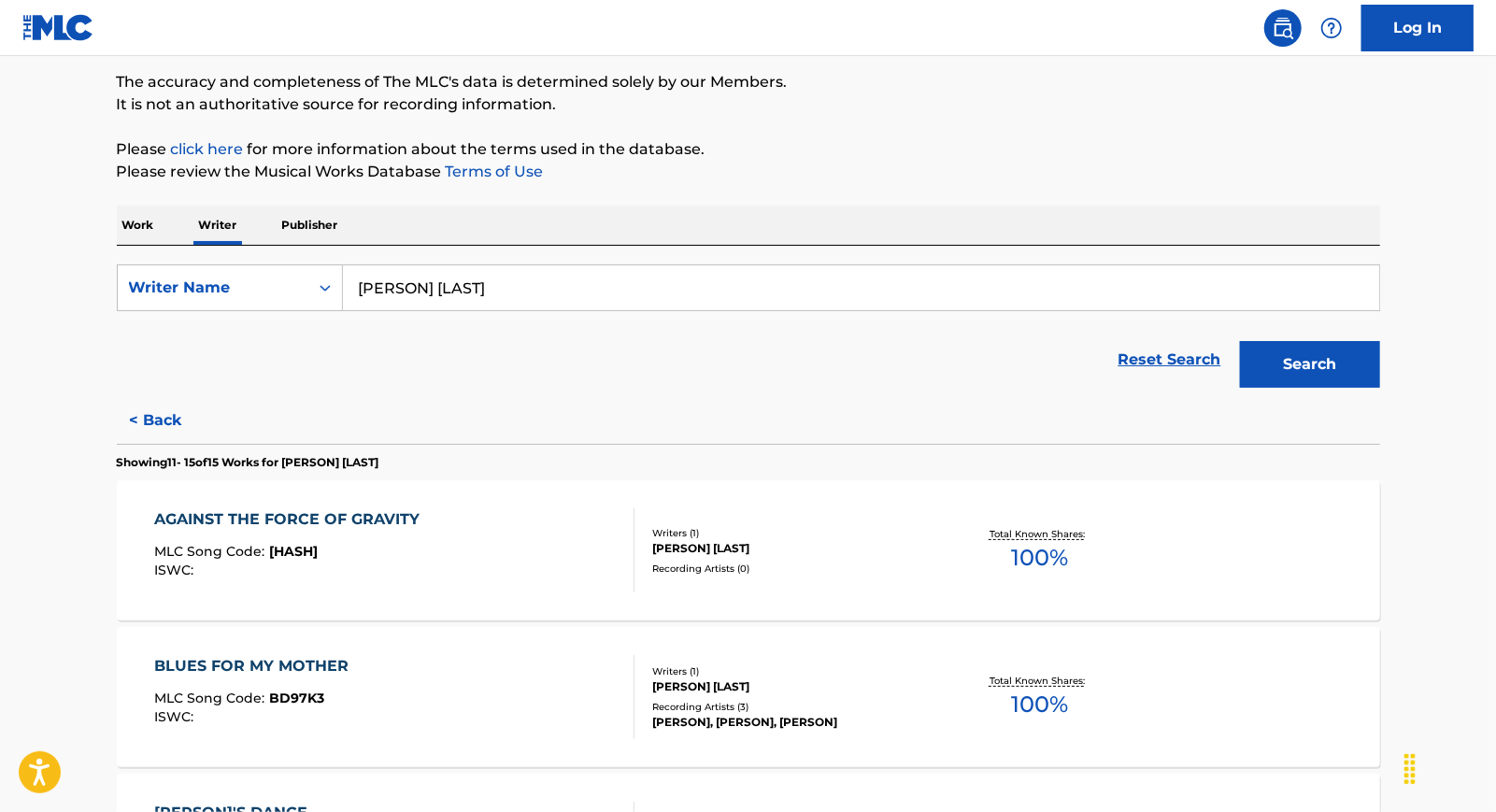 scroll, scrollTop: 162, scrollLeft: 0, axis: vertical 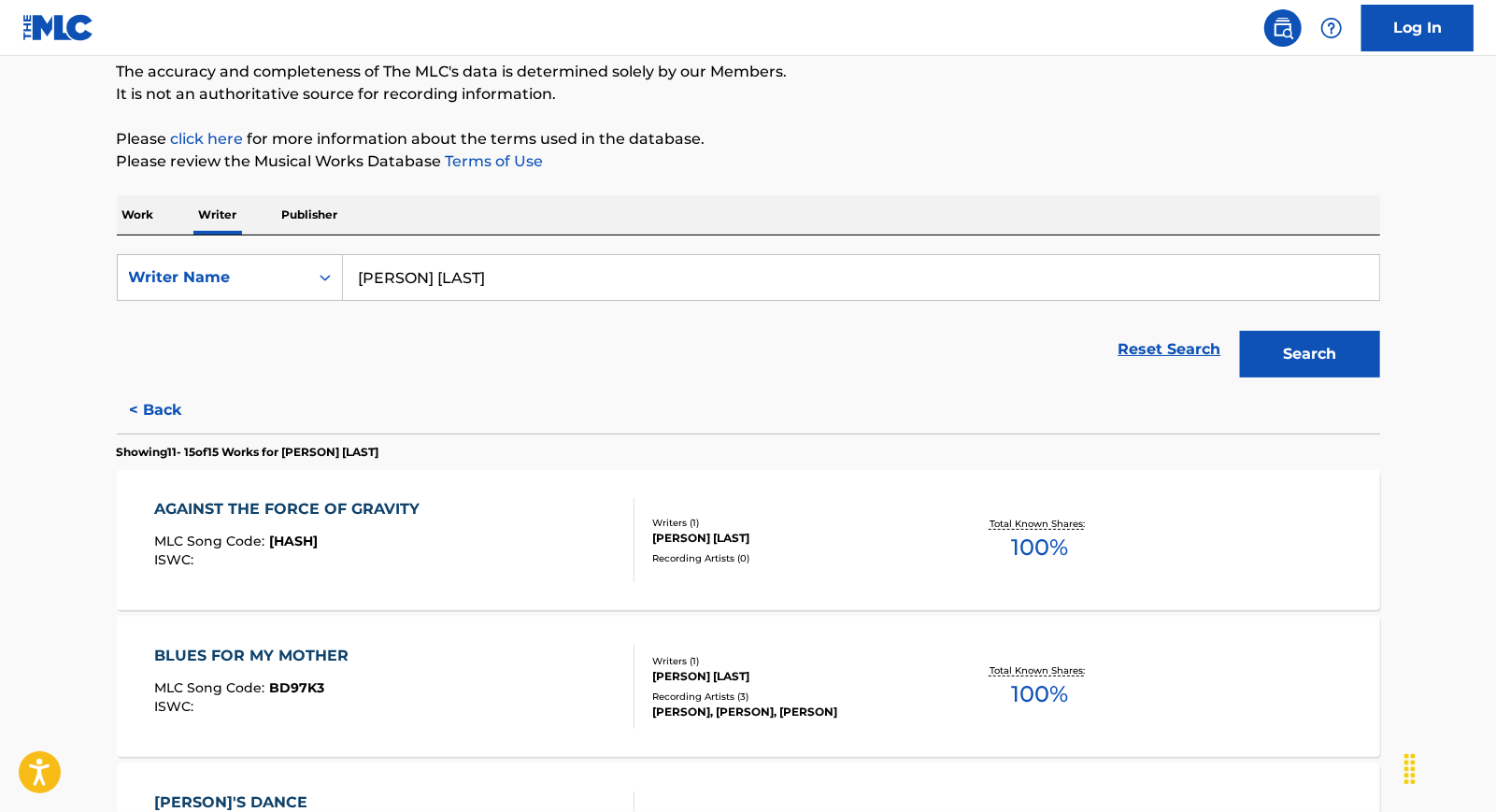 click on "< Back" at bounding box center [173, 410] 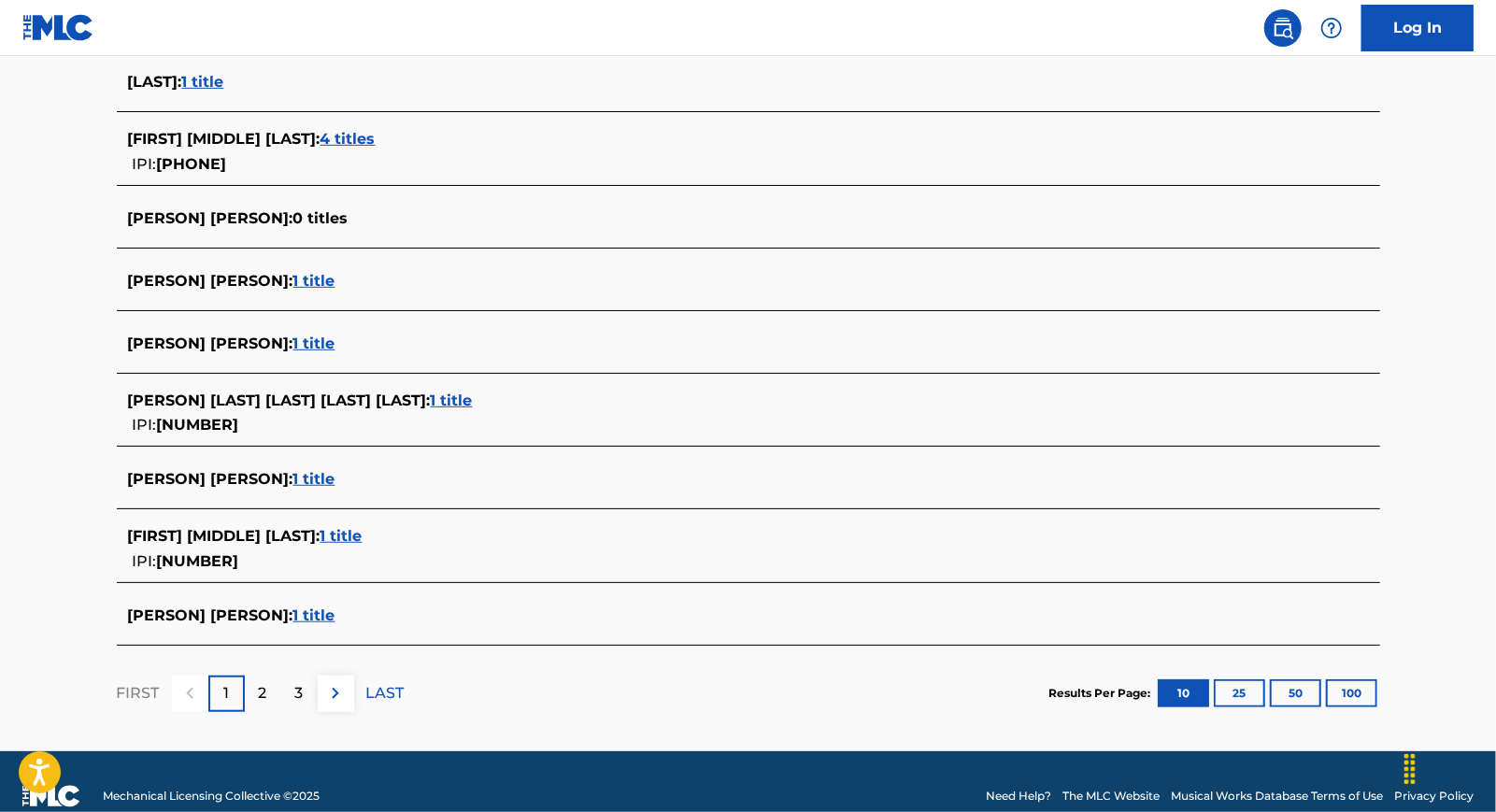 scroll, scrollTop: 592, scrollLeft: 0, axis: vertical 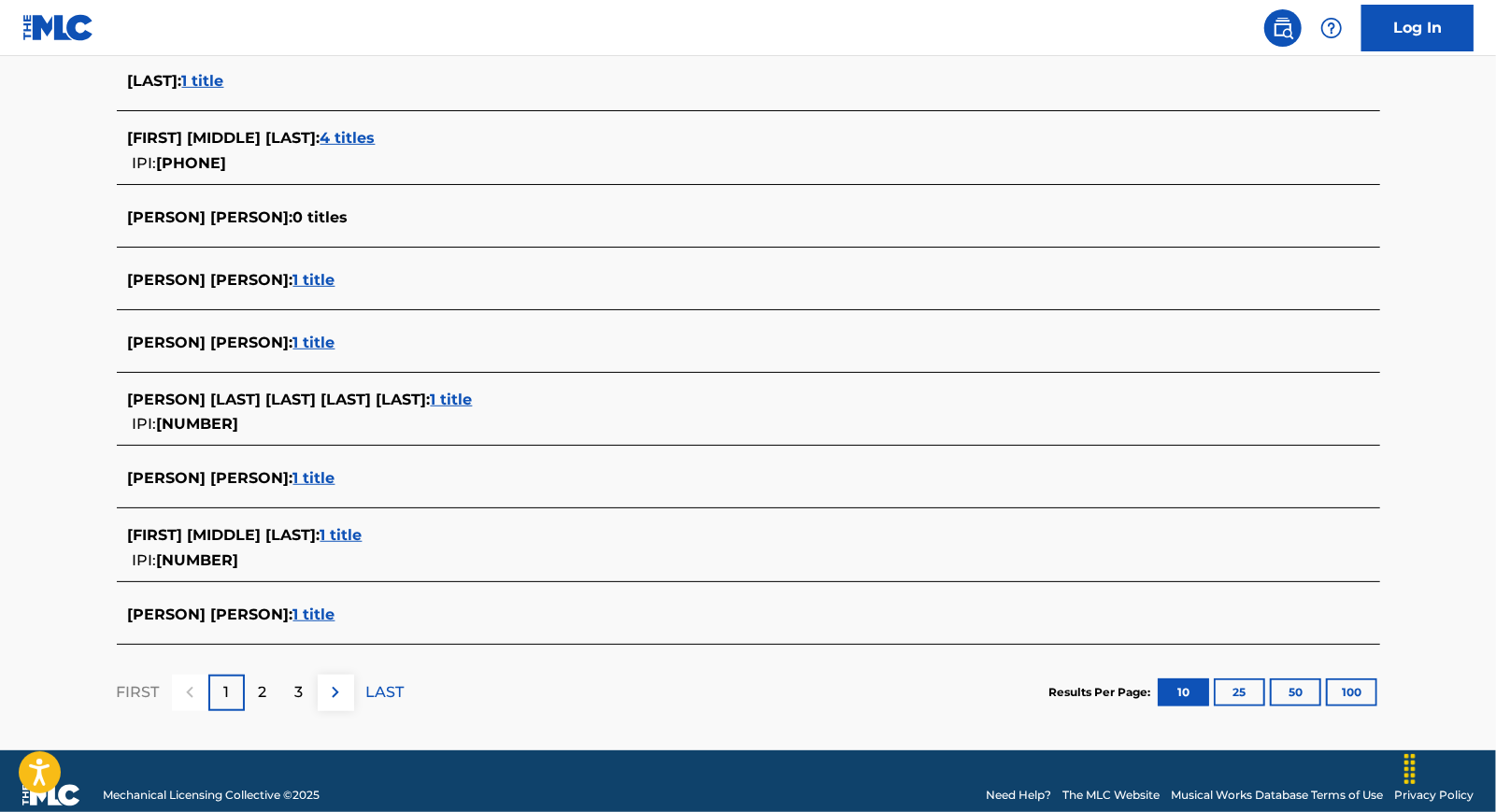 click on "2" at bounding box center (263, 692) 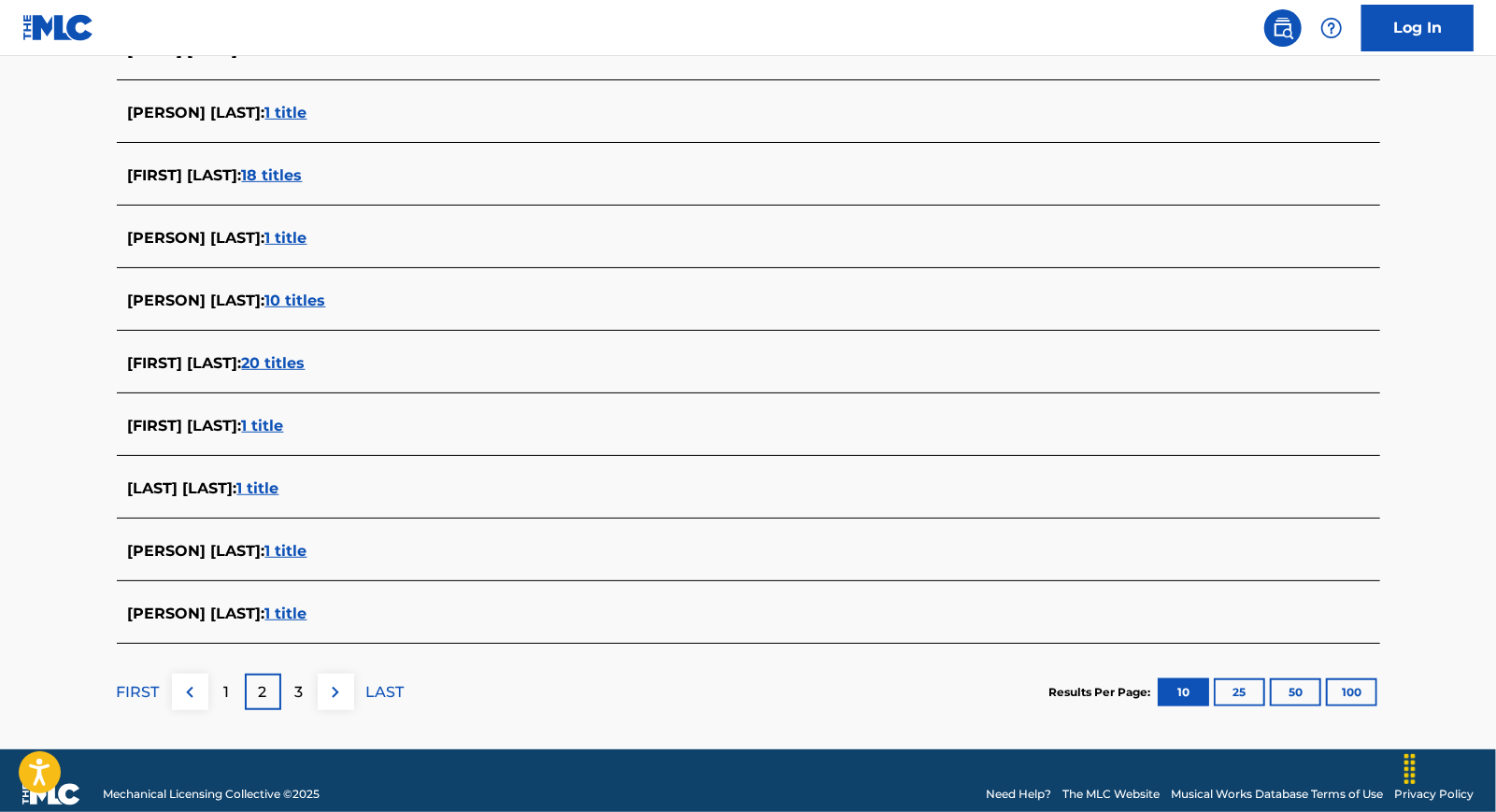 scroll, scrollTop: 562, scrollLeft: 0, axis: vertical 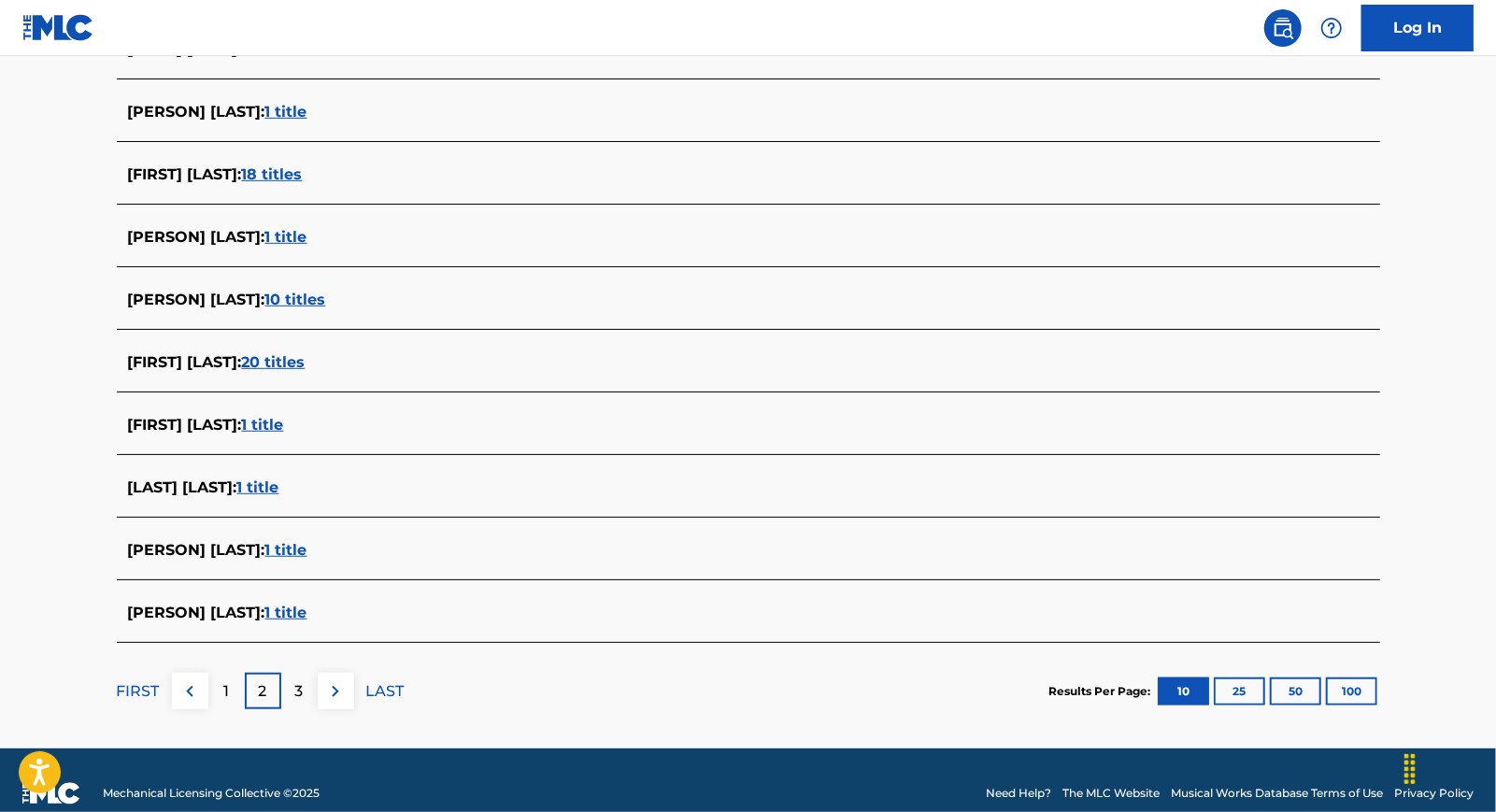 click on "3" at bounding box center [299, 691] 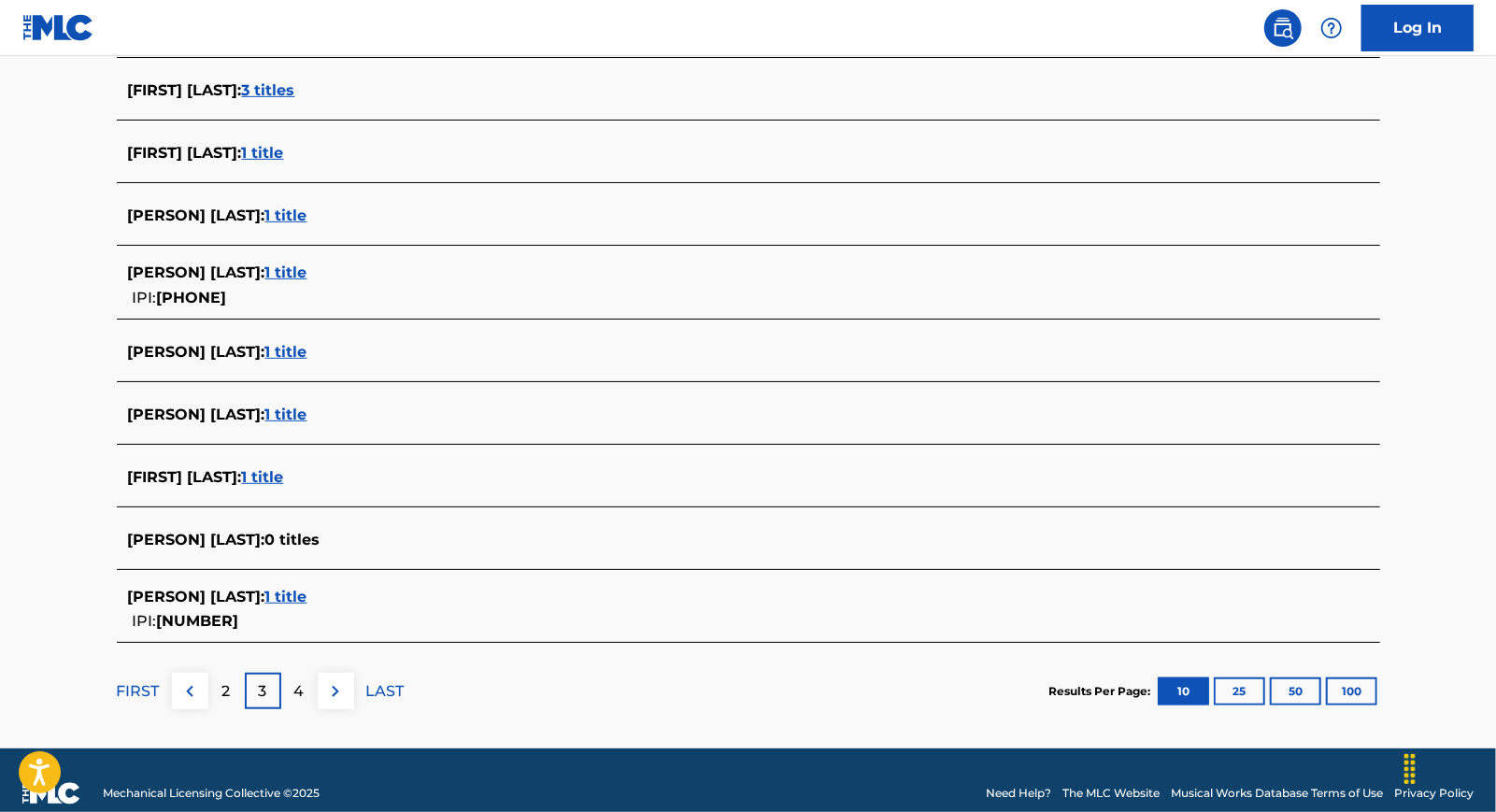 scroll, scrollTop: 610, scrollLeft: 0, axis: vertical 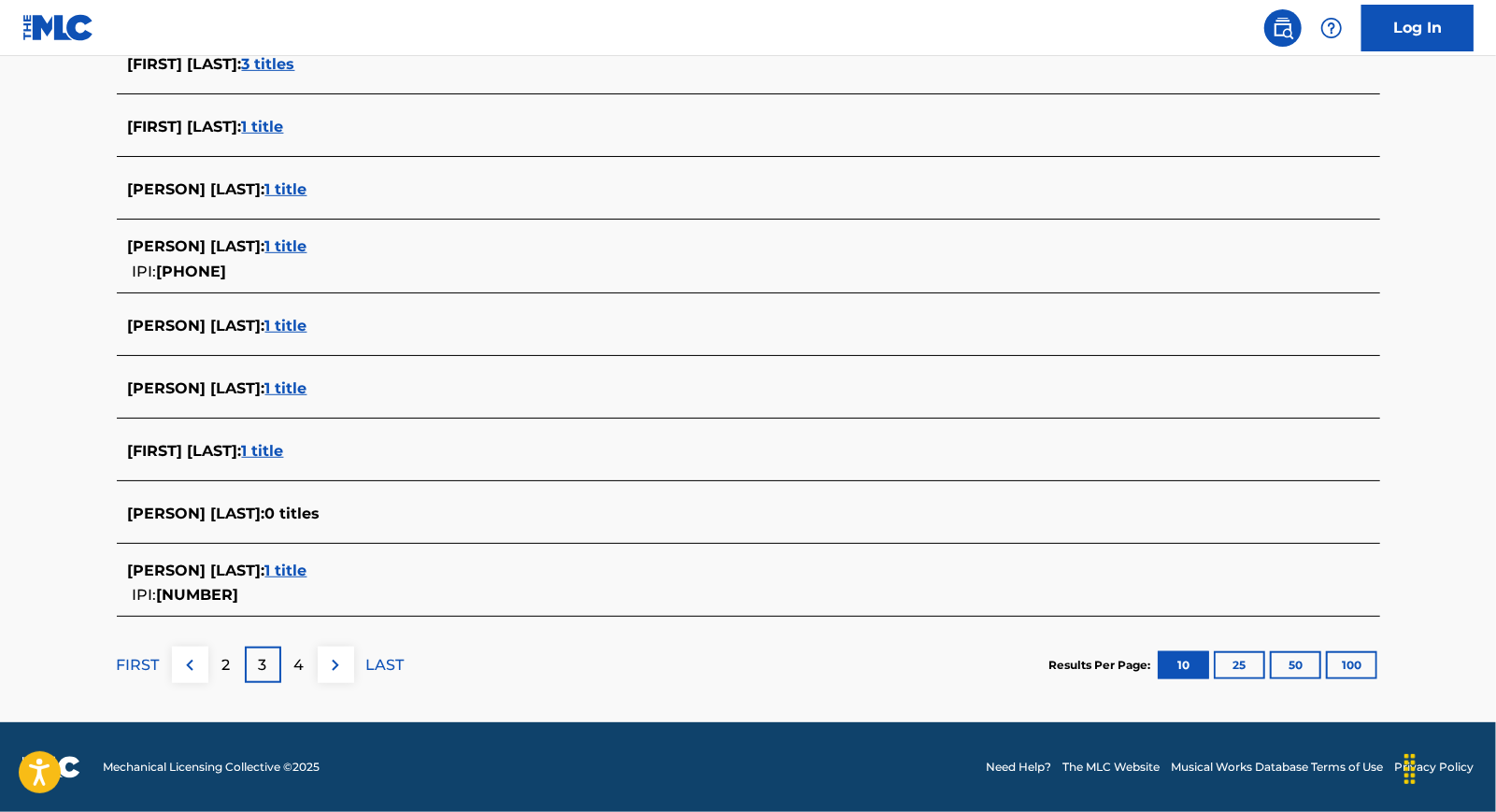 click on "FIRST" at bounding box center [138, 665] 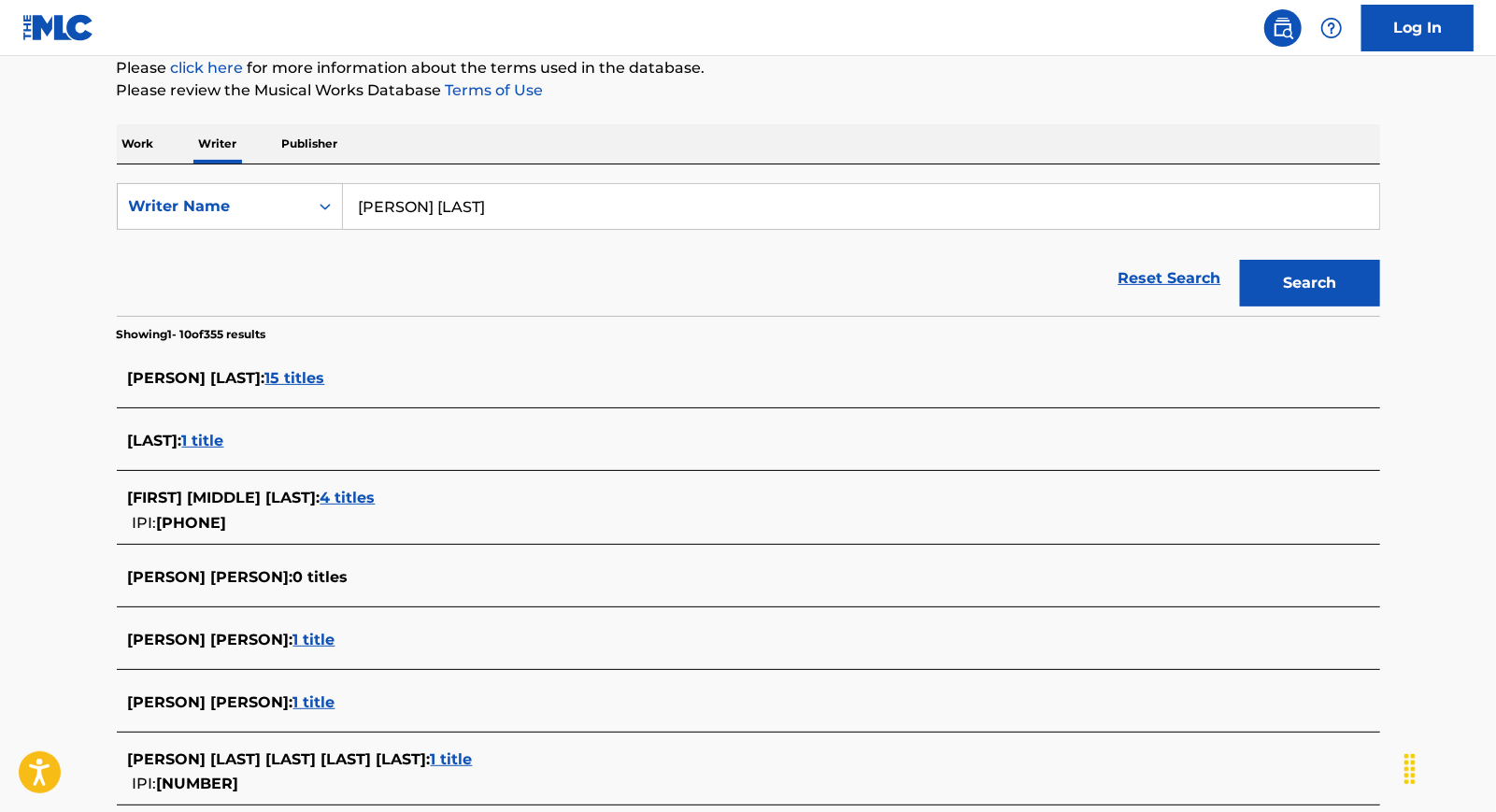 scroll, scrollTop: 234, scrollLeft: 0, axis: vertical 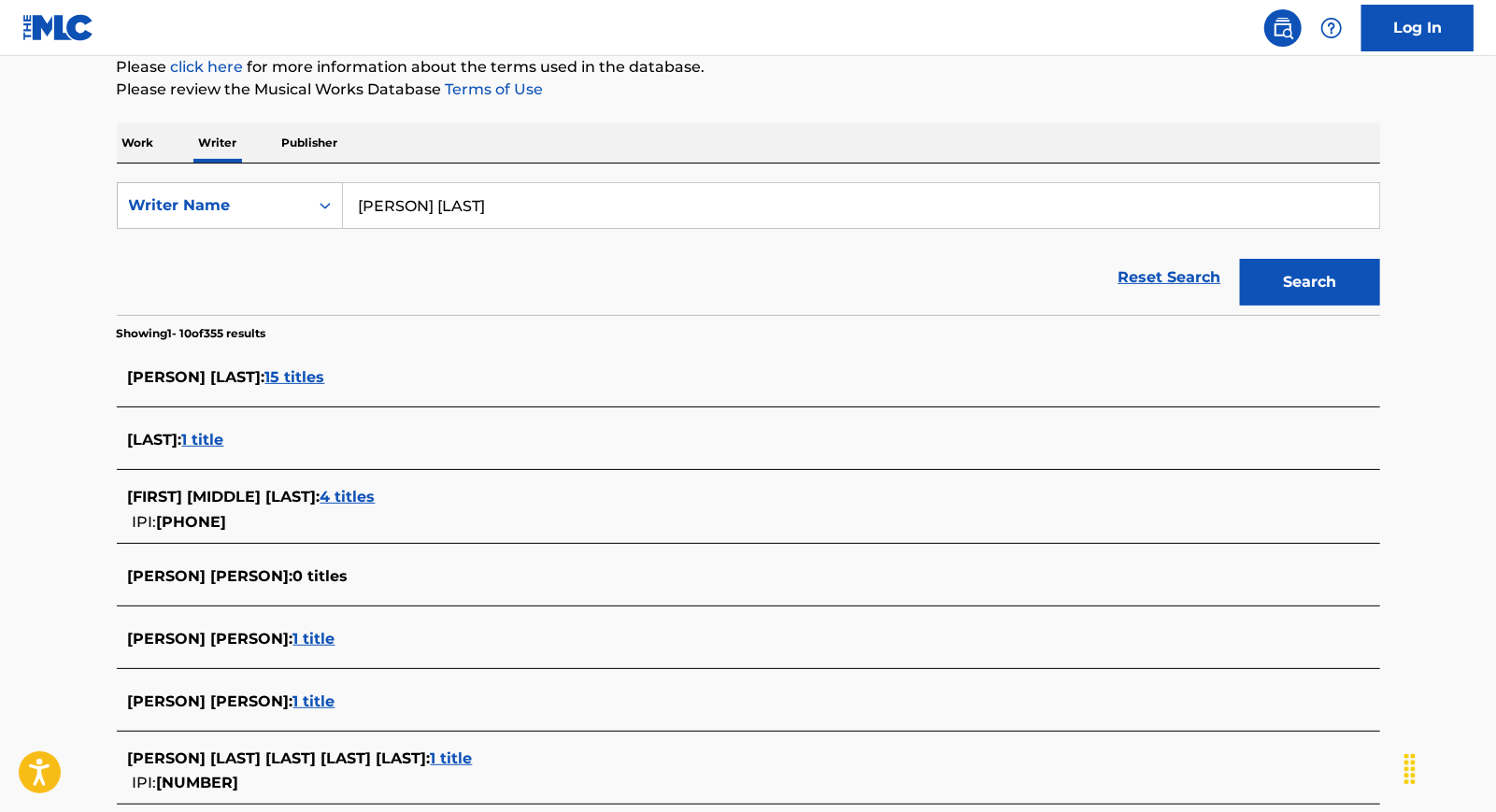 click on "15 titles" at bounding box center [295, 377] 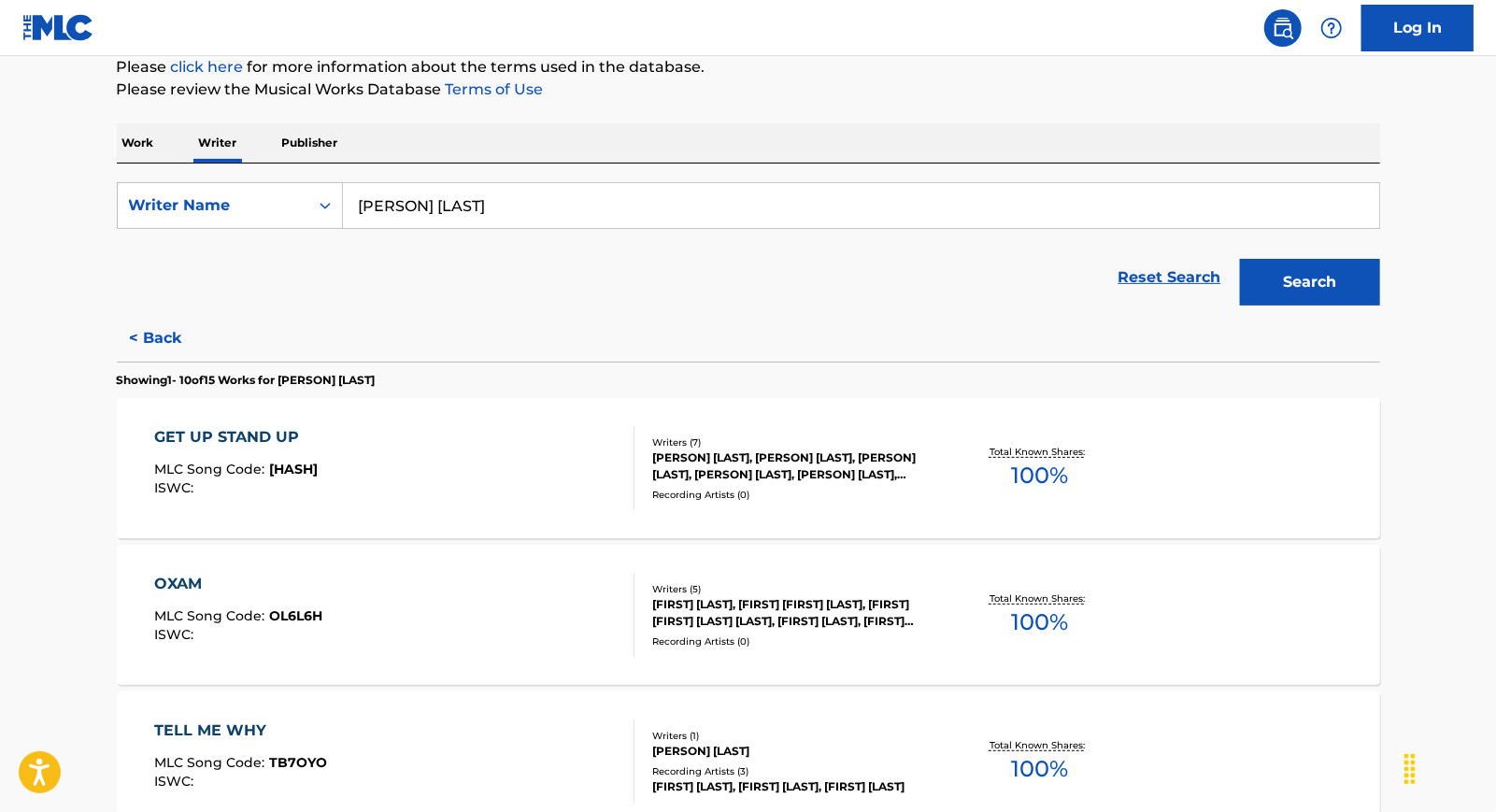 click on "[PERSON] [LAST], [PERSON] [LAST], [PERSON] [LAST], [PERSON] [LAST], [PERSON] [LAST], [PERSON] [LAST], [PERSON] [LAST]" at bounding box center [793, 466] 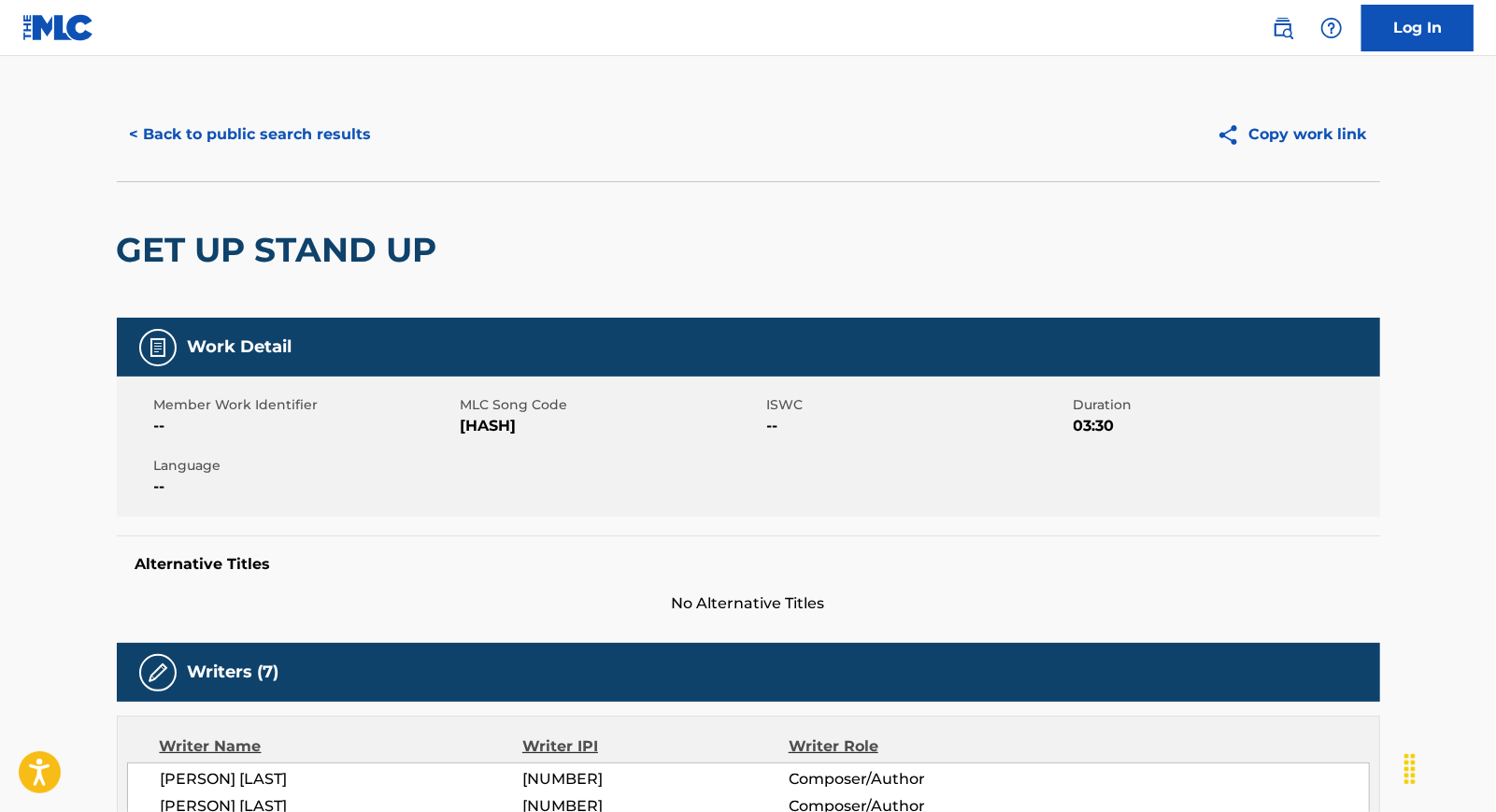 scroll, scrollTop: 0, scrollLeft: 0, axis: both 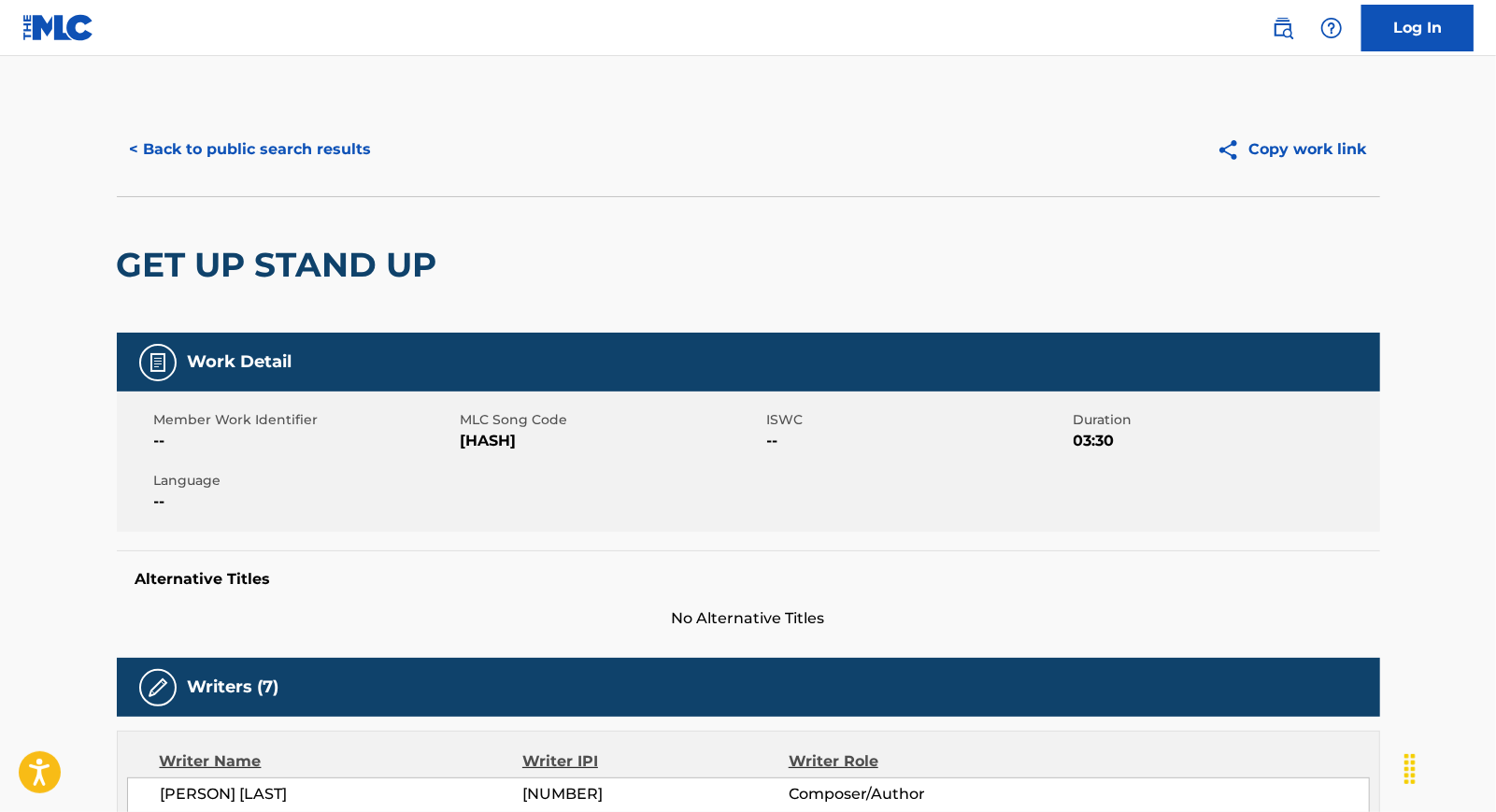 click on "< Back to public search results" at bounding box center (250, 150) 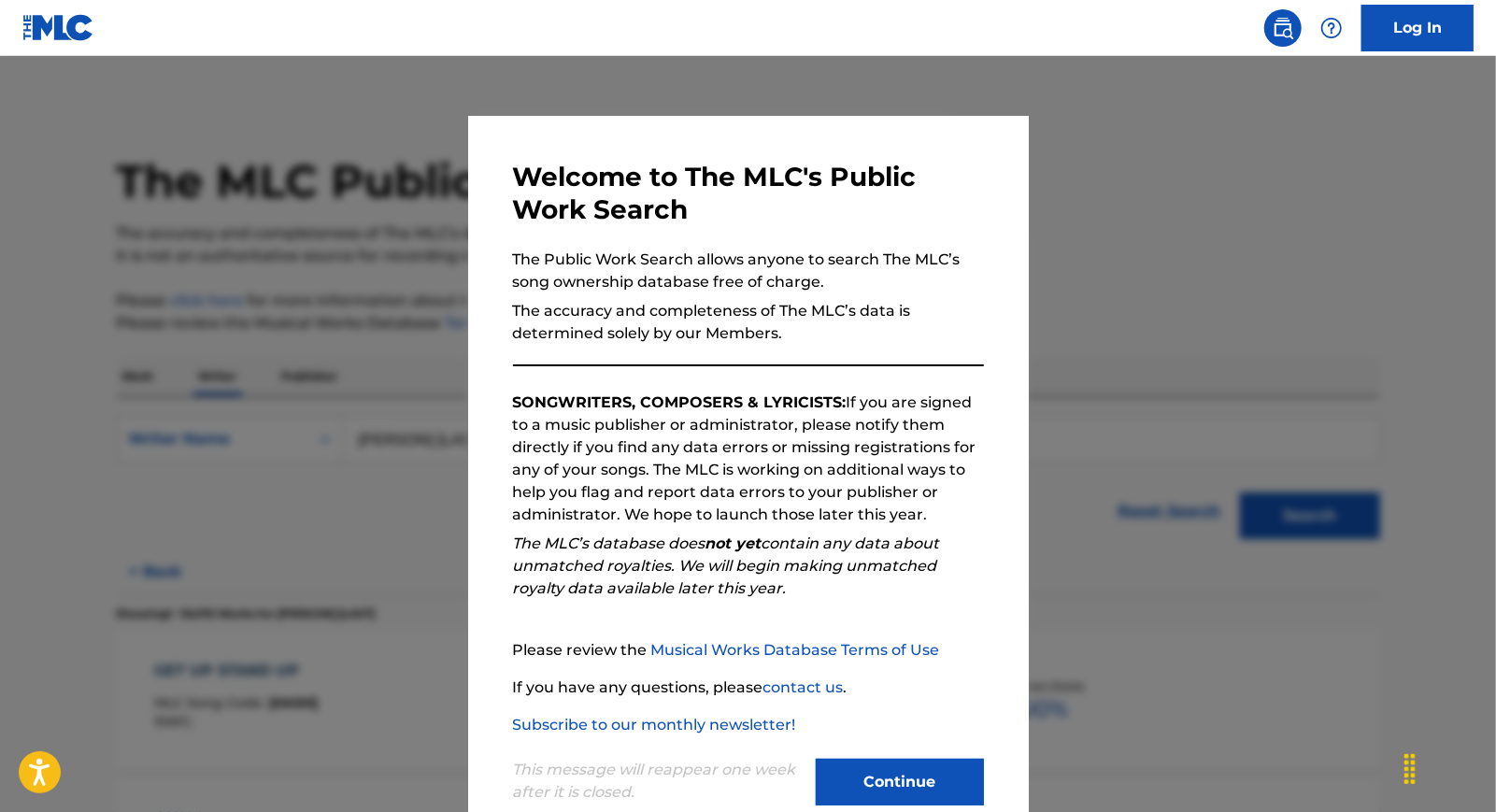 click at bounding box center [748, 462] 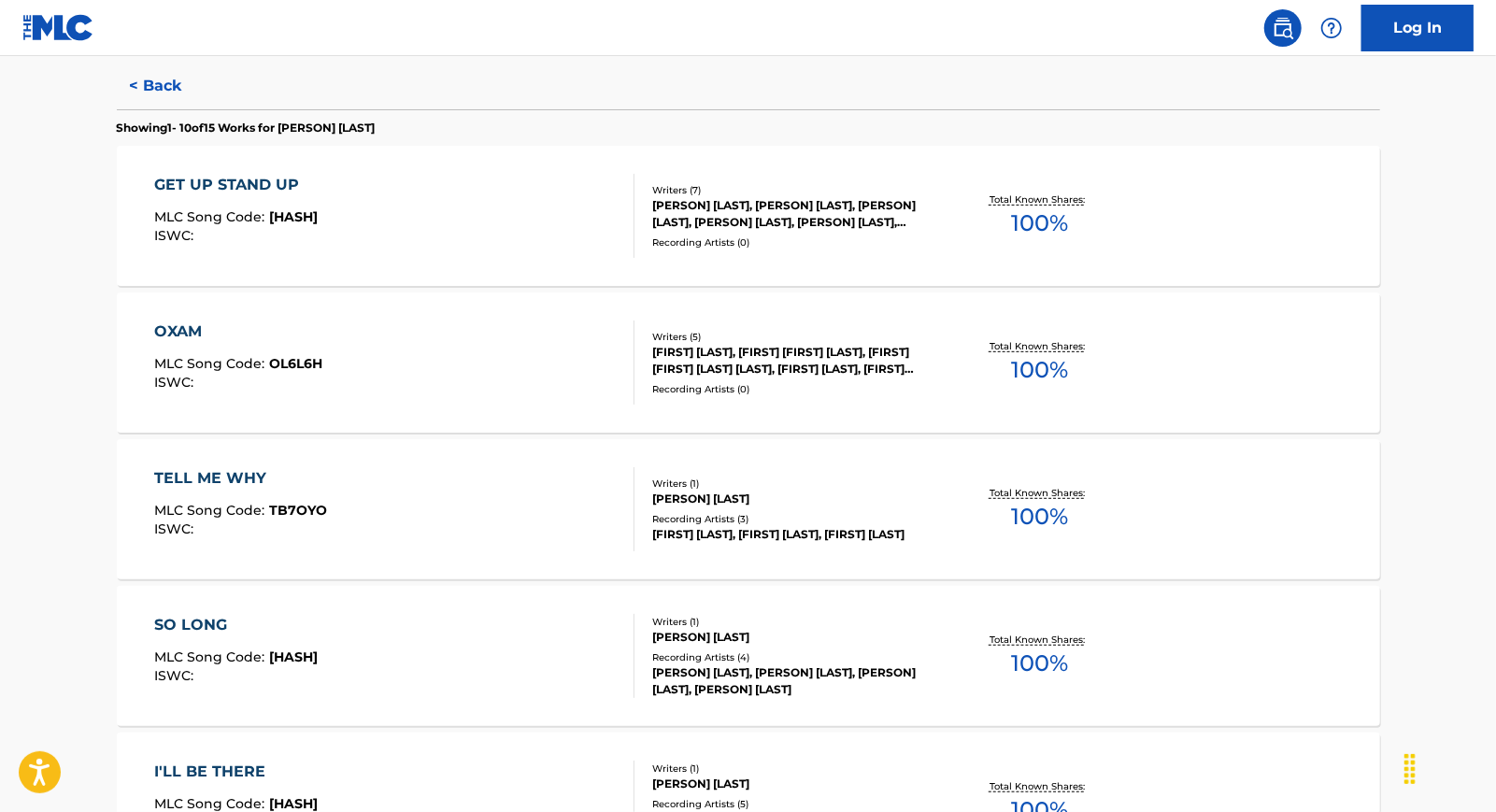scroll, scrollTop: 495, scrollLeft: 0, axis: vertical 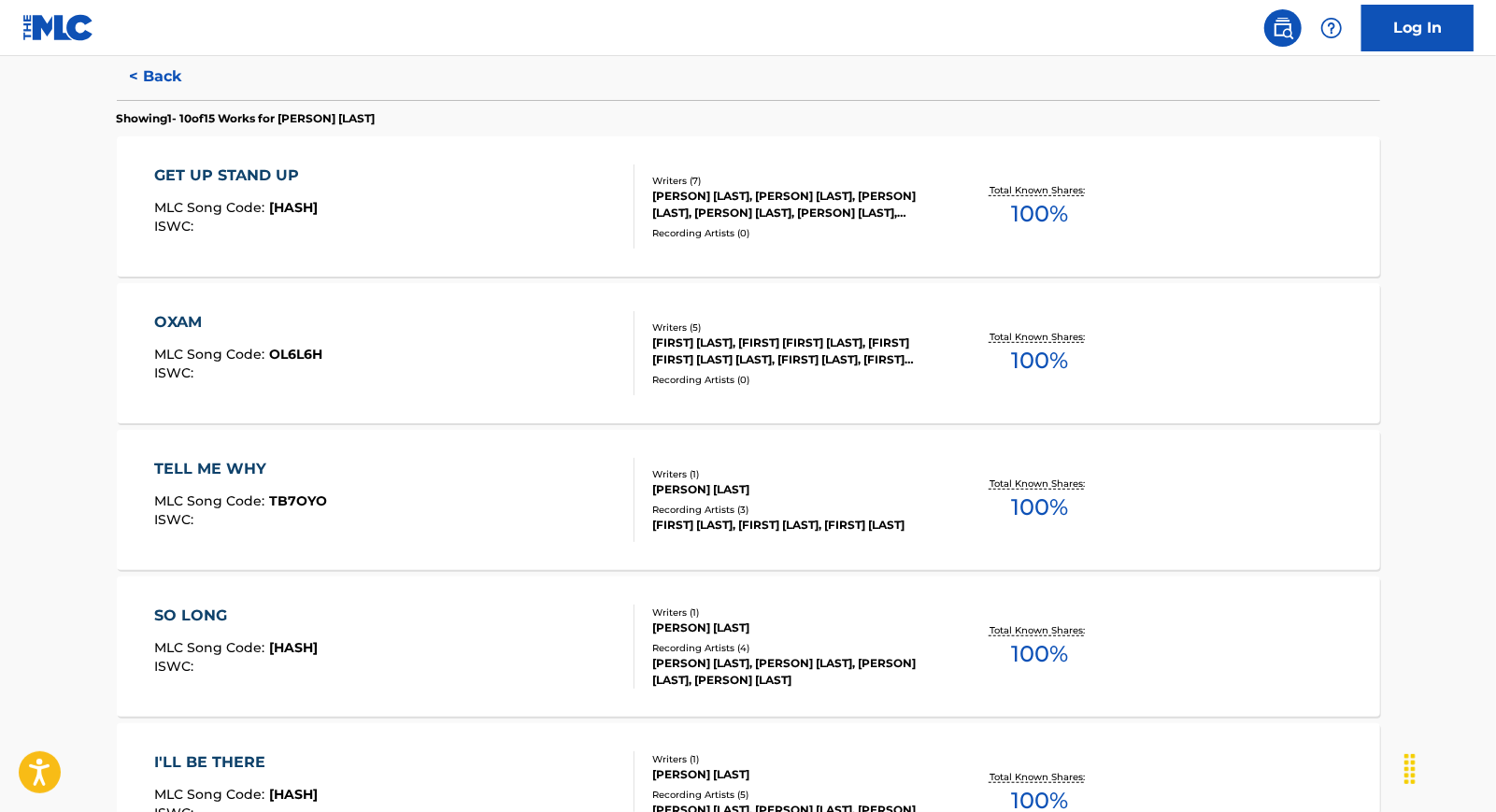 click on "[PERSON] [LAST]" at bounding box center [793, 490] 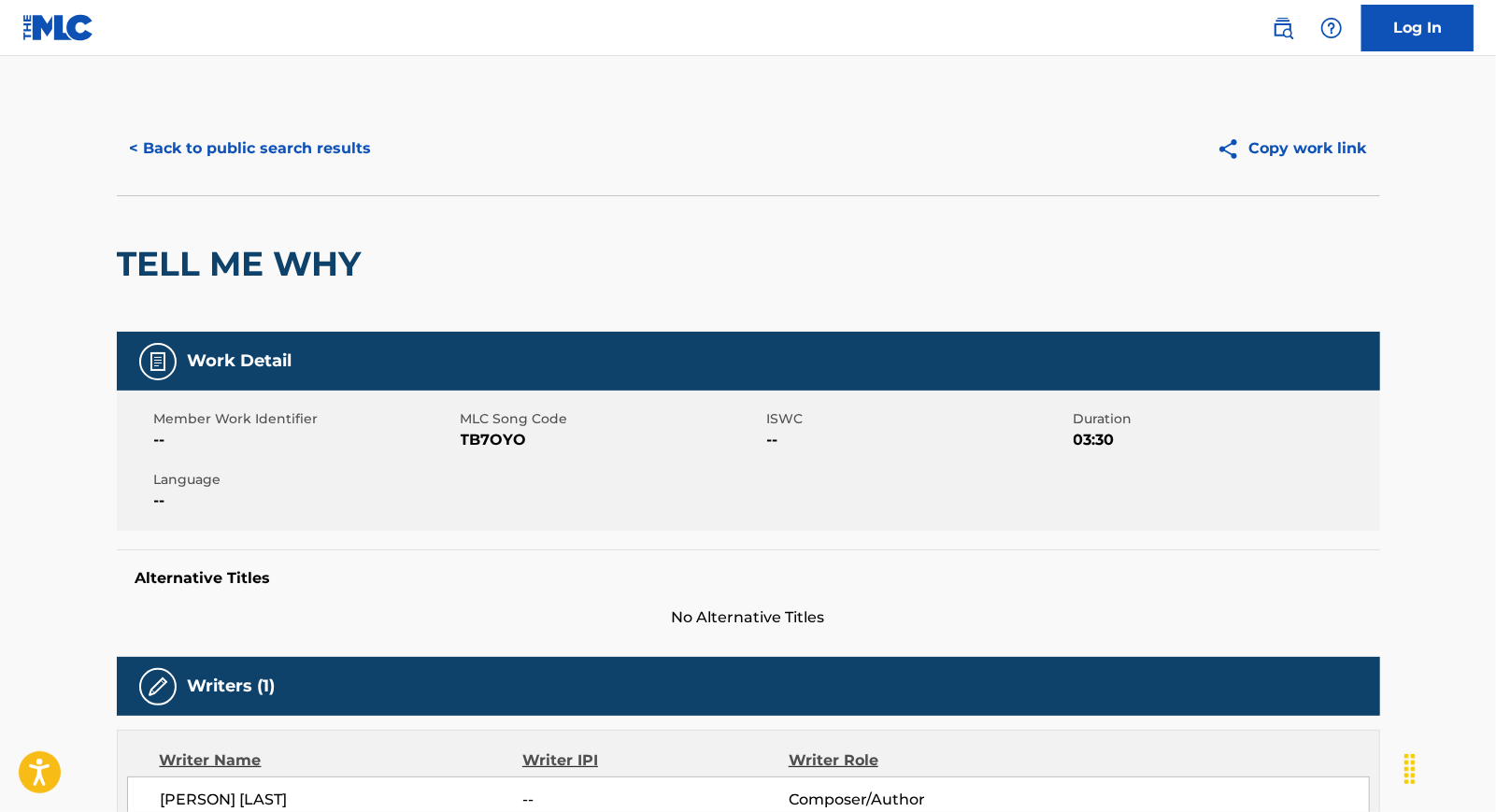 scroll, scrollTop: 0, scrollLeft: 0, axis: both 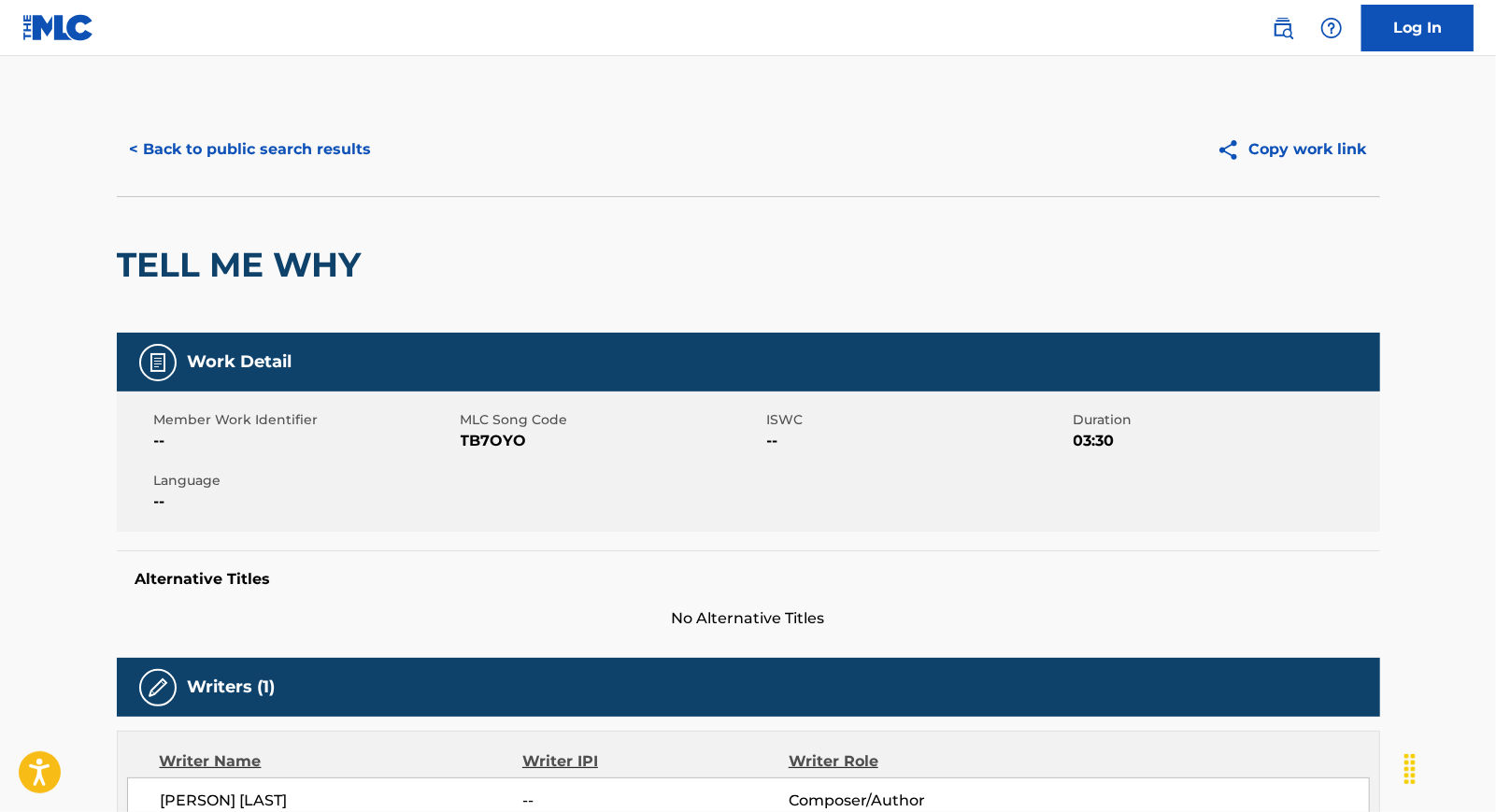 click on "< Back to public search results" at bounding box center (250, 150) 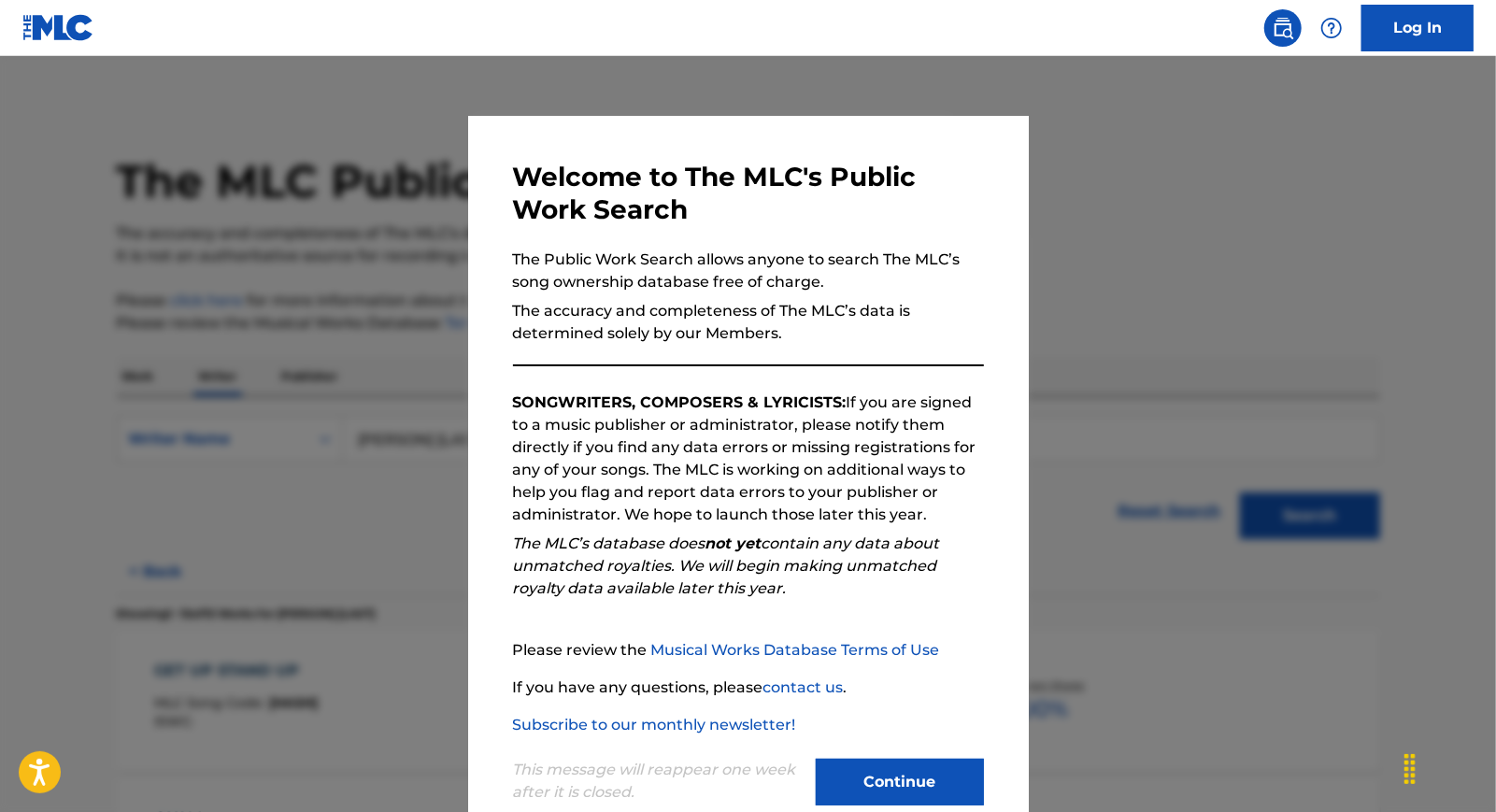 click at bounding box center (748, 462) 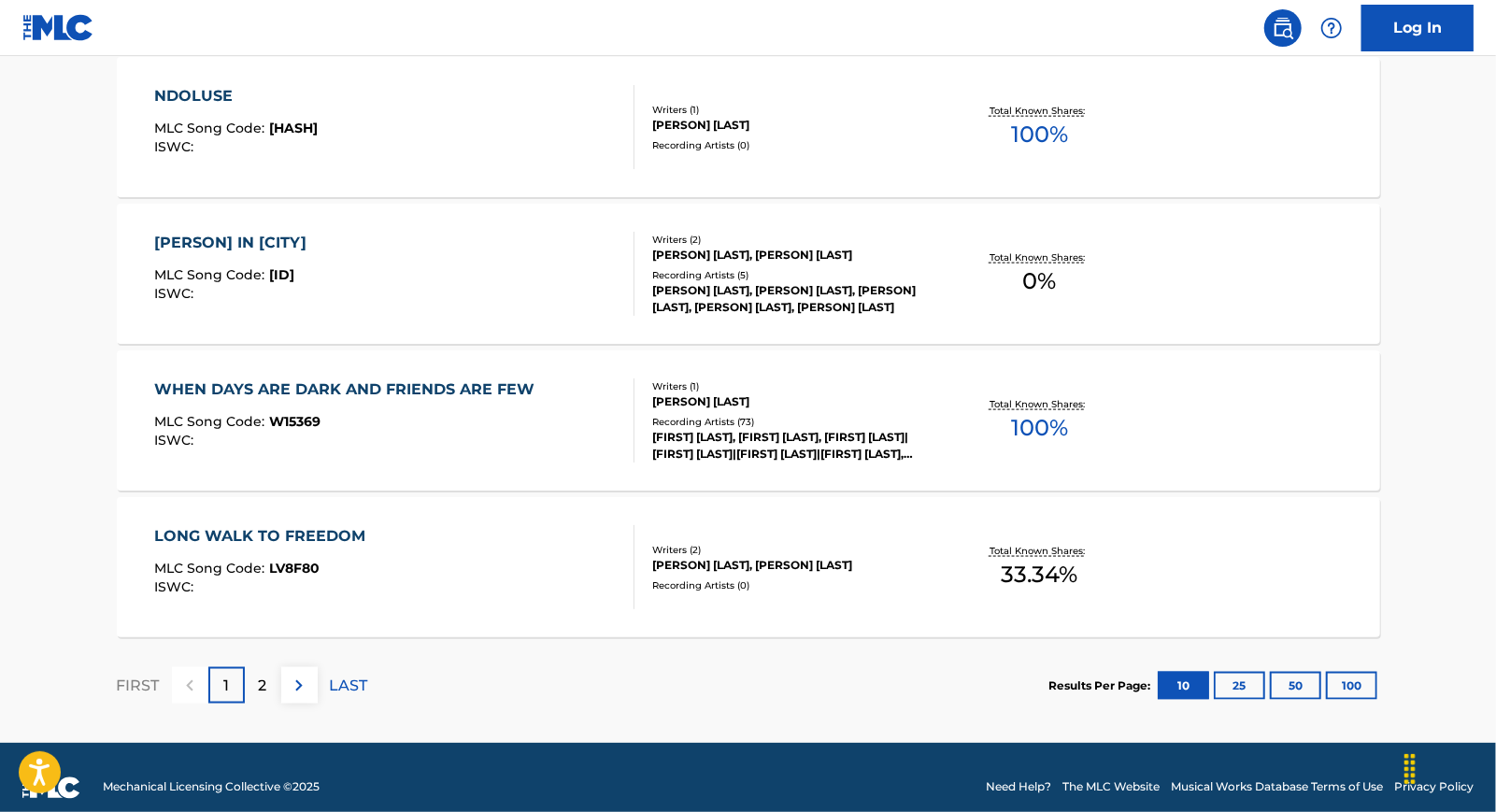 scroll, scrollTop: 1458, scrollLeft: 0, axis: vertical 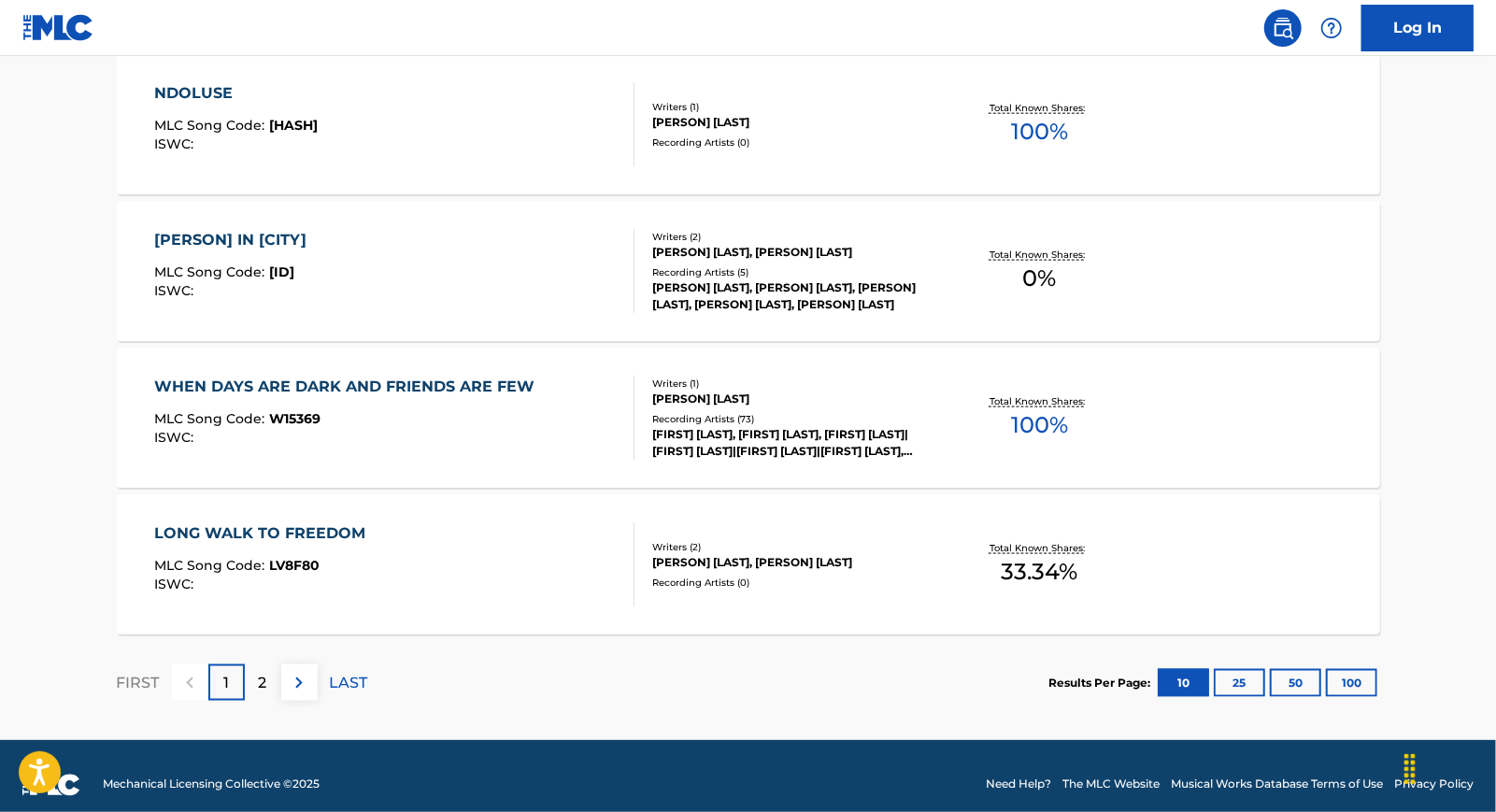 click on "2" at bounding box center (263, 683) 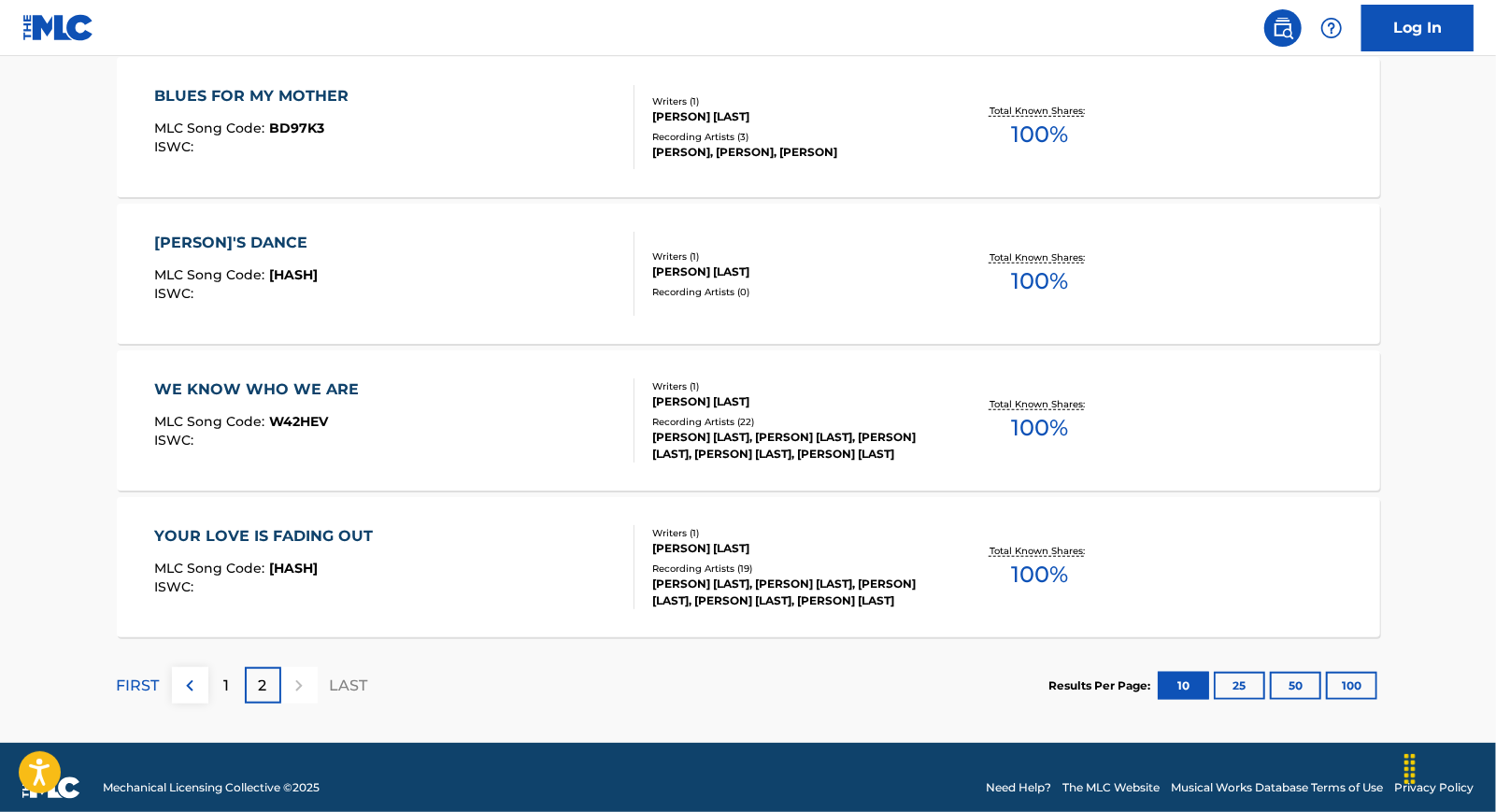 scroll, scrollTop: 719, scrollLeft: 0, axis: vertical 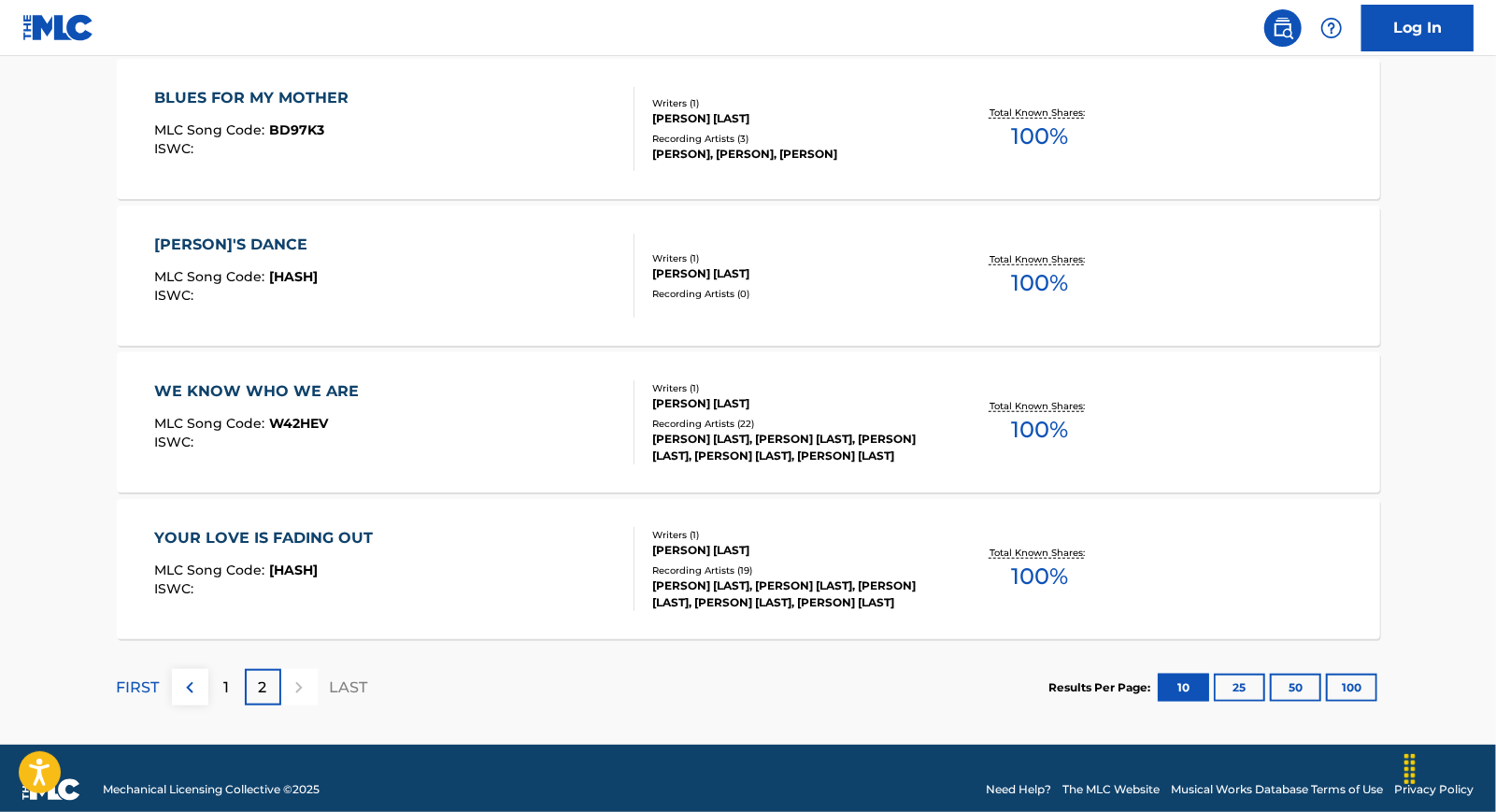 click on "[PERSON] [LAST], [PERSON] [LAST], [PERSON] [LAST], [PERSON] [LAST], [PERSON] [LAST]" at bounding box center [793, 594] 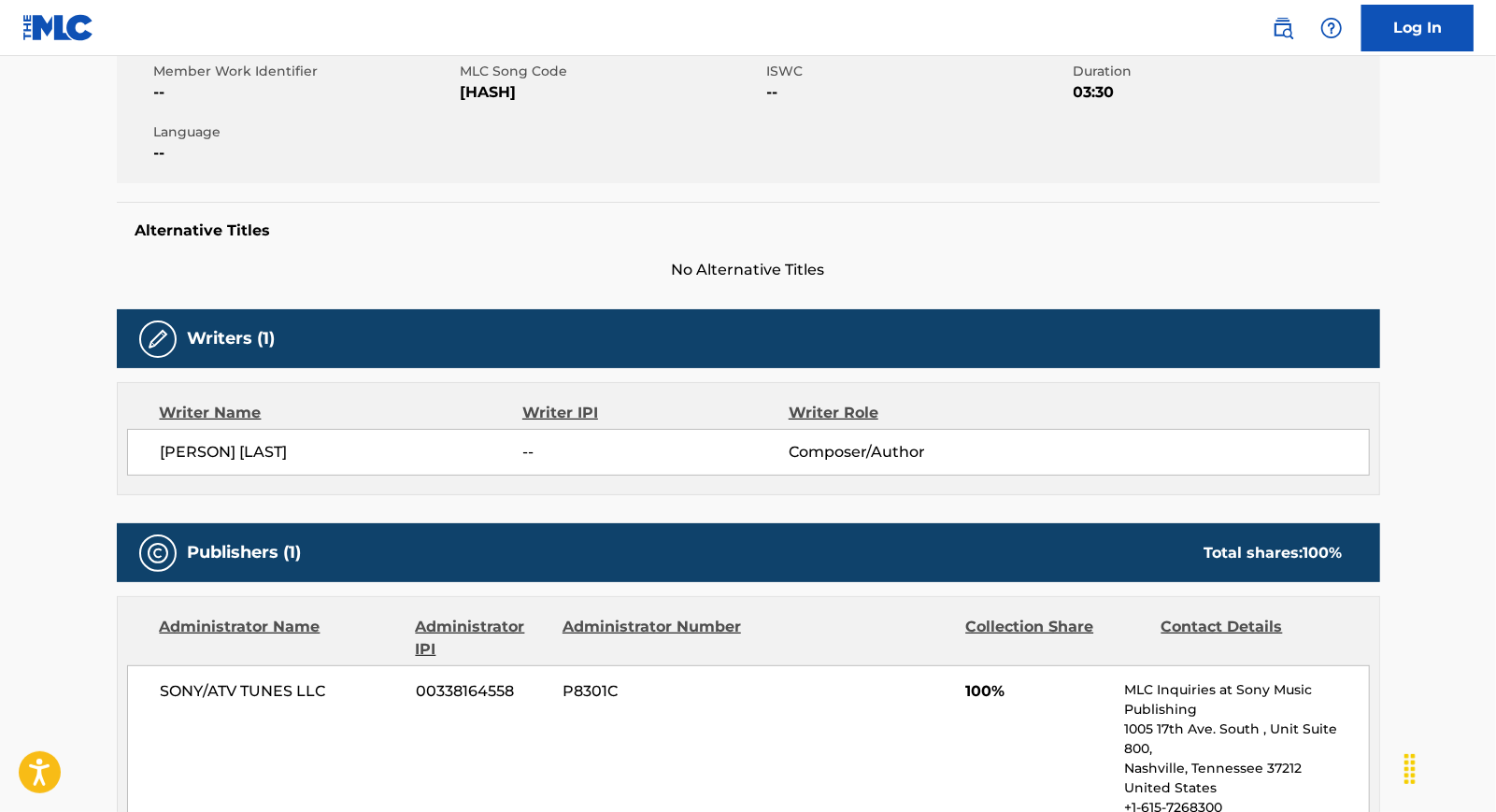scroll, scrollTop: 0, scrollLeft: 0, axis: both 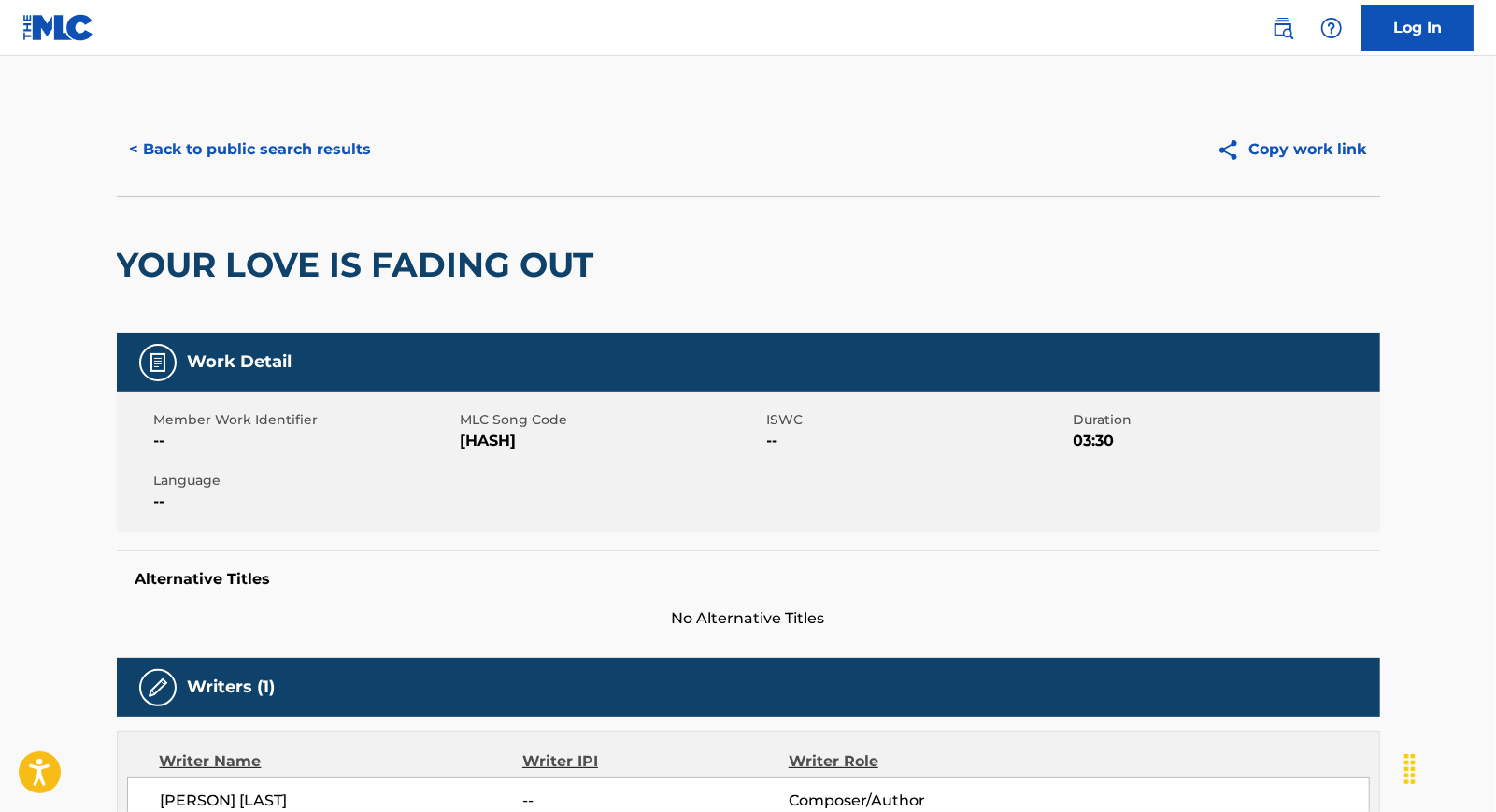 click on "< Back to public search results" at bounding box center [250, 150] 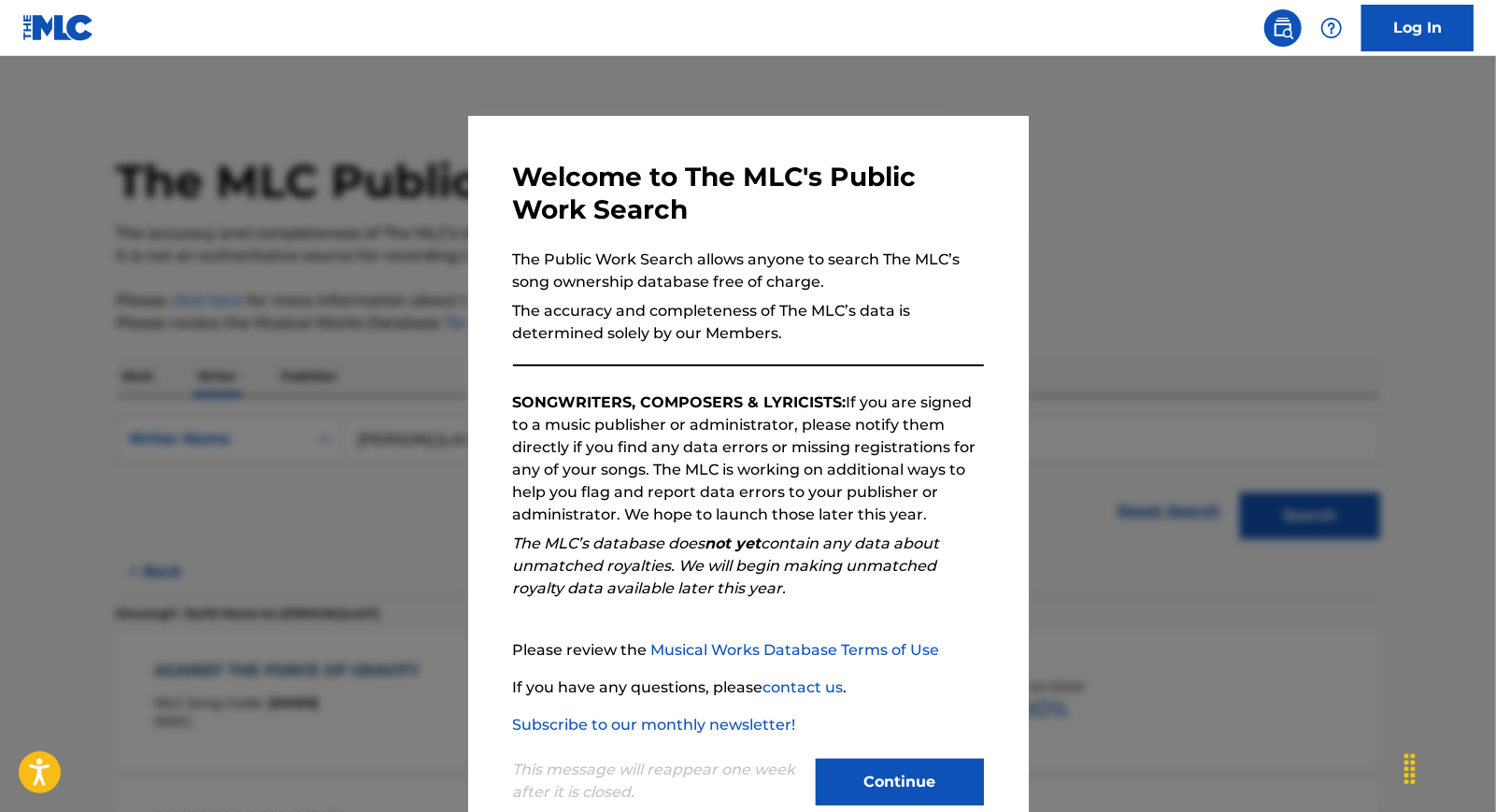 click at bounding box center (748, 462) 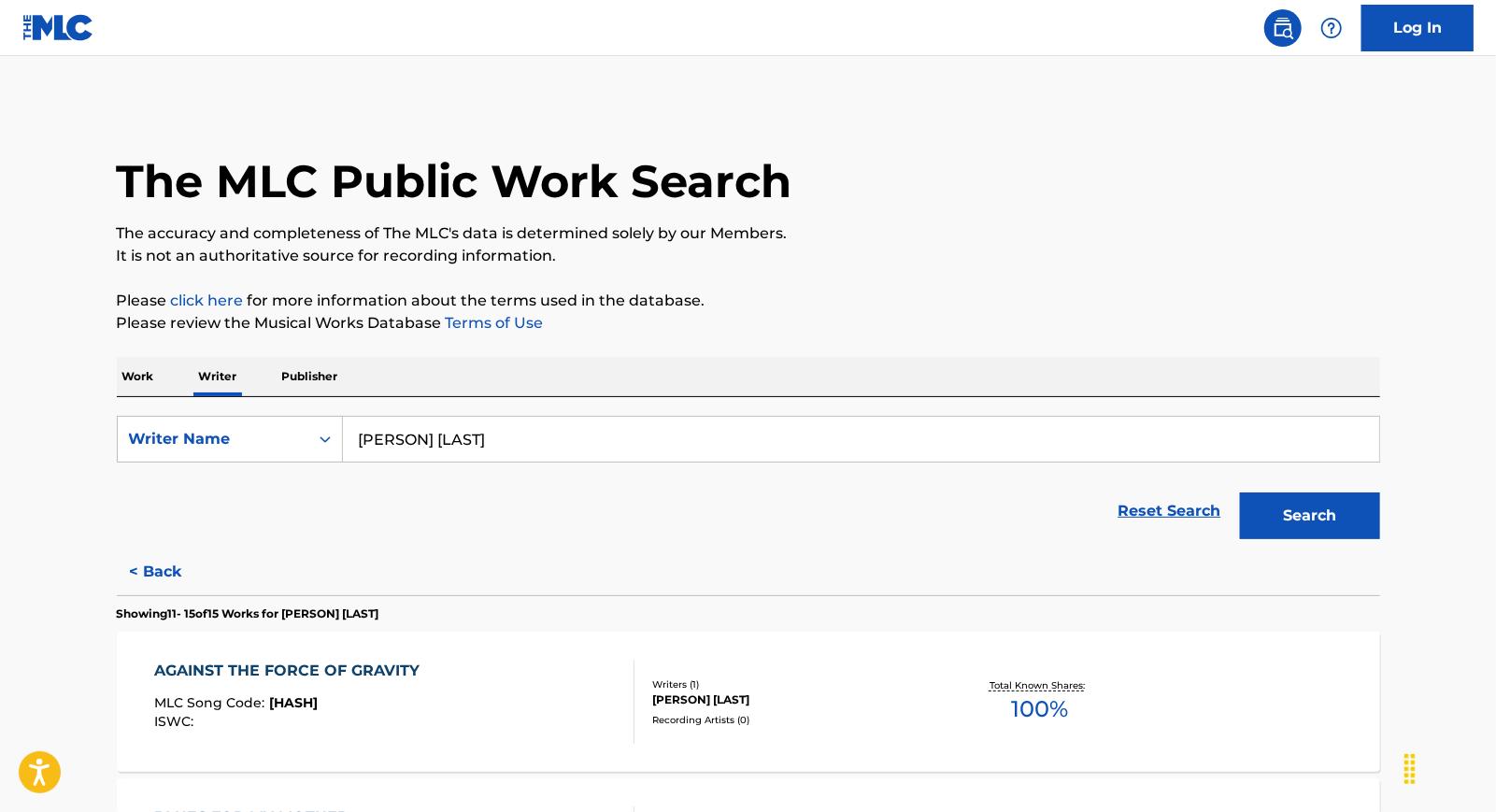 click on "< Back" at bounding box center (173, 572) 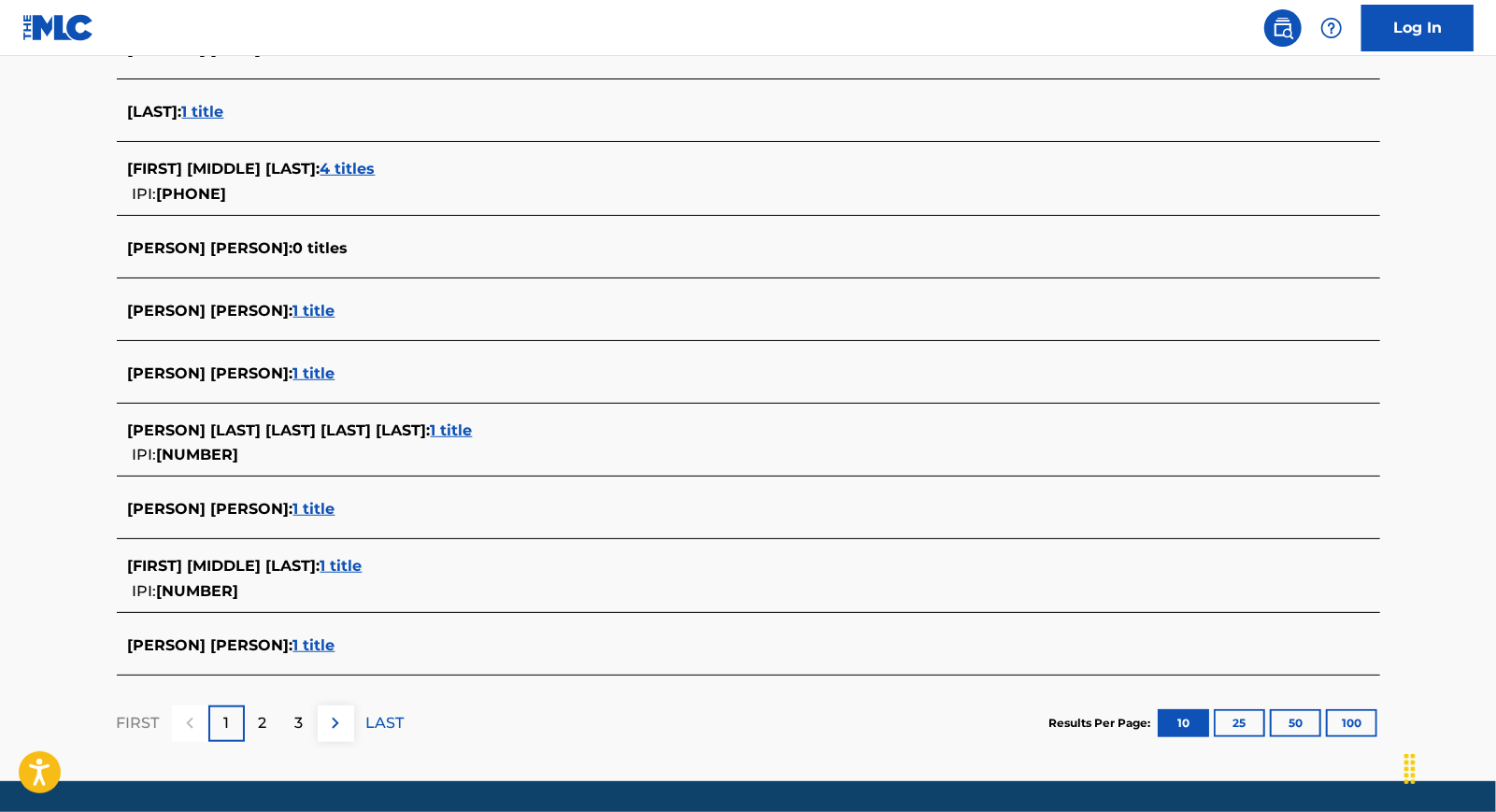 scroll, scrollTop: 615, scrollLeft: 0, axis: vertical 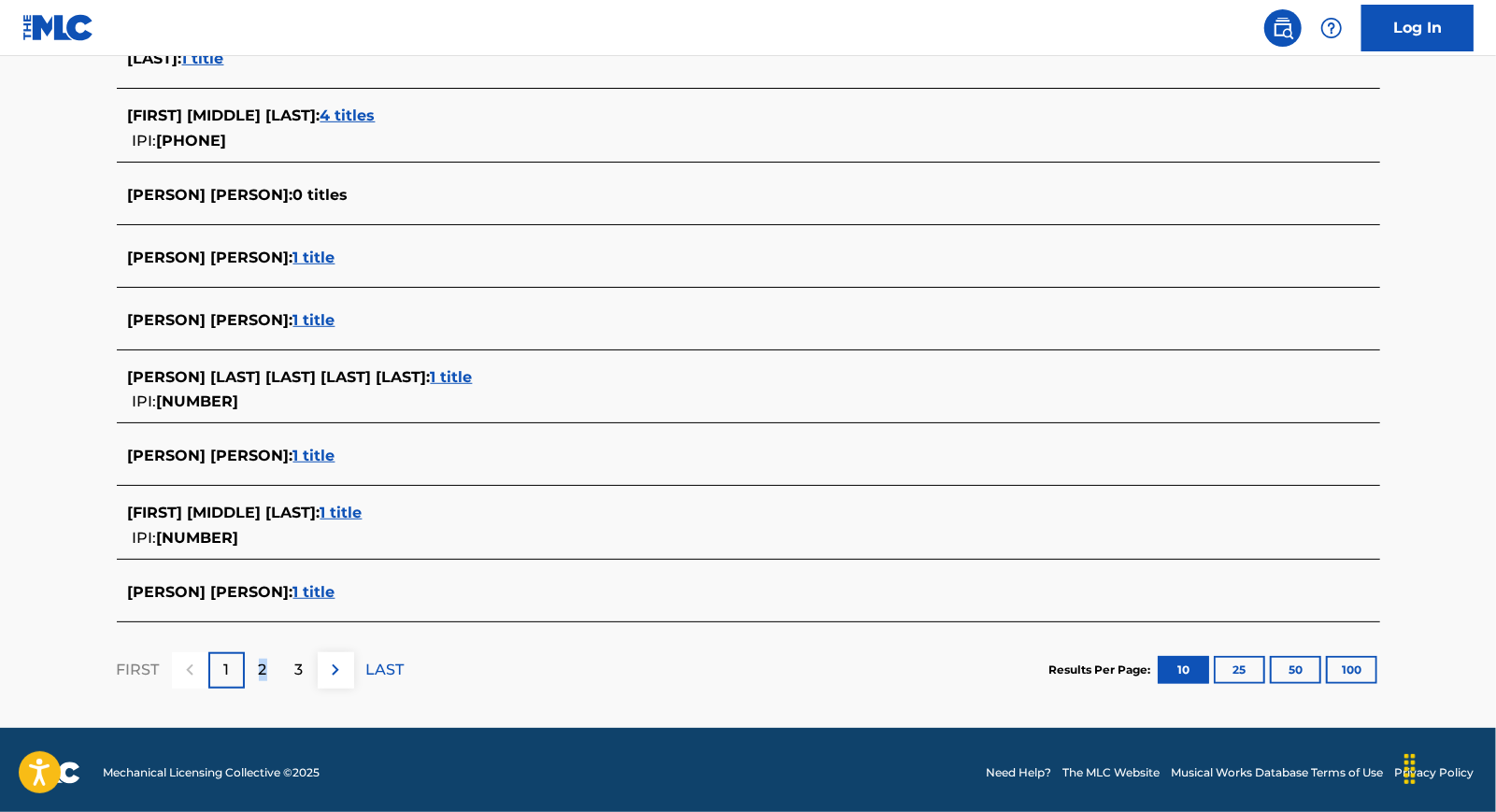 drag, startPoint x: 264, startPoint y: 677, endPoint x: 254, endPoint y: 675, distance: 10.198039 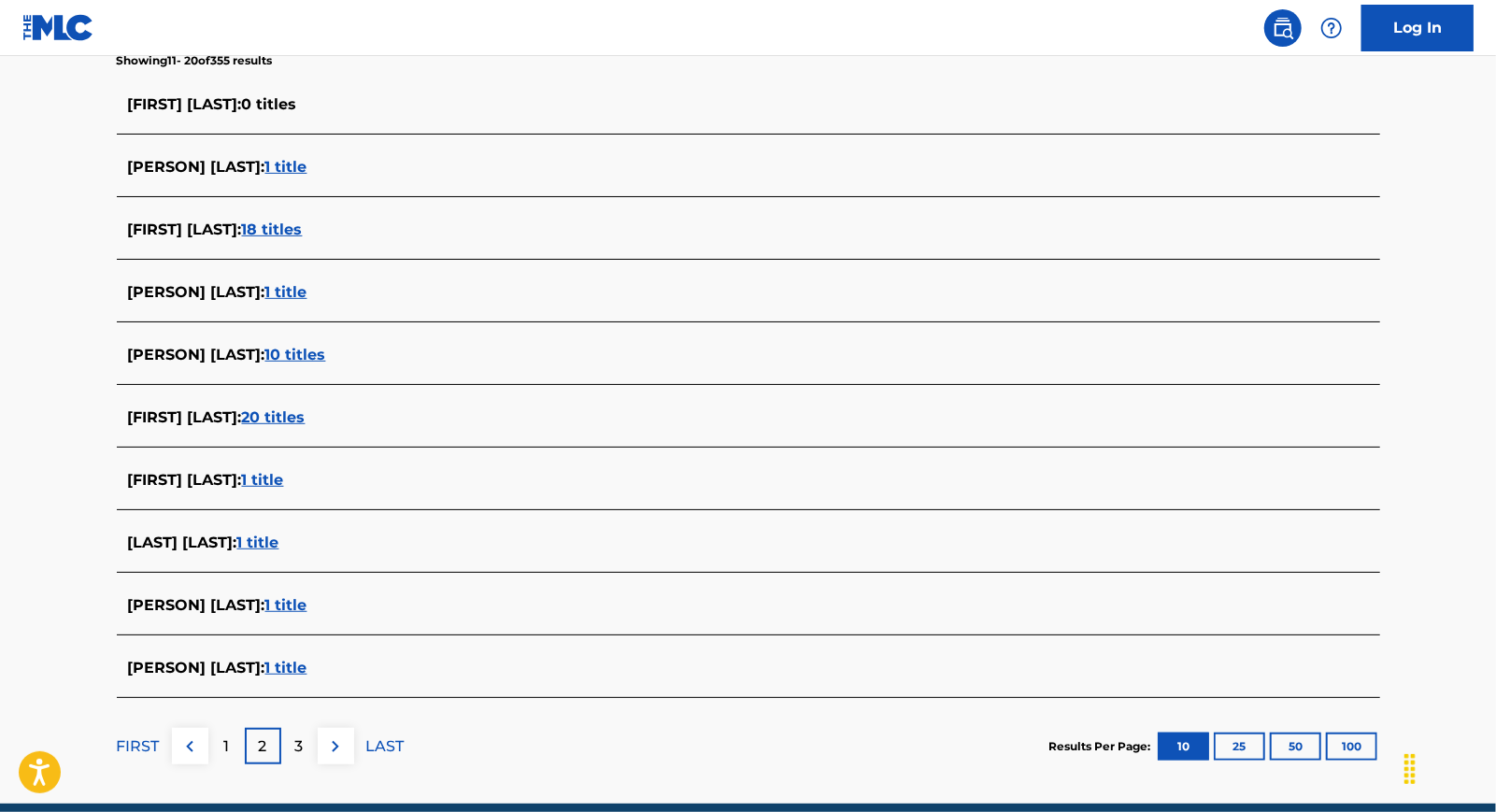 scroll, scrollTop: 588, scrollLeft: 0, axis: vertical 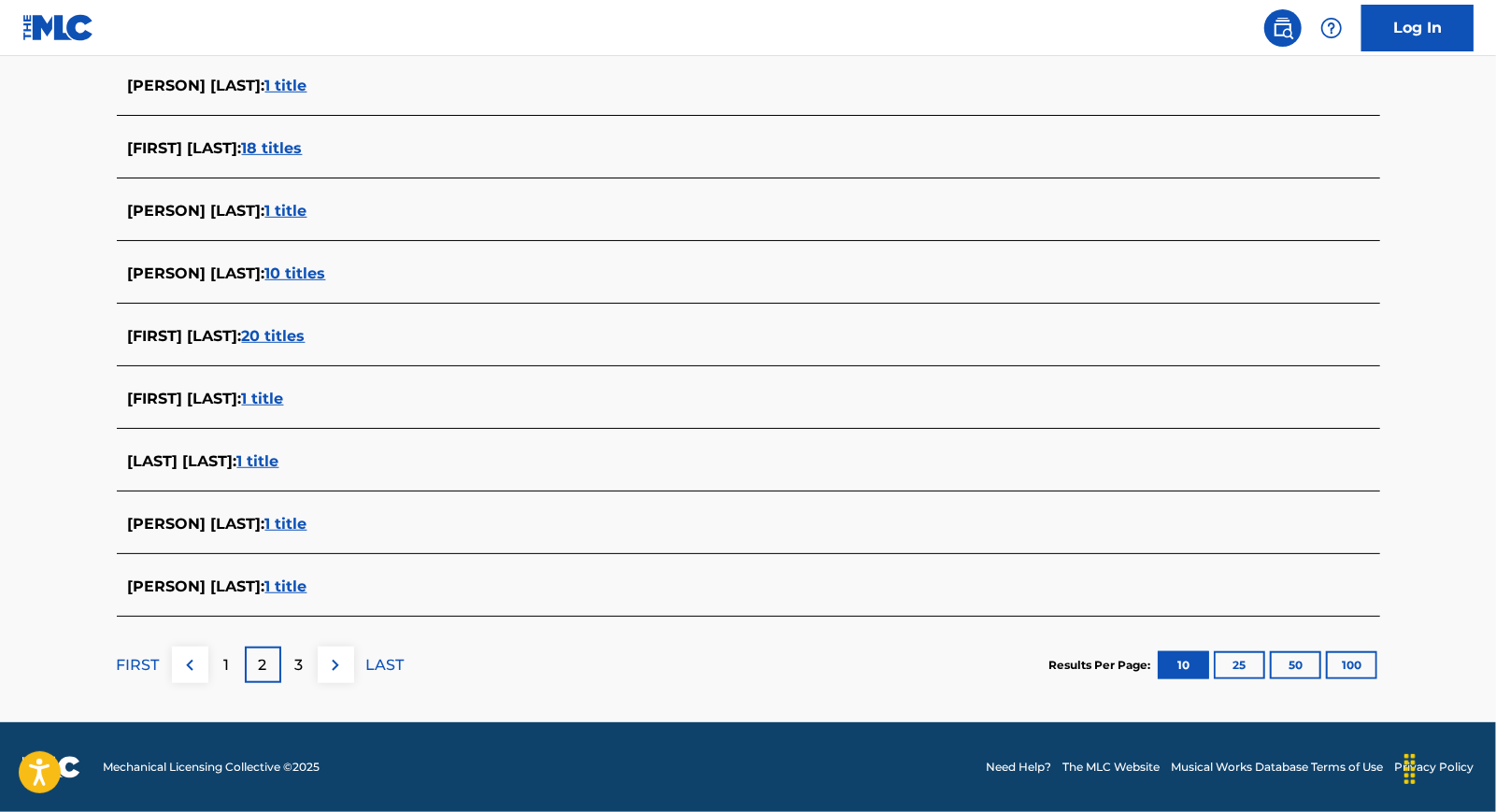 click on "1" at bounding box center [226, 664] 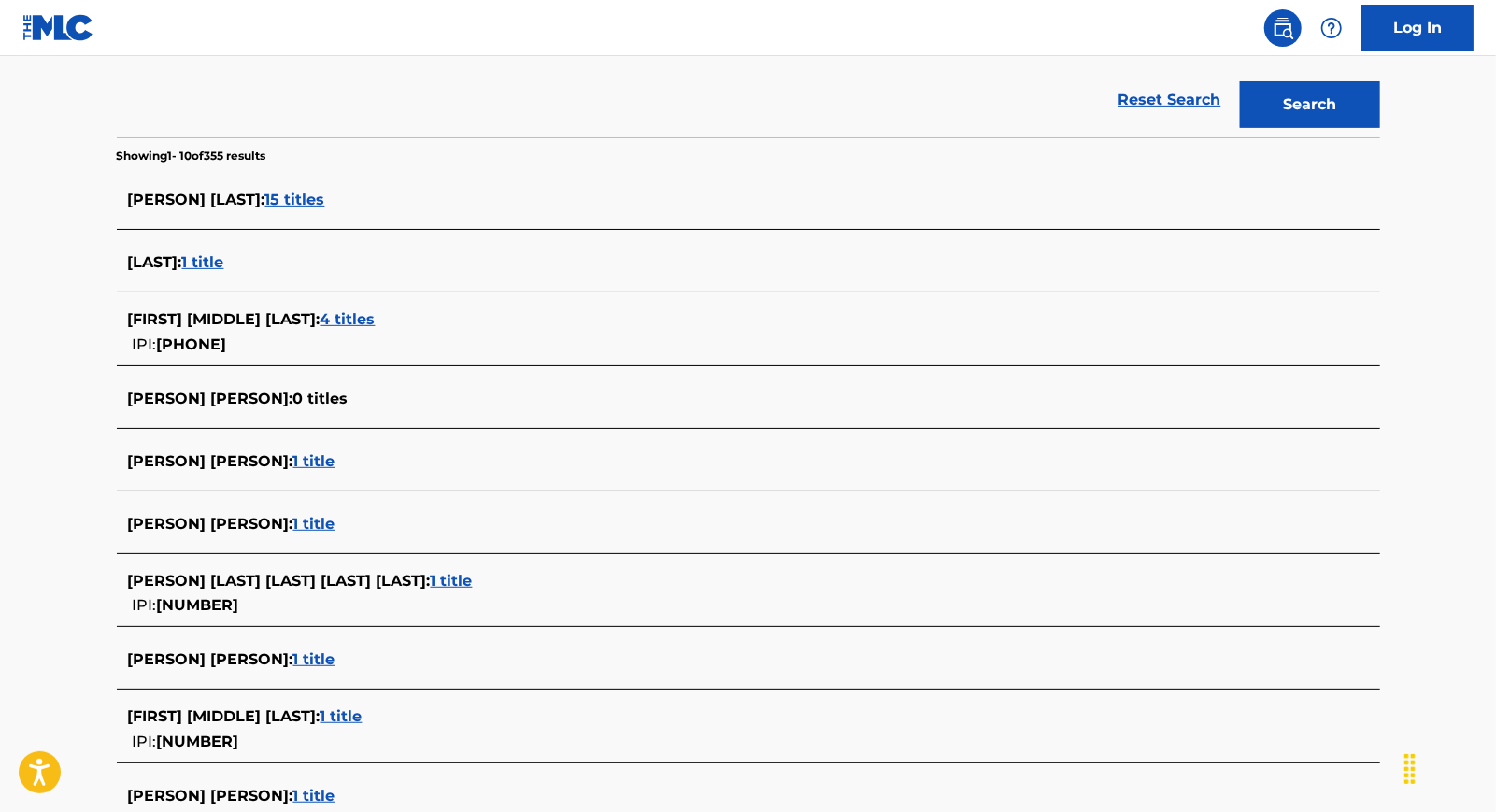 scroll, scrollTop: 423, scrollLeft: 0, axis: vertical 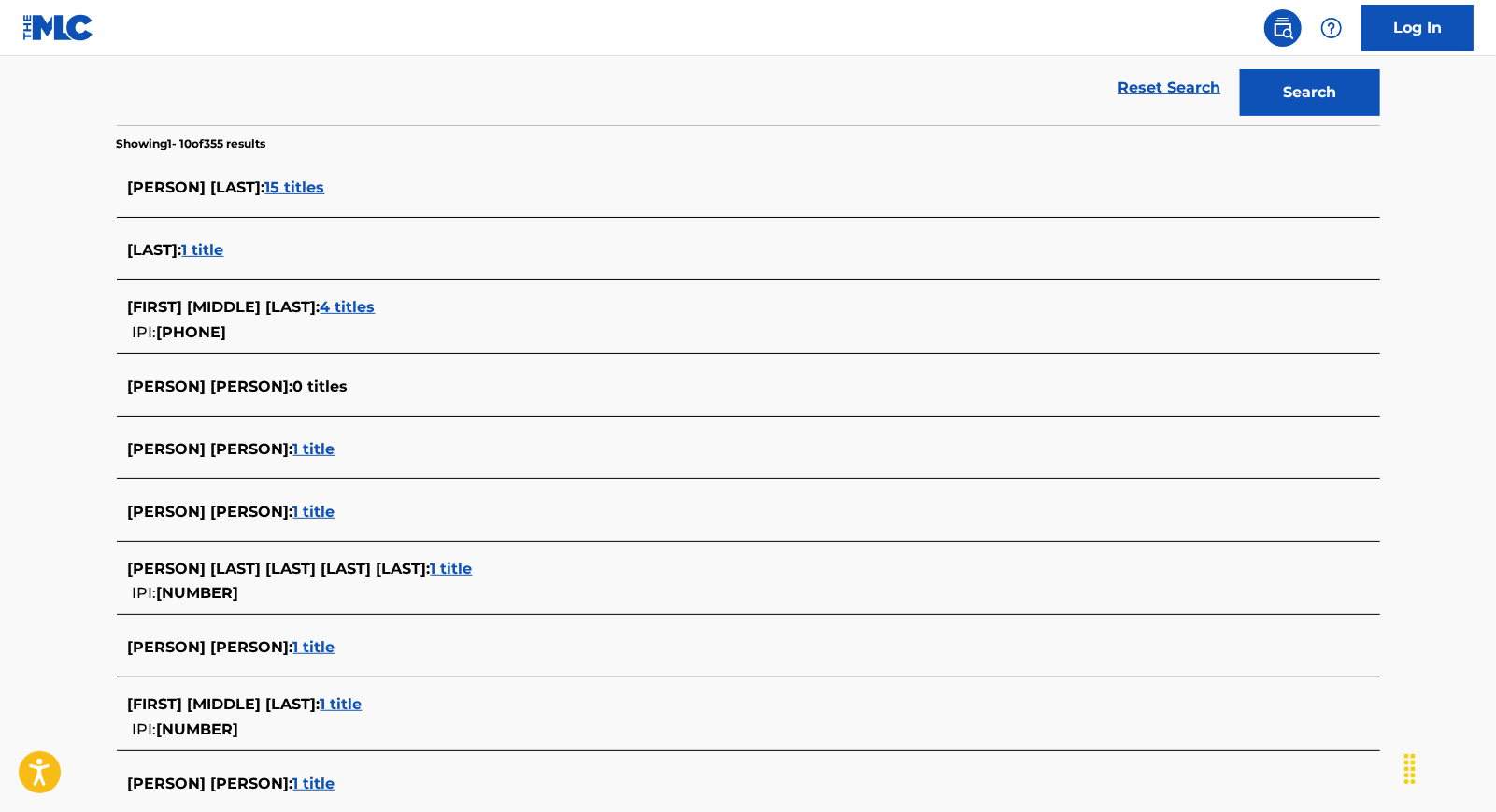 click on "4 titles" at bounding box center [348, 306] 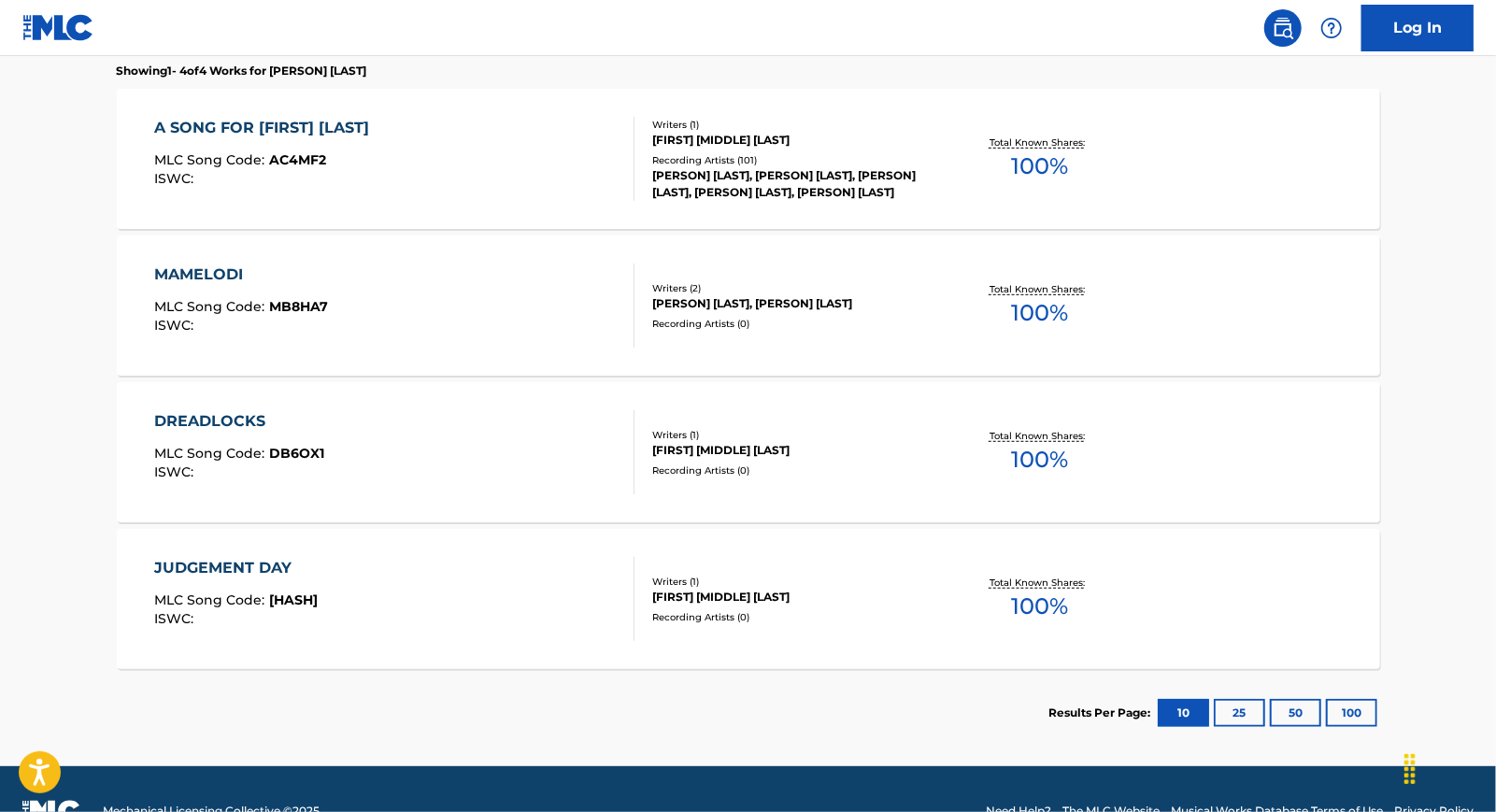 scroll, scrollTop: 573, scrollLeft: 0, axis: vertical 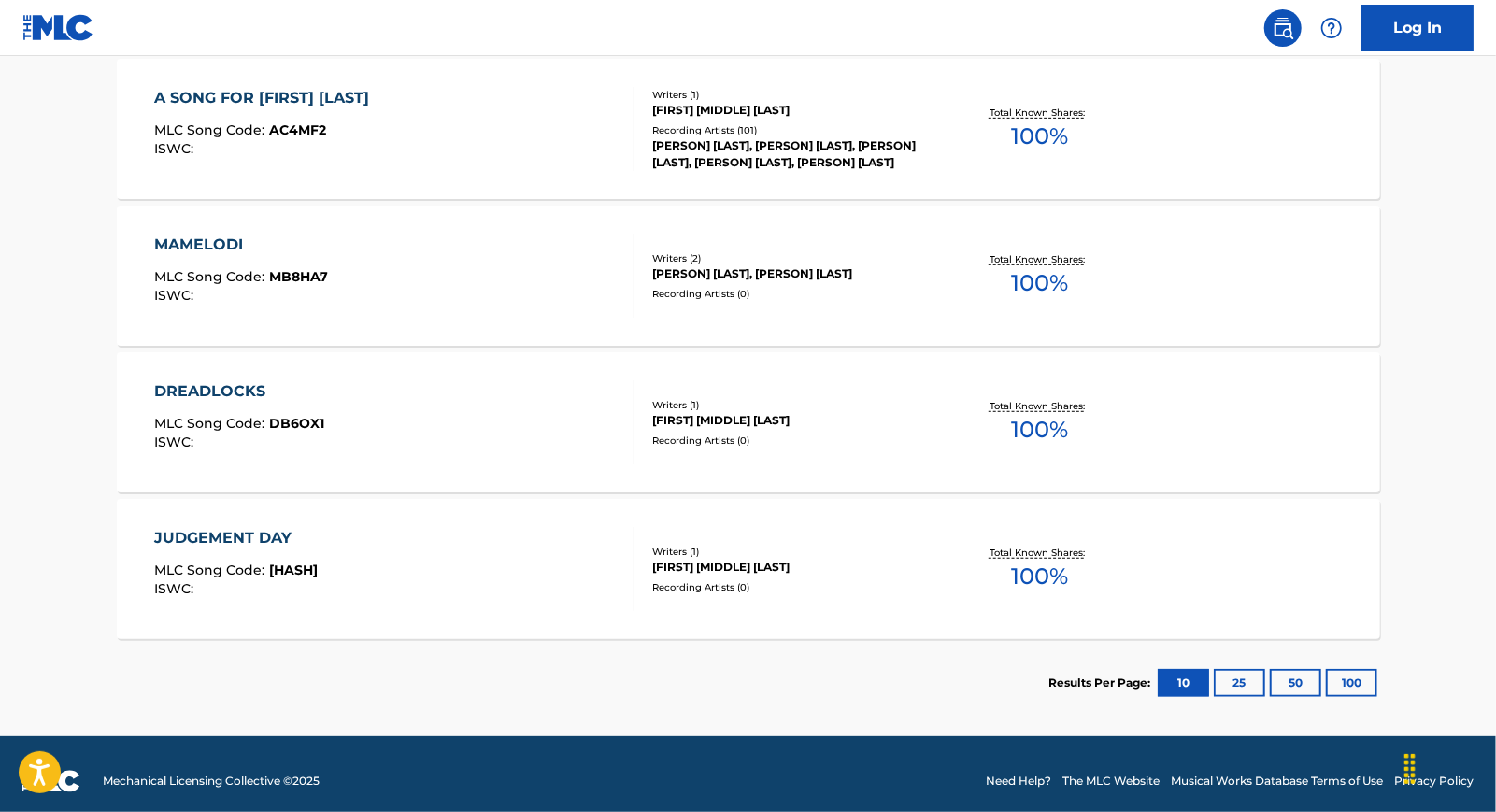 click on "[FIRST] [MIDDLE] [LAST]" at bounding box center [793, 420] 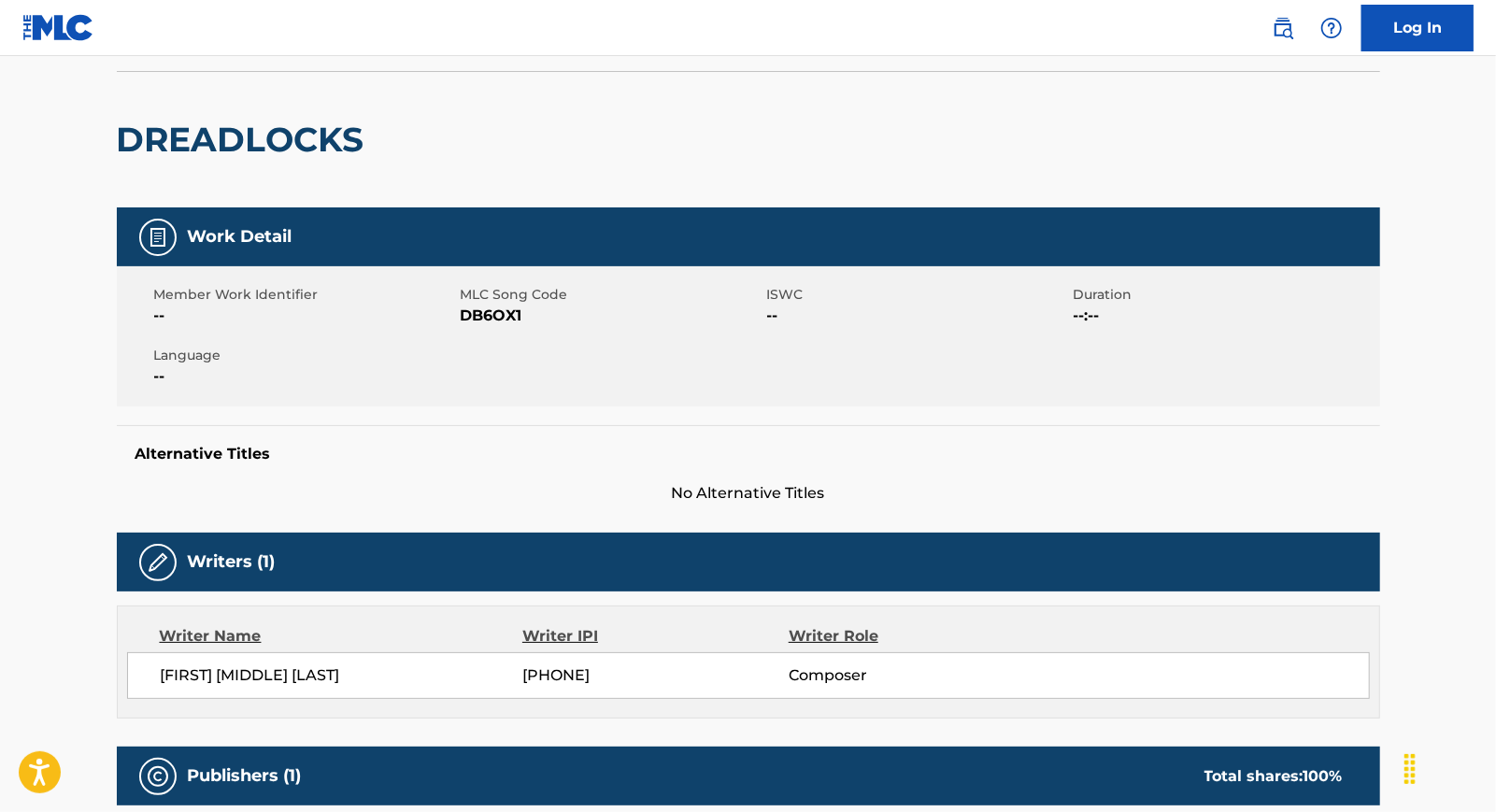 scroll, scrollTop: 0, scrollLeft: 0, axis: both 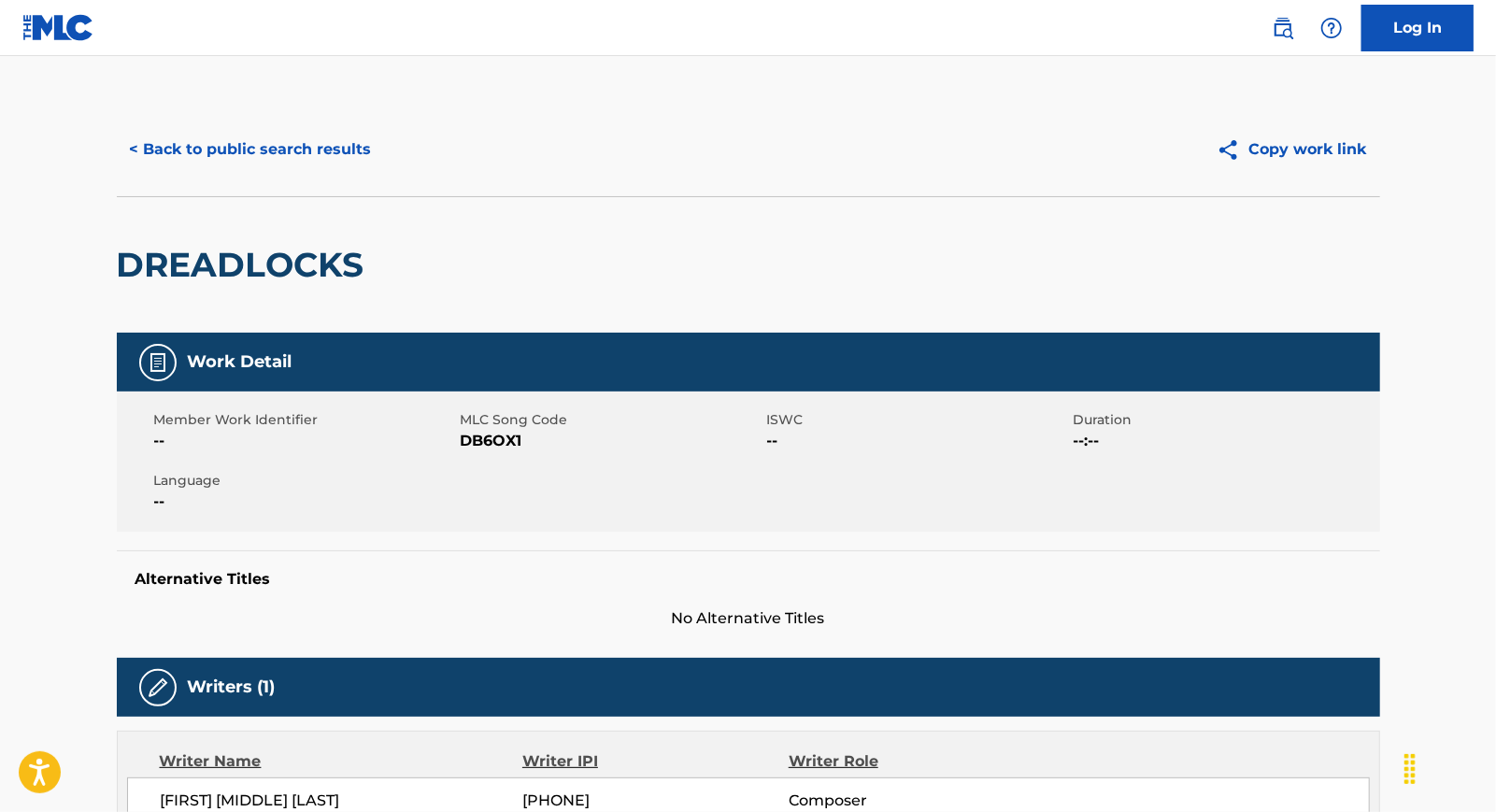 click on "< Back to public search results" at bounding box center [250, 150] 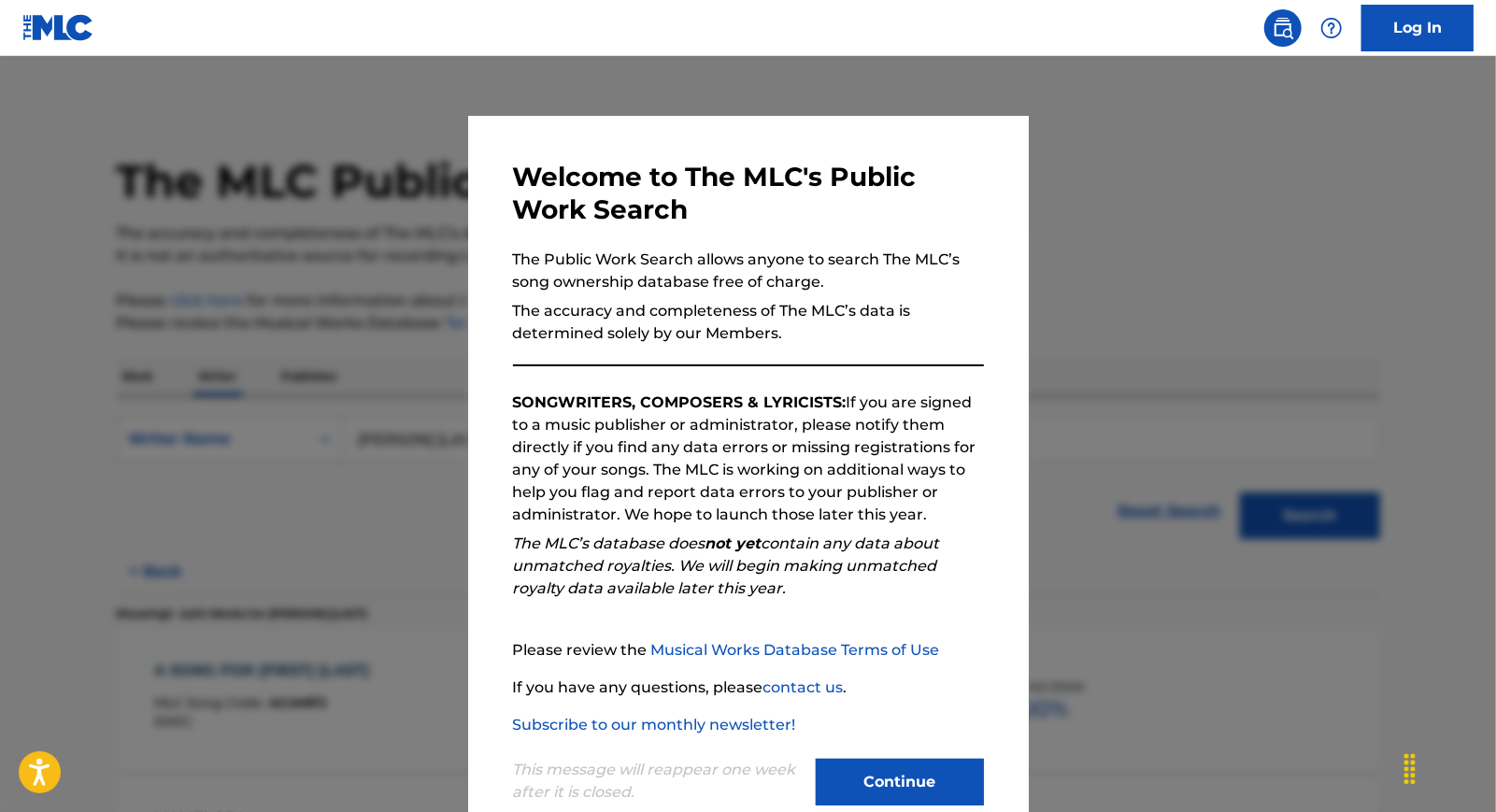click at bounding box center (748, 462) 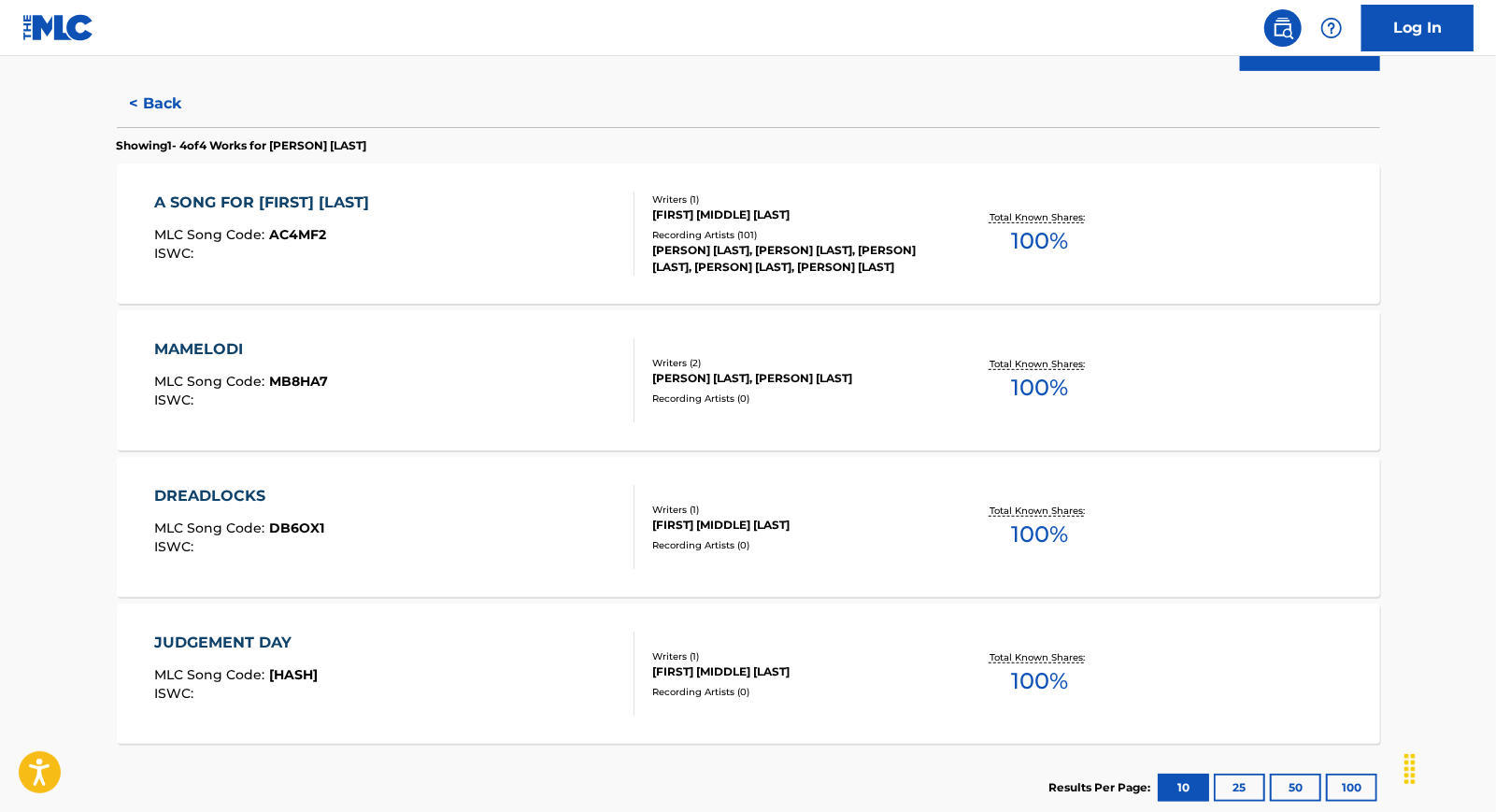 scroll, scrollTop: 469, scrollLeft: 0, axis: vertical 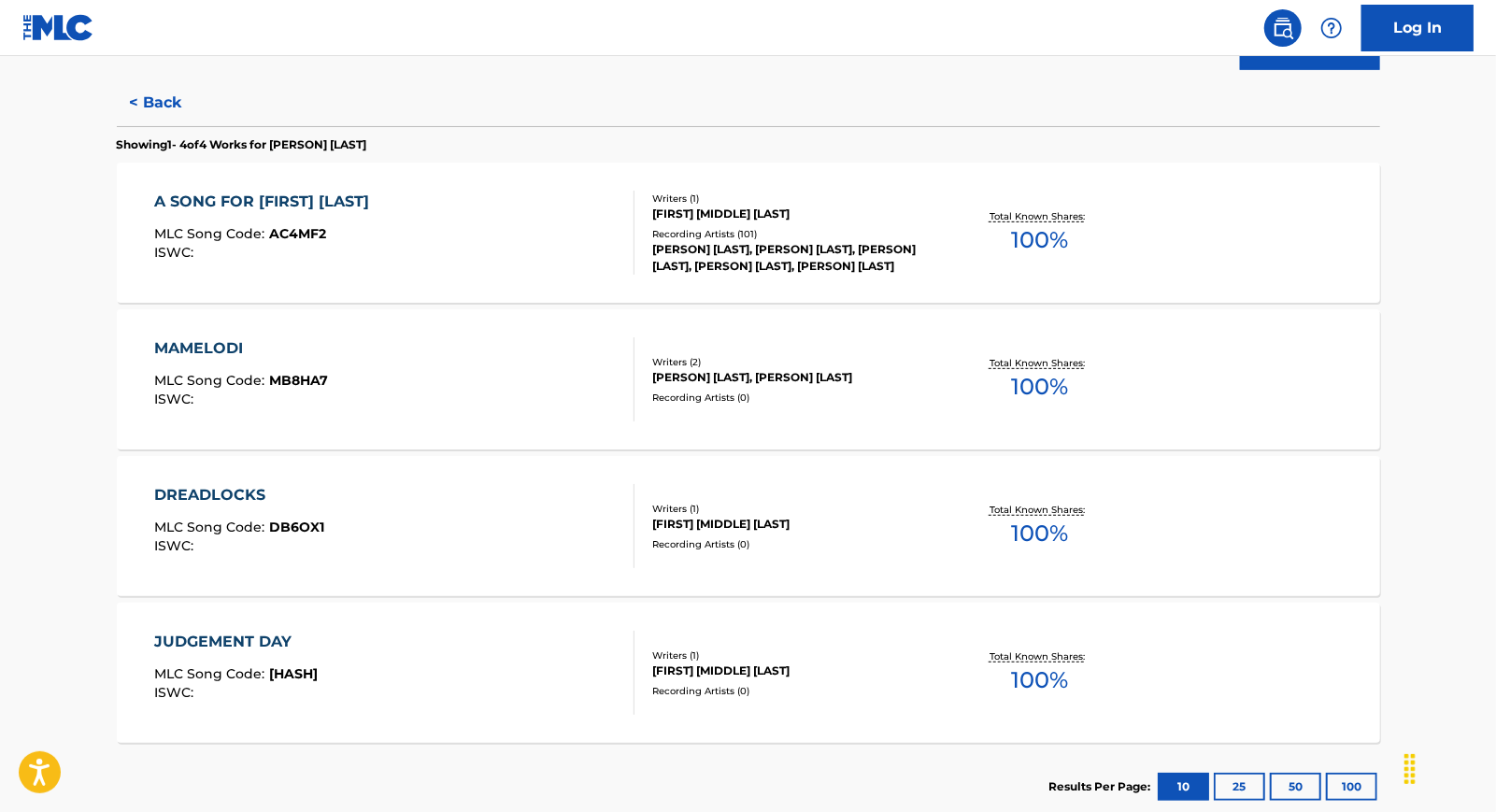 click on "[PERSON] [LAST], [PERSON] [LAST], [PERSON] [LAST], [PERSON] [LAST], [PERSON] [LAST]" at bounding box center (793, 258) 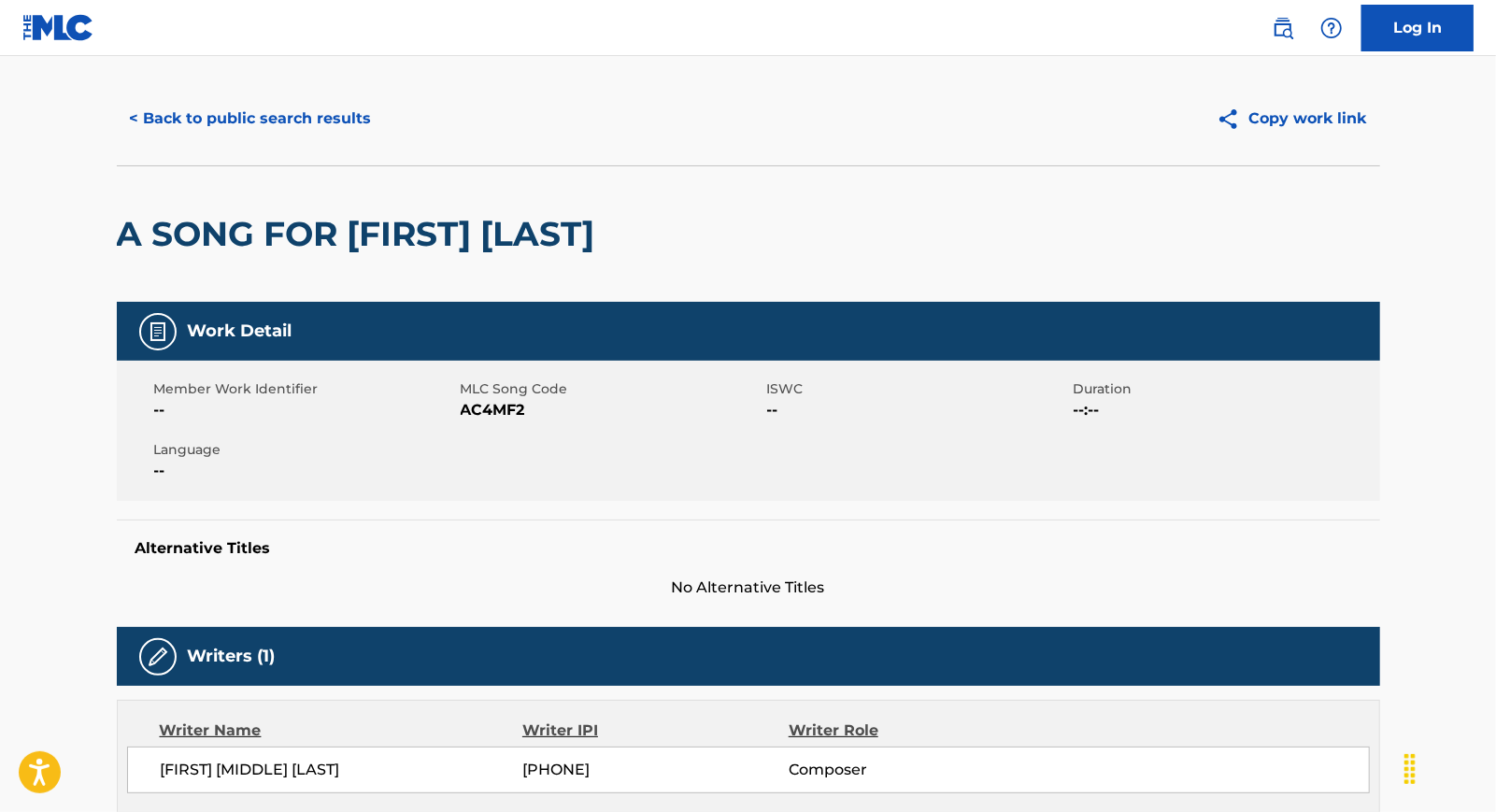 scroll, scrollTop: 0, scrollLeft: 0, axis: both 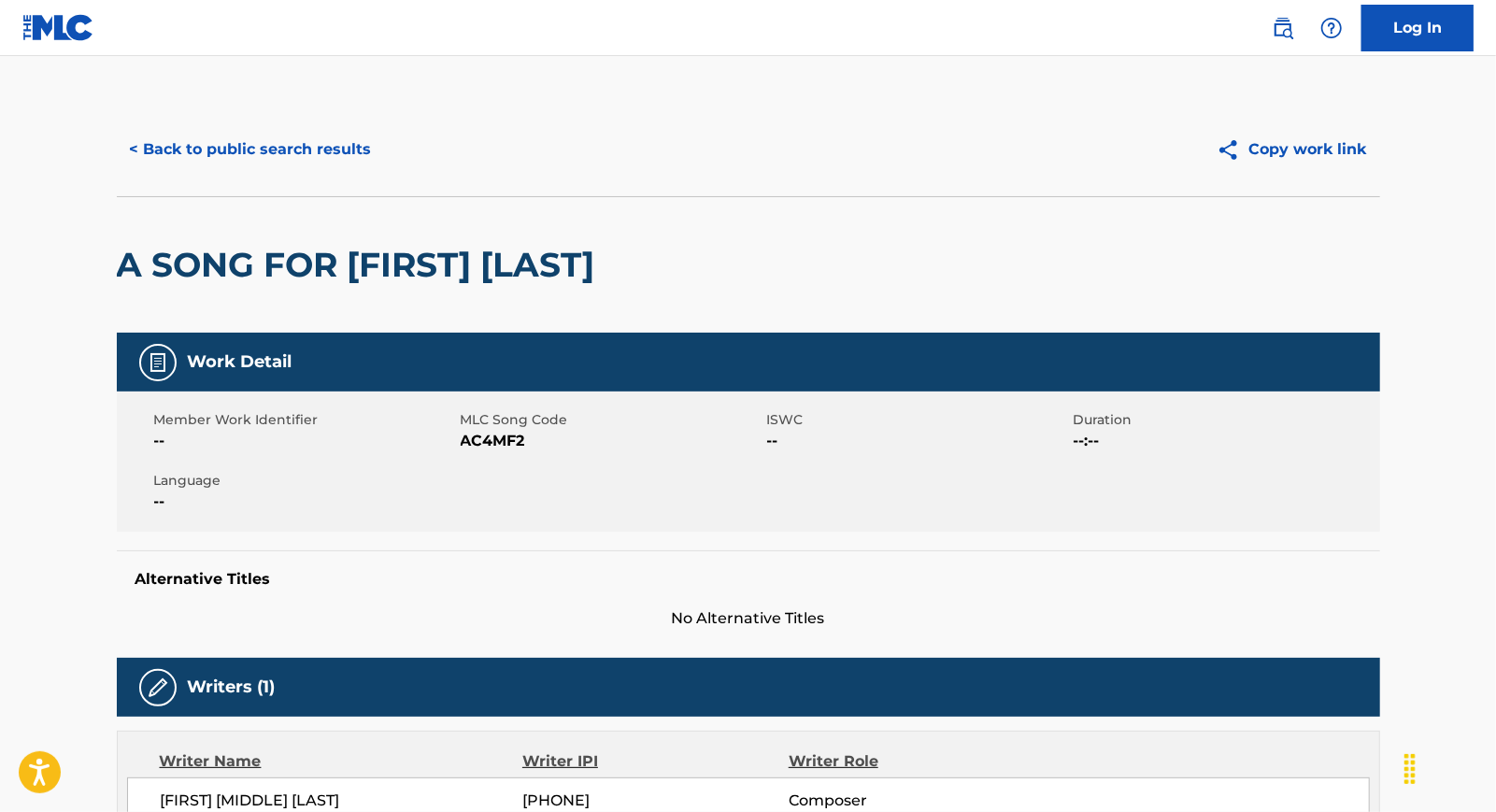 click on "< Back to public search results" at bounding box center (250, 150) 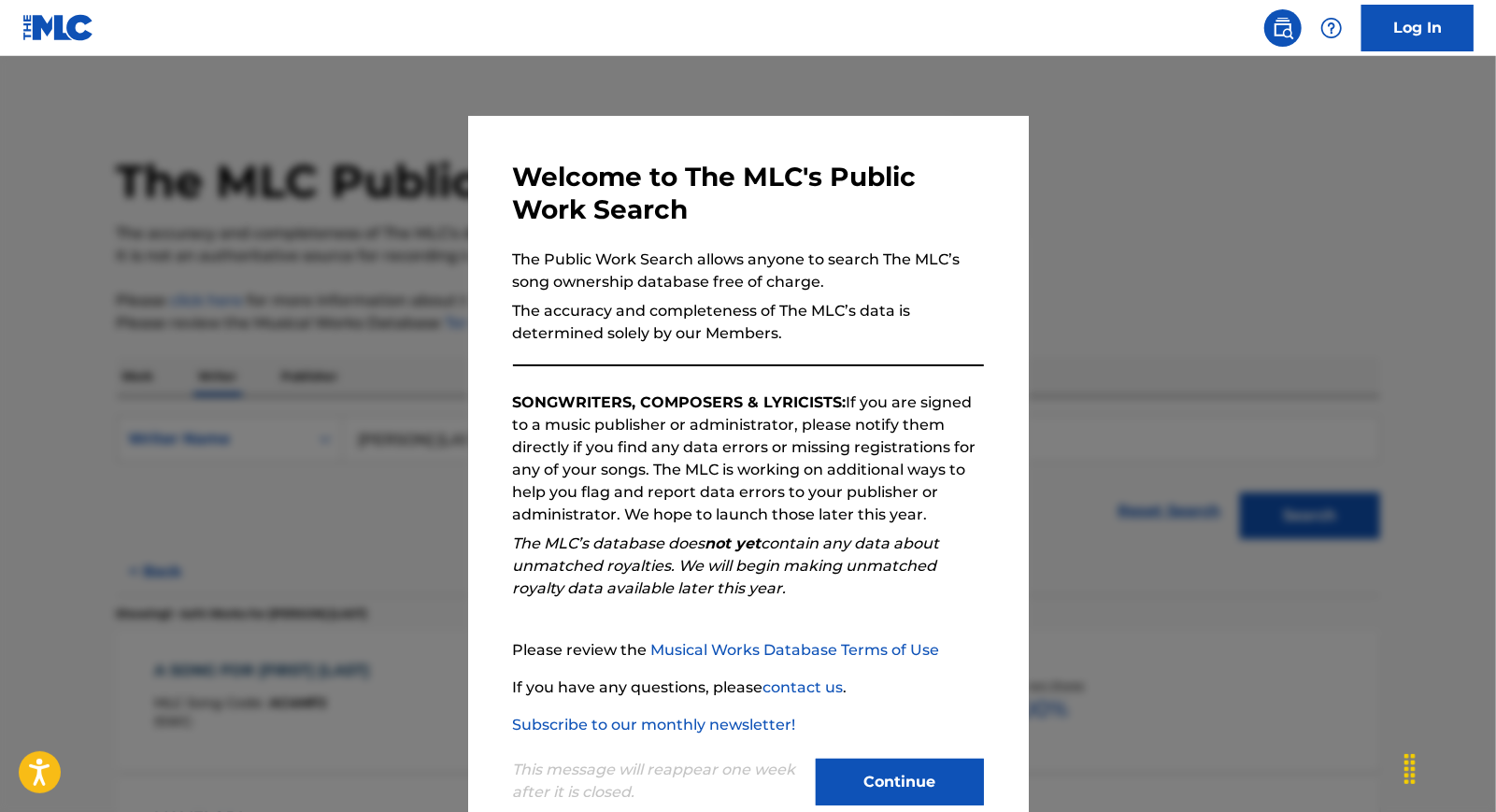 click at bounding box center (748, 462) 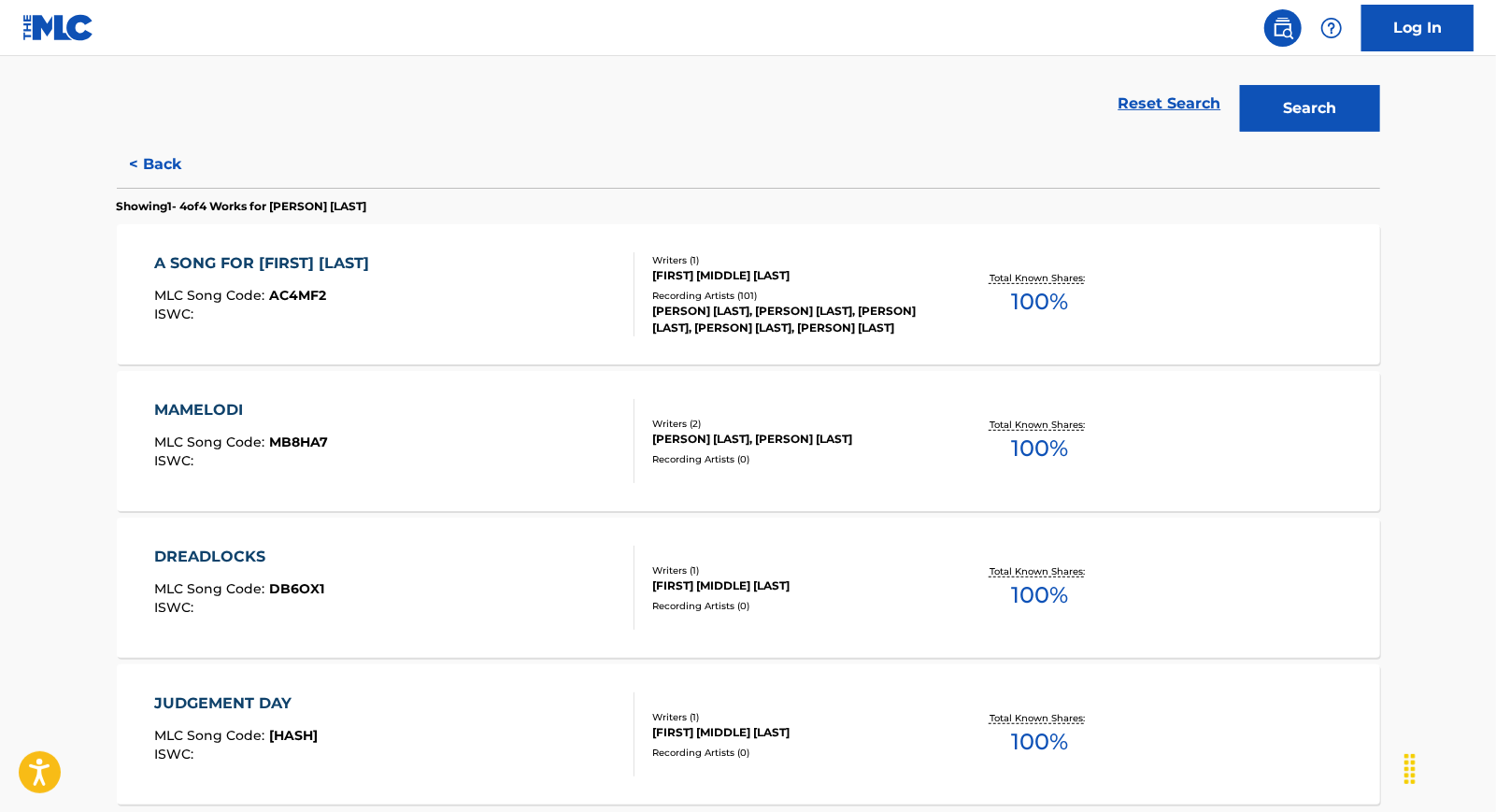 scroll, scrollTop: 411, scrollLeft: 0, axis: vertical 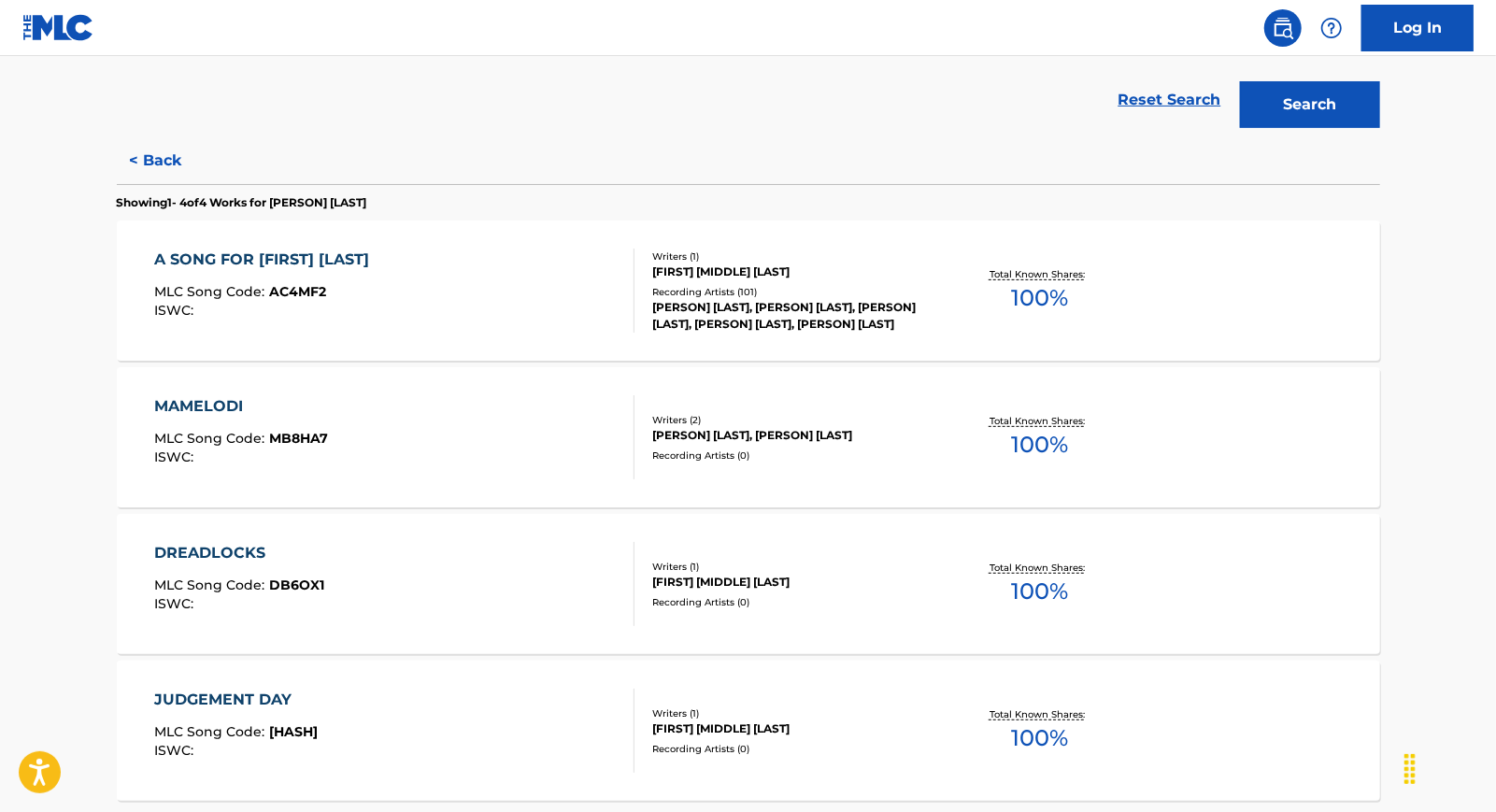 click on "A SONG FOR [FIRST] [LAST]" at bounding box center [266, 260] 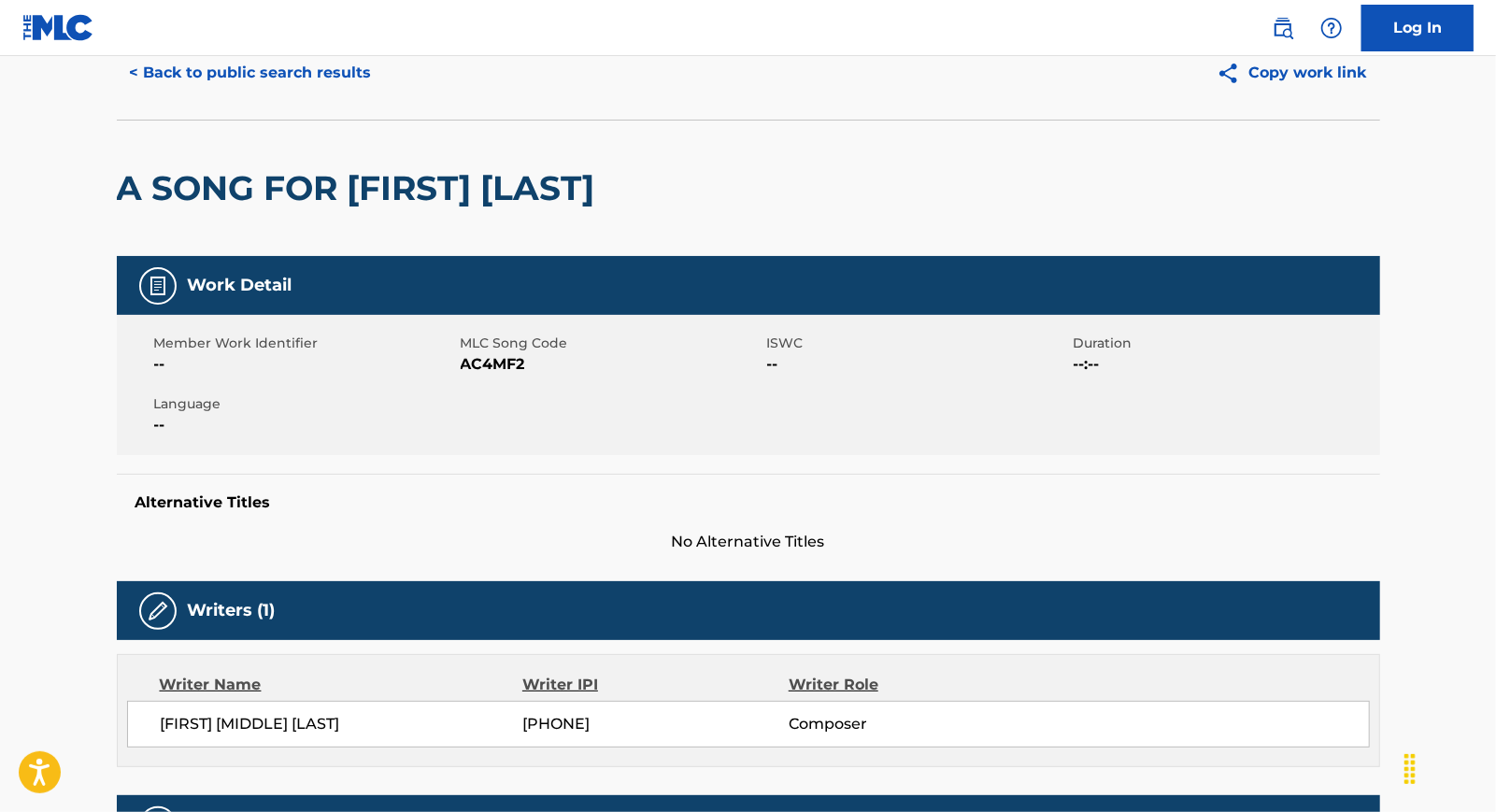 scroll, scrollTop: 0, scrollLeft: 0, axis: both 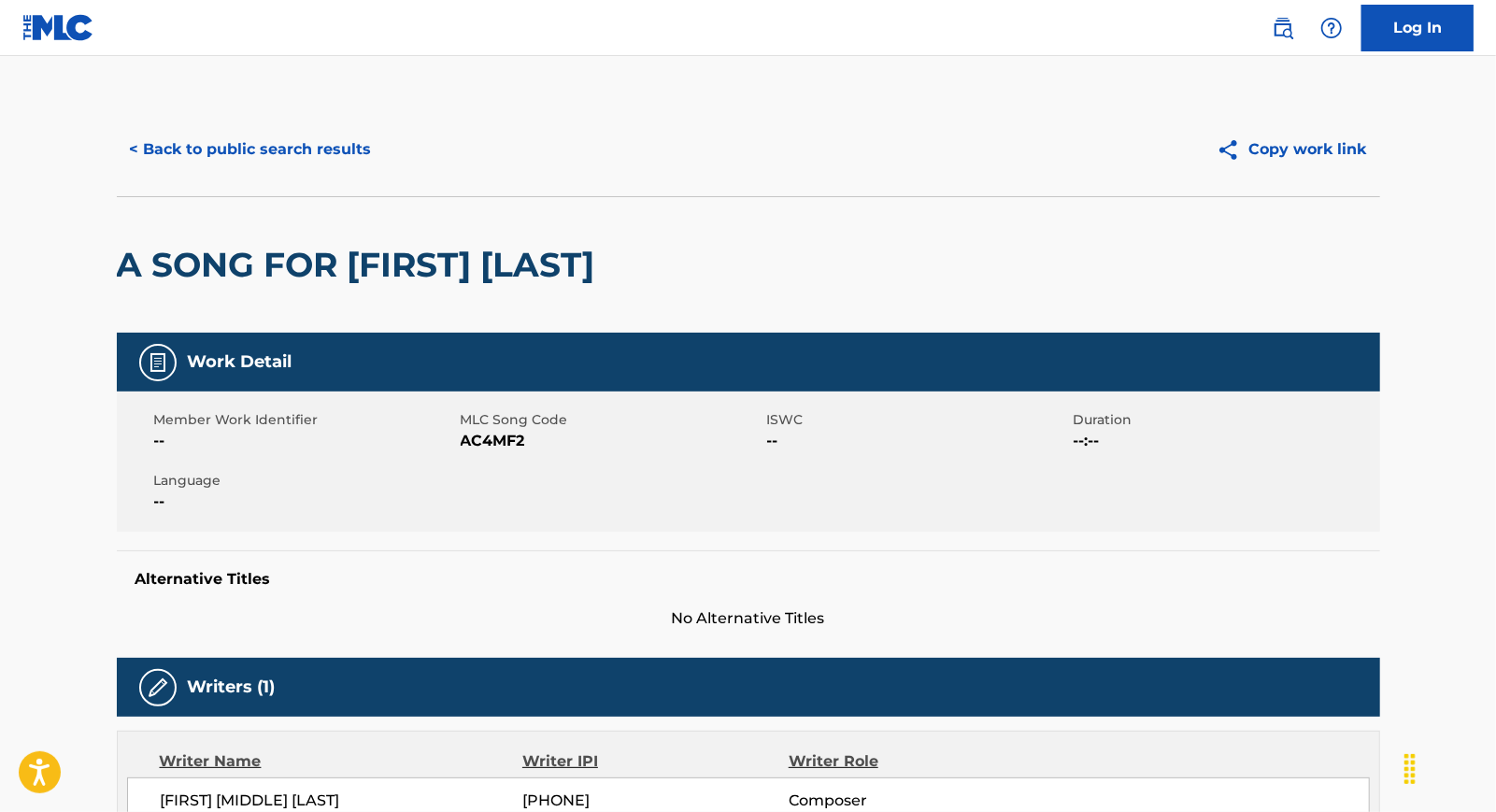 click on "< Back to public search results" at bounding box center [250, 150] 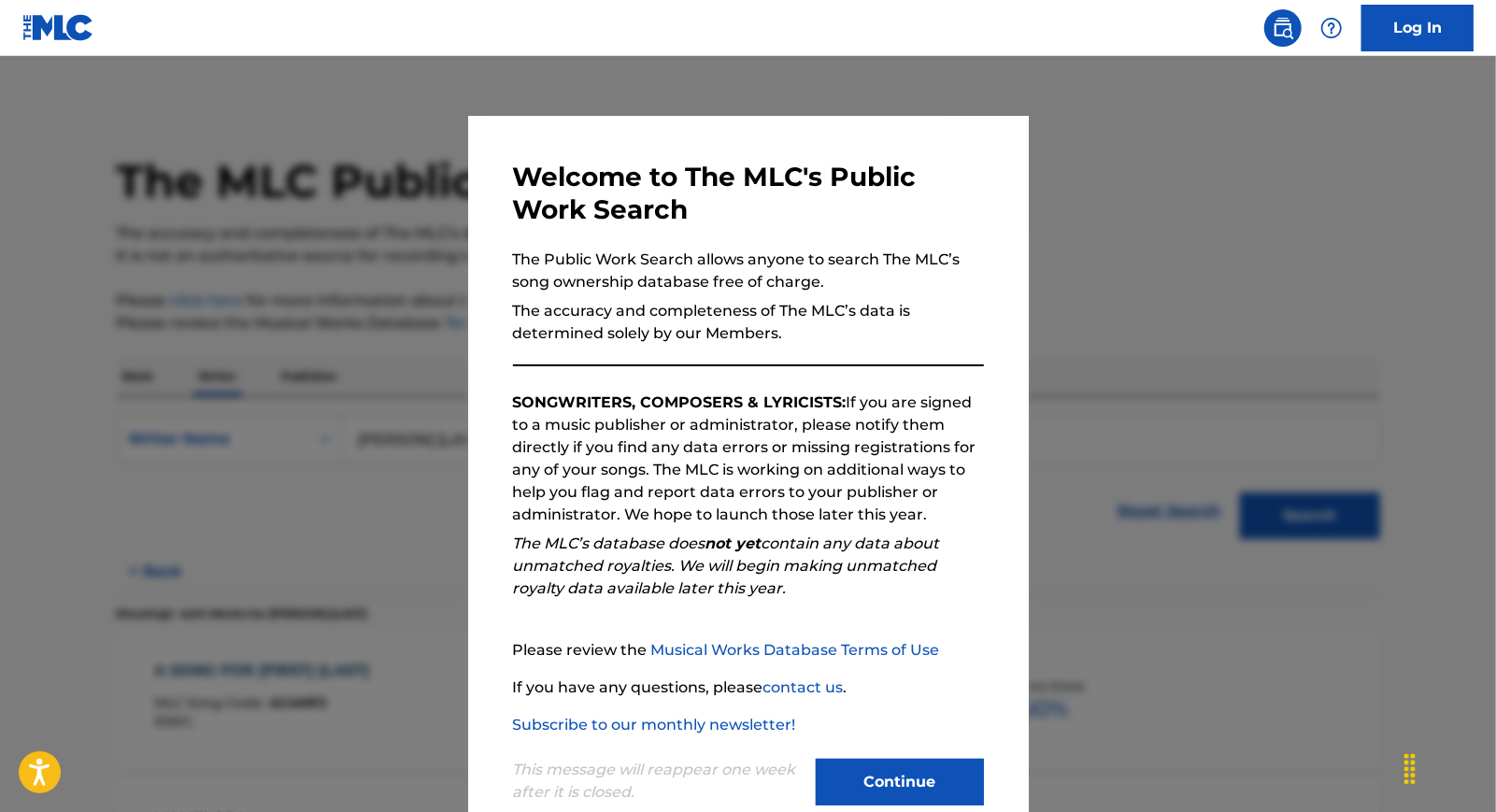 click at bounding box center (748, 462) 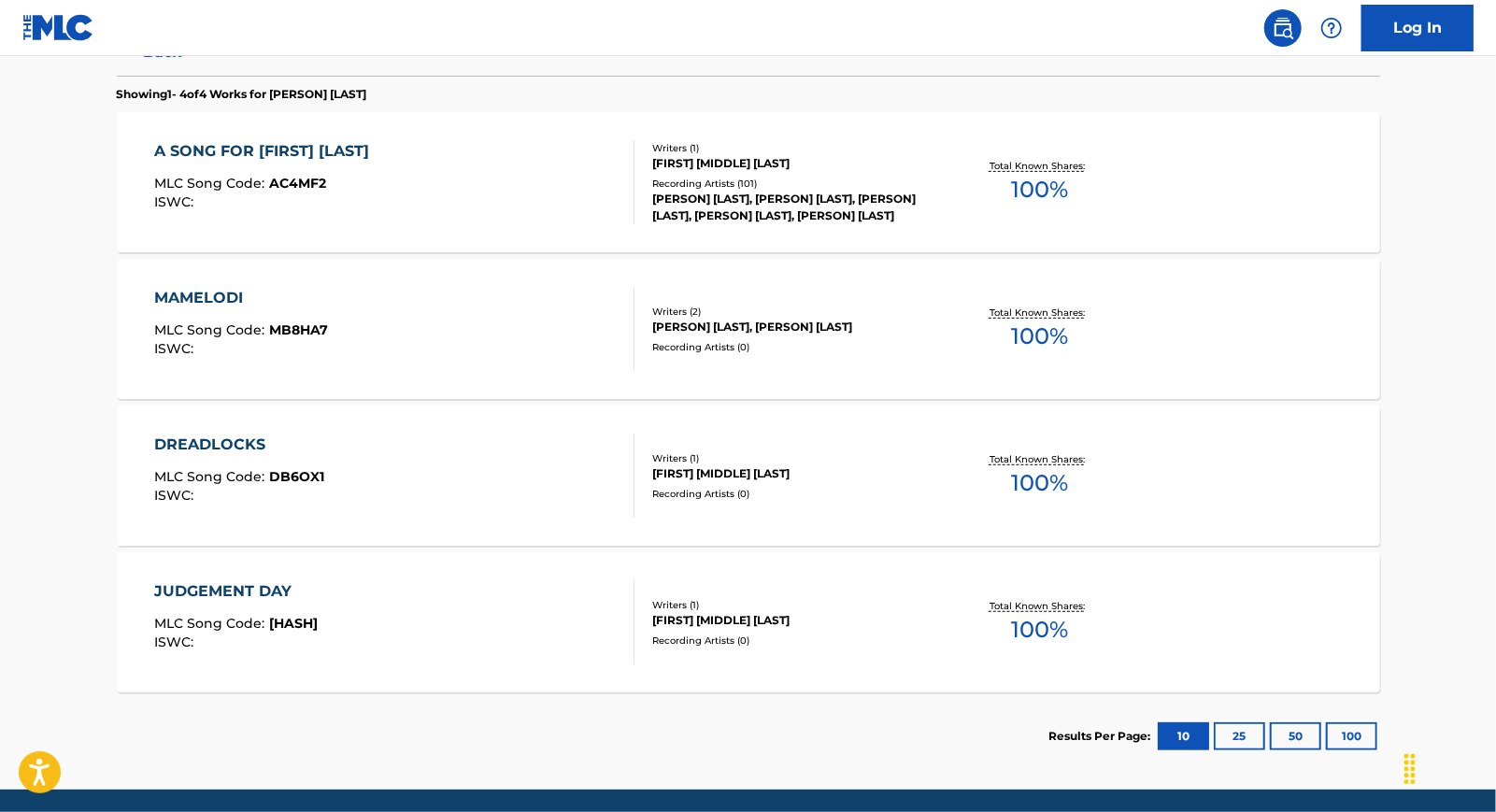 scroll, scrollTop: 0, scrollLeft: 0, axis: both 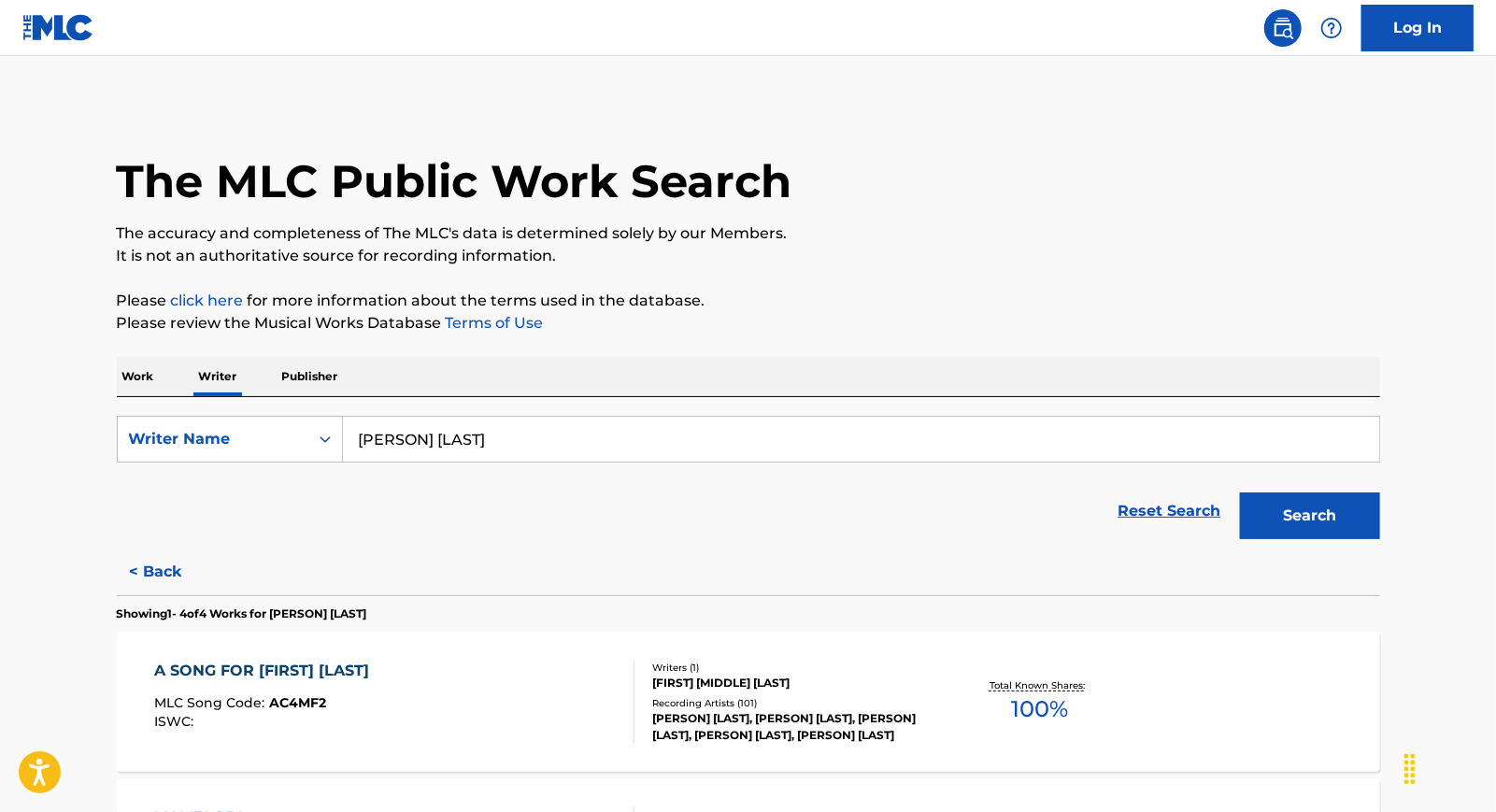 click on "Work" at bounding box center (138, 377) 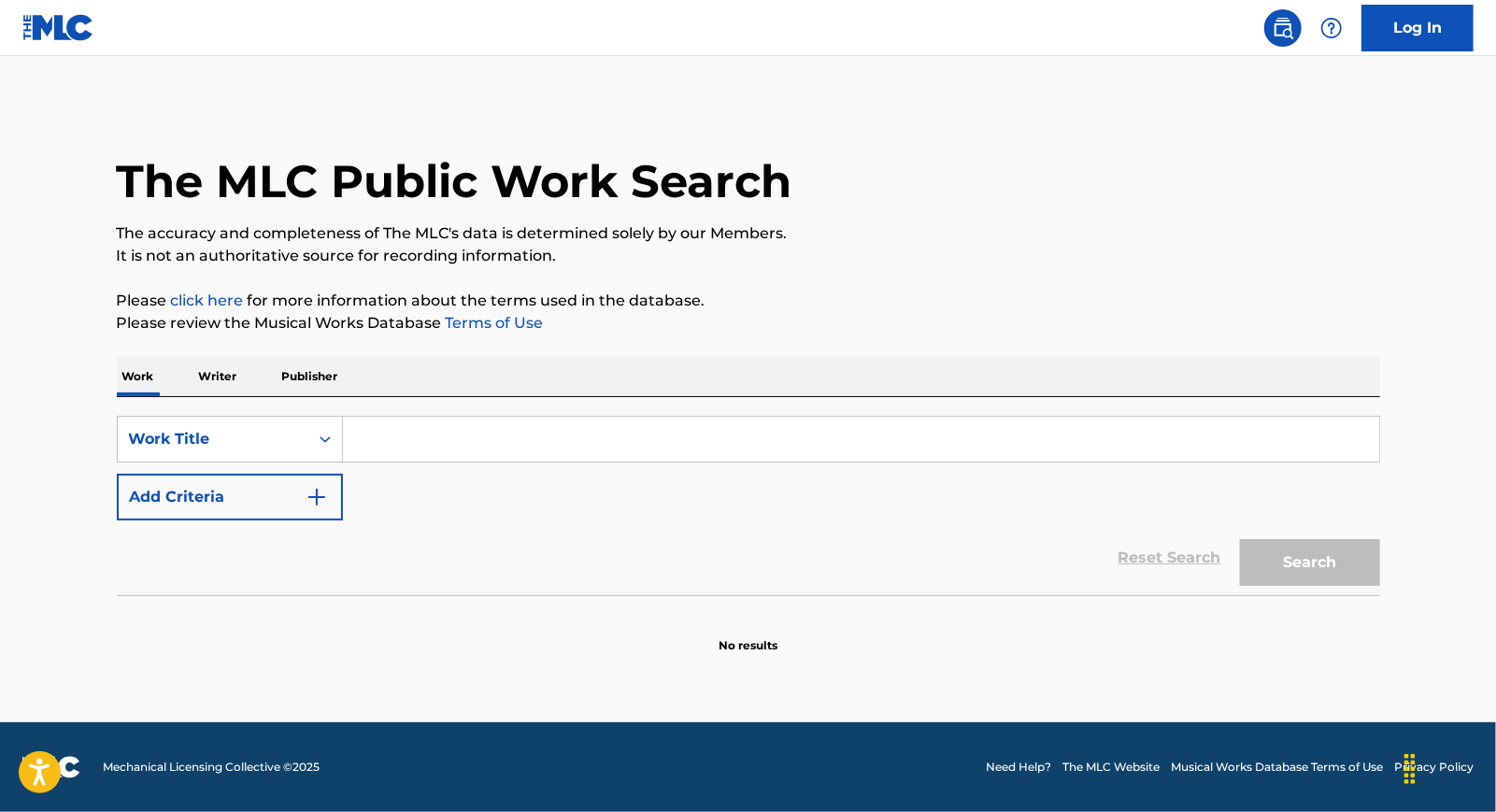 click at bounding box center (861, 439) 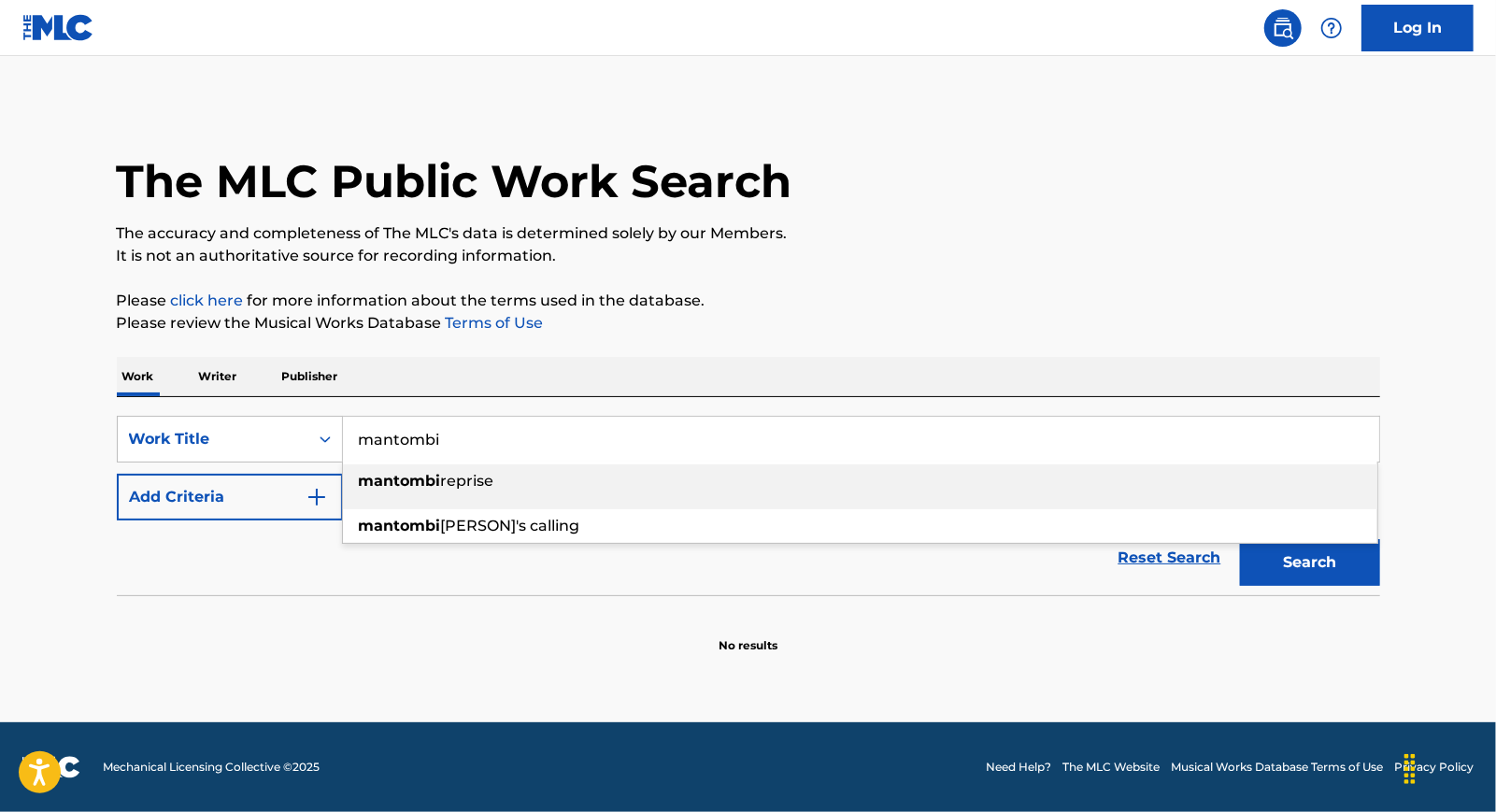 click on "mantombi  reprise" at bounding box center [860, 481] 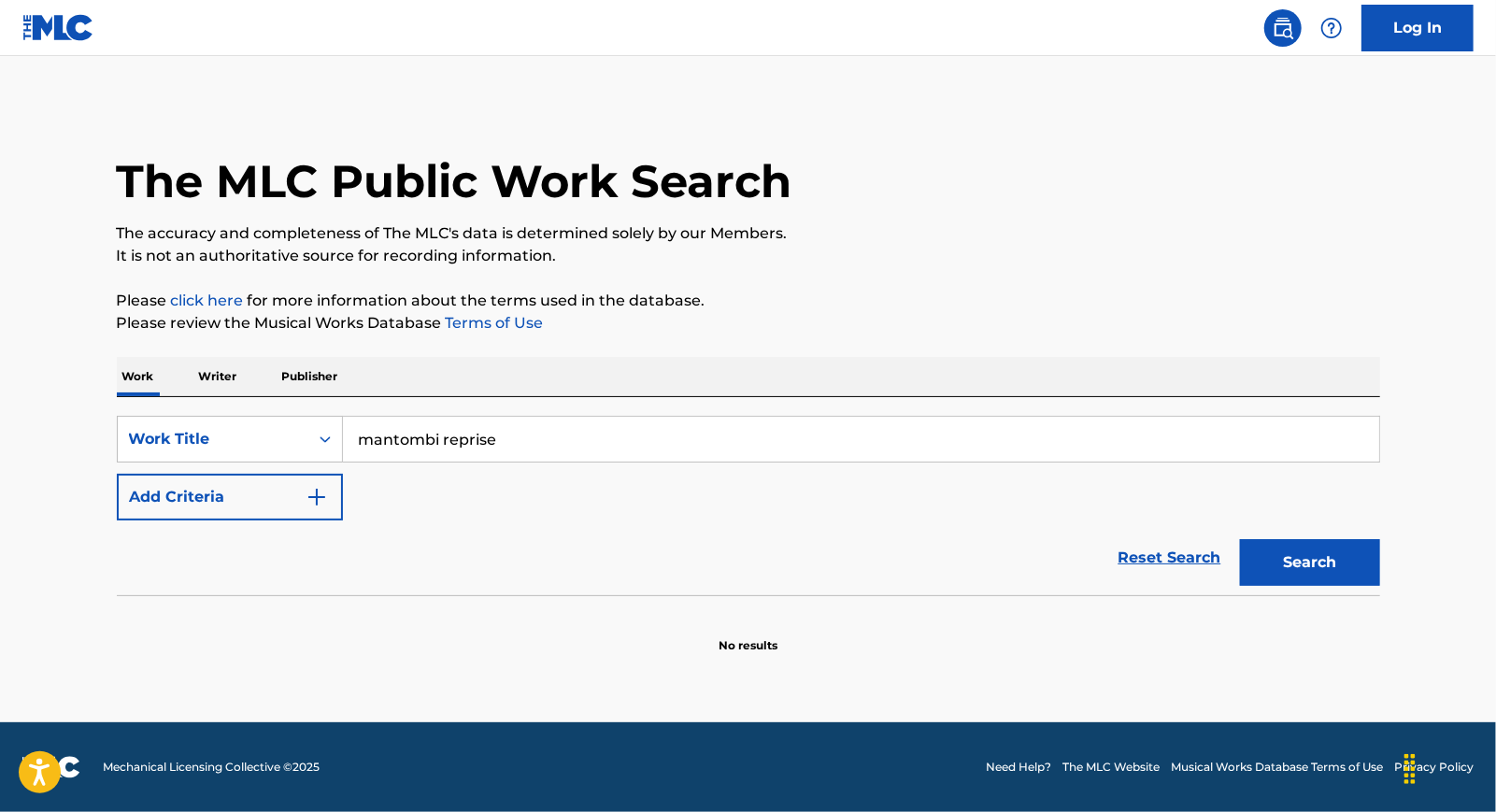 click on "Search" at bounding box center (1310, 563) 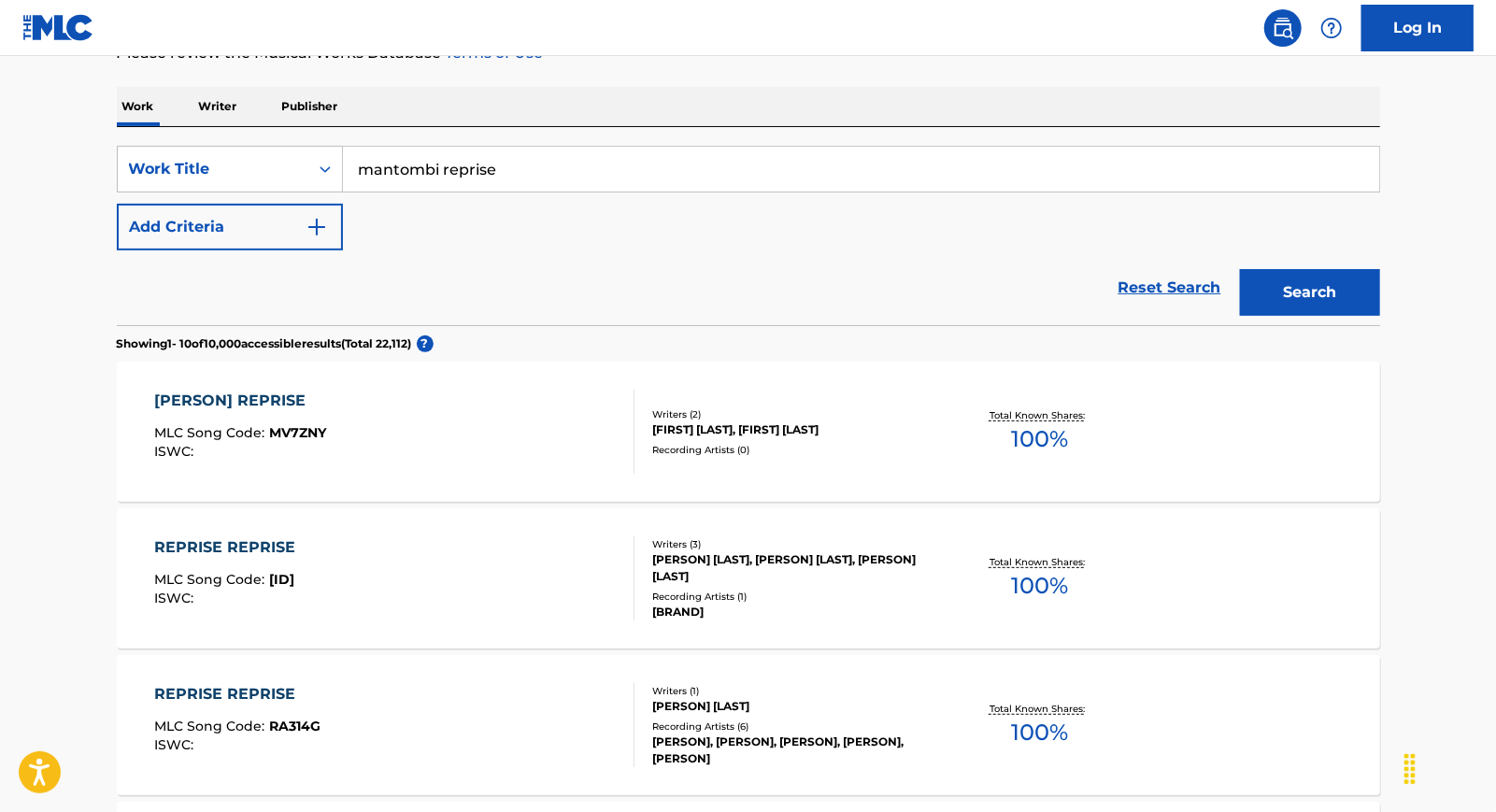 scroll, scrollTop: 281, scrollLeft: 0, axis: vertical 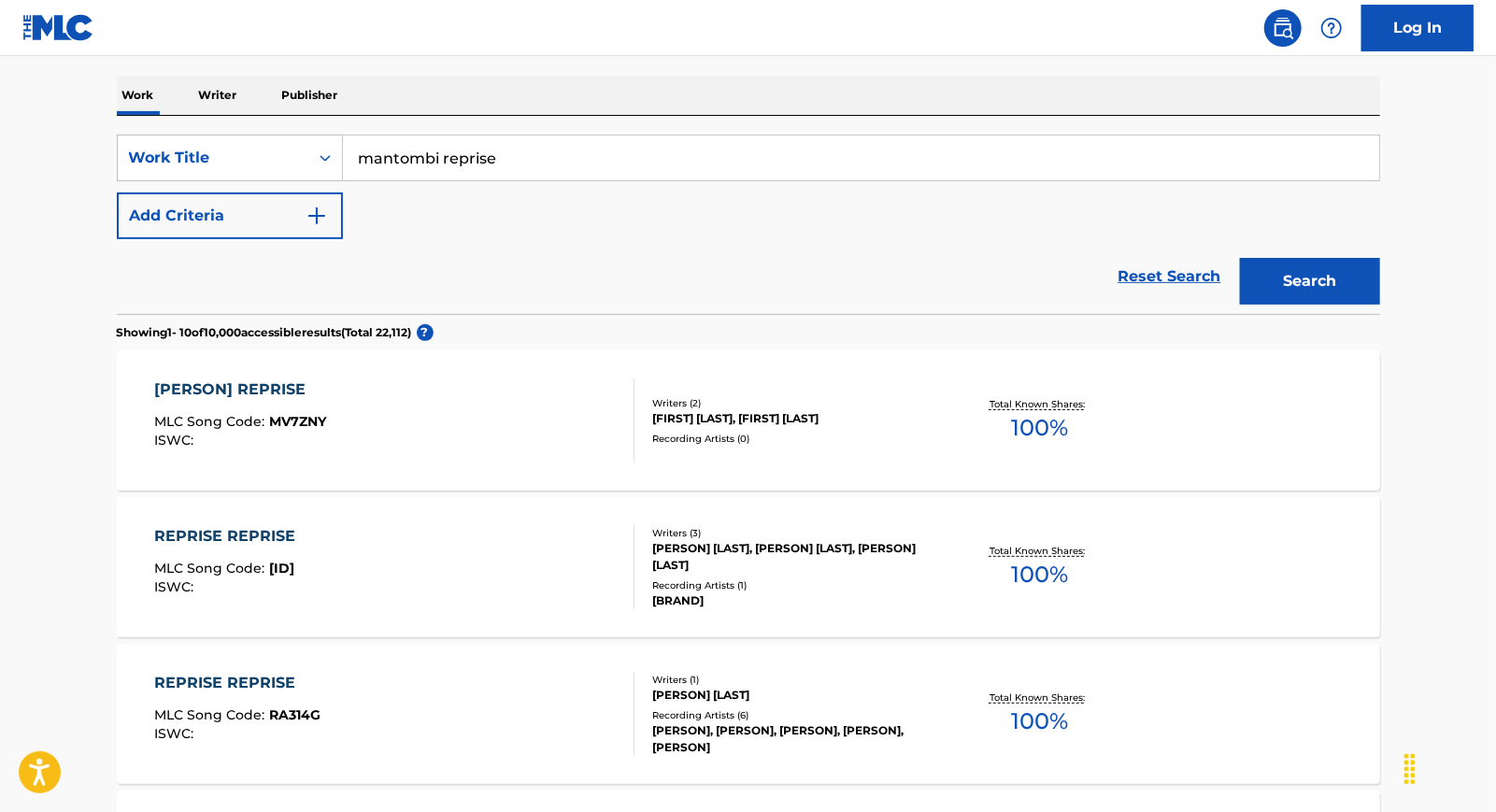 click on "[FIRST] [LAST], [FIRST] [LAST]" at bounding box center [793, 419] 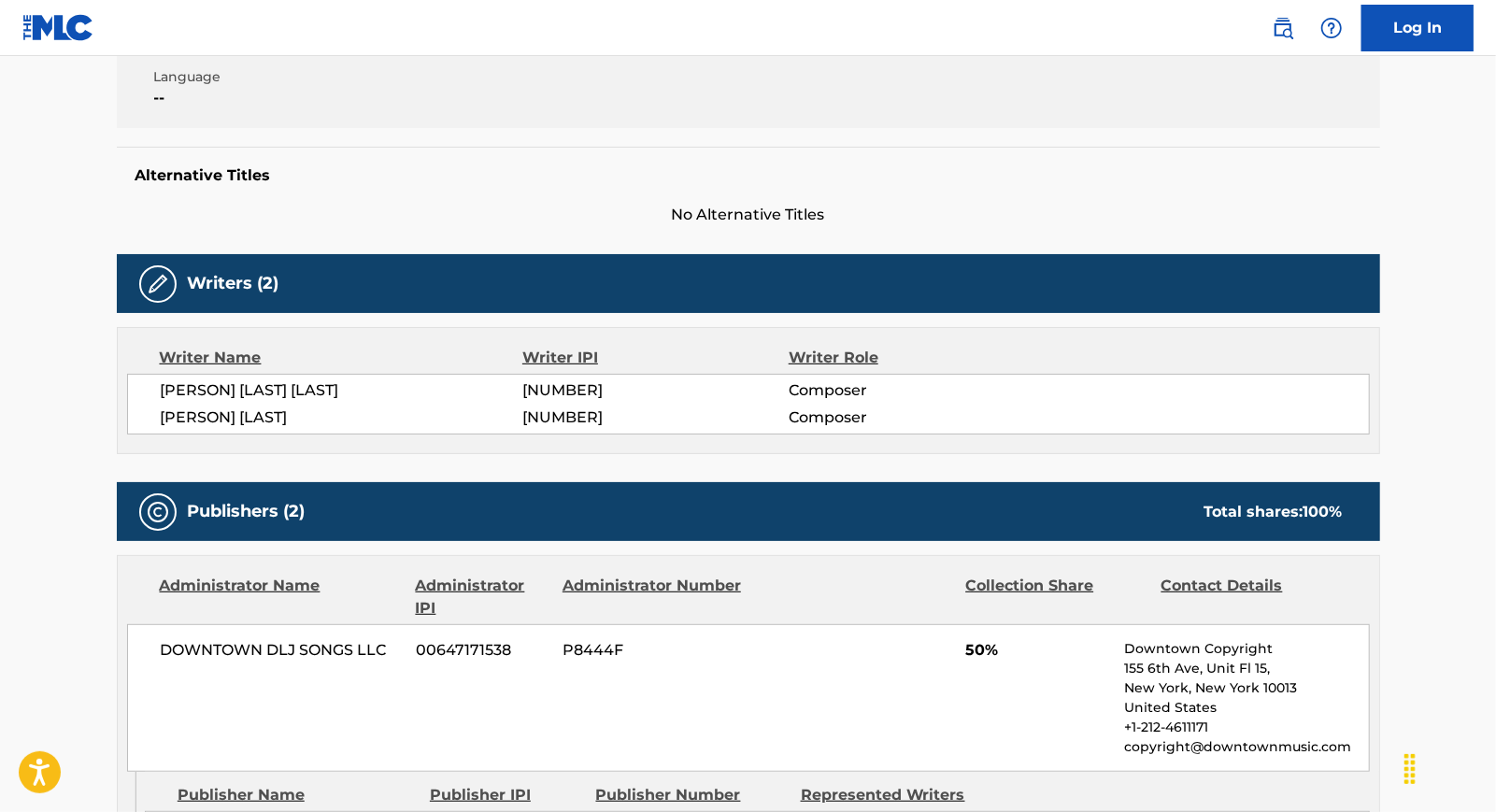 scroll, scrollTop: 0, scrollLeft: 0, axis: both 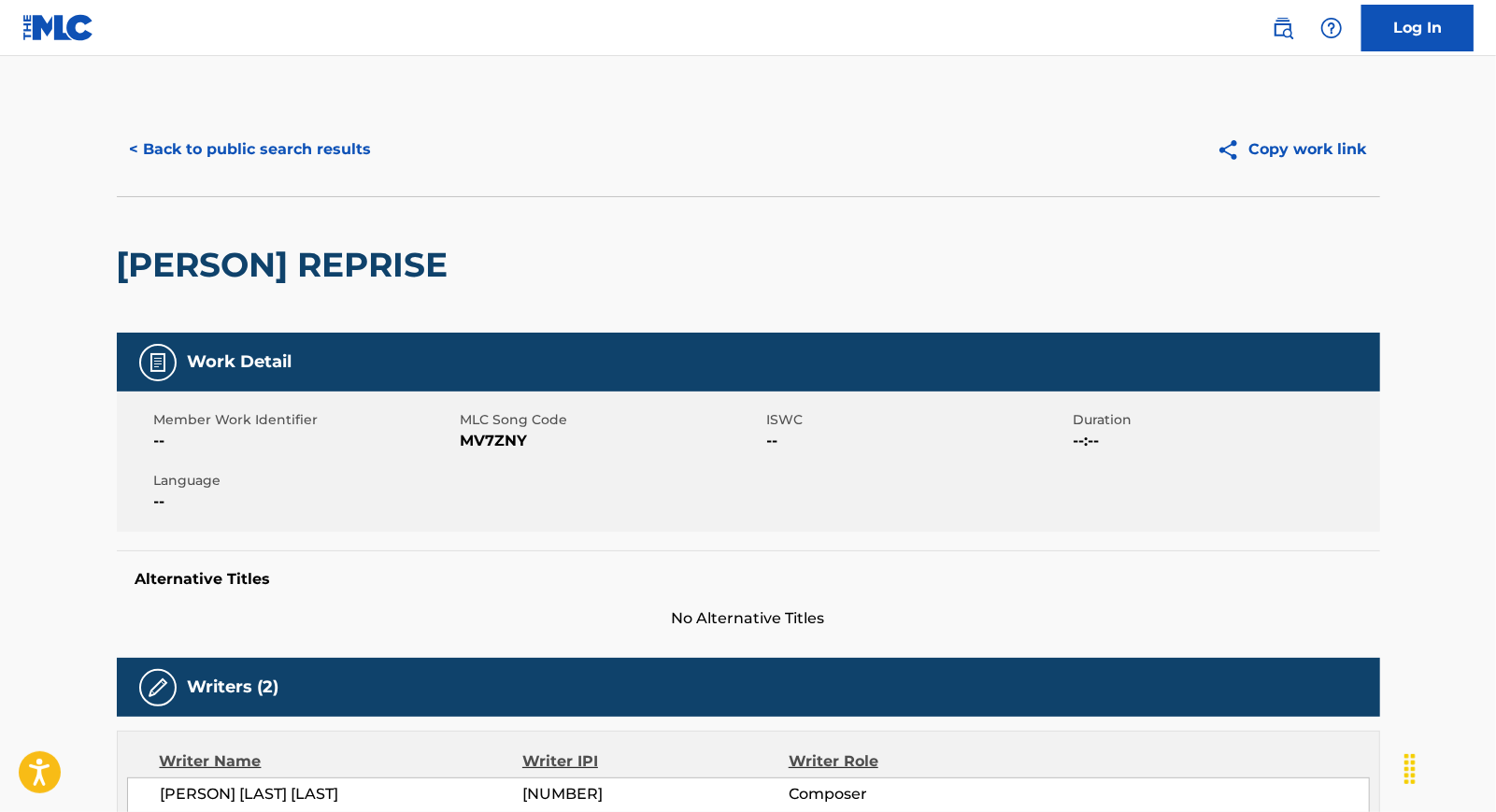 click on "< Back to public search results" at bounding box center [250, 150] 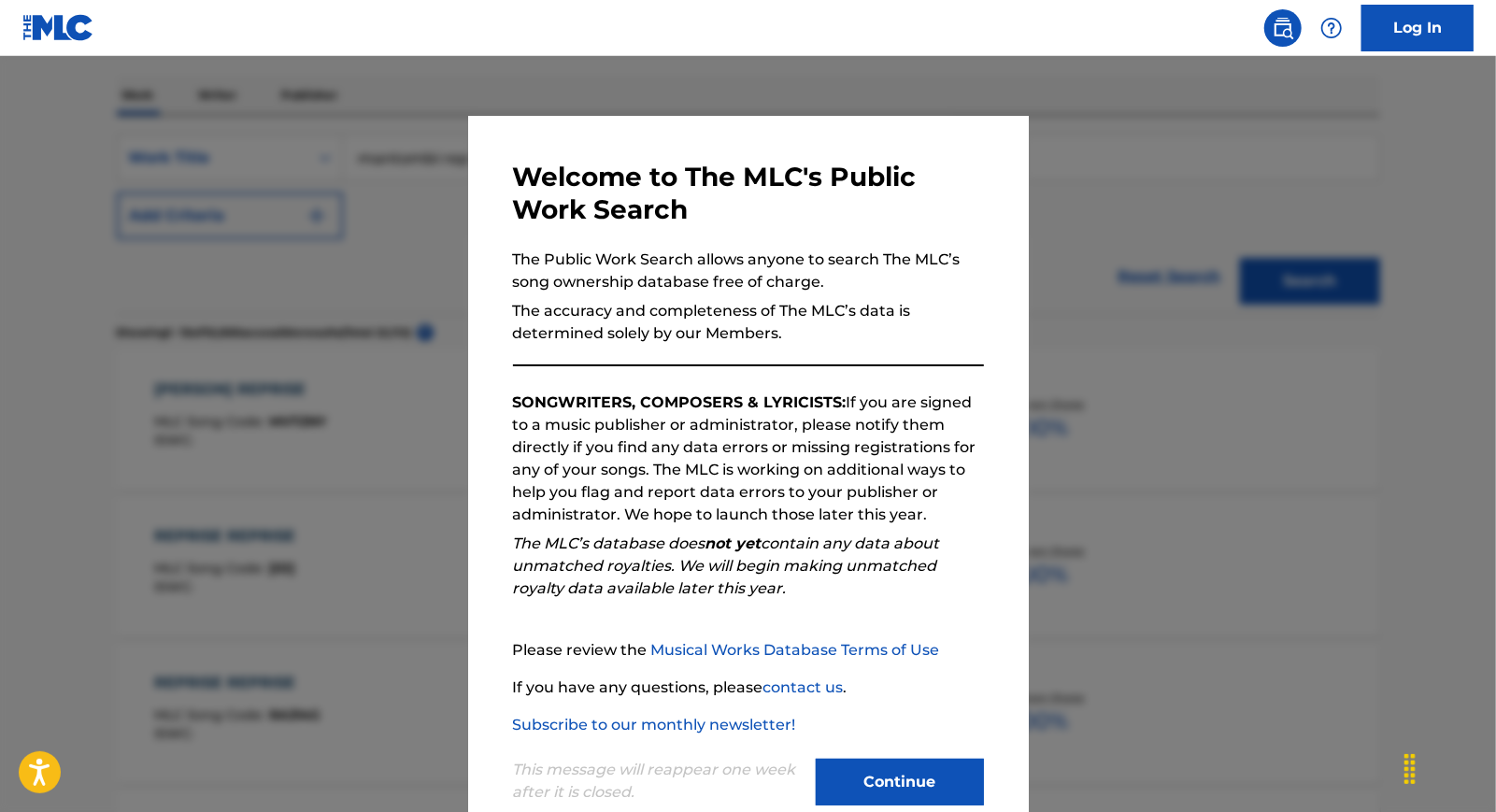 click at bounding box center [748, 462] 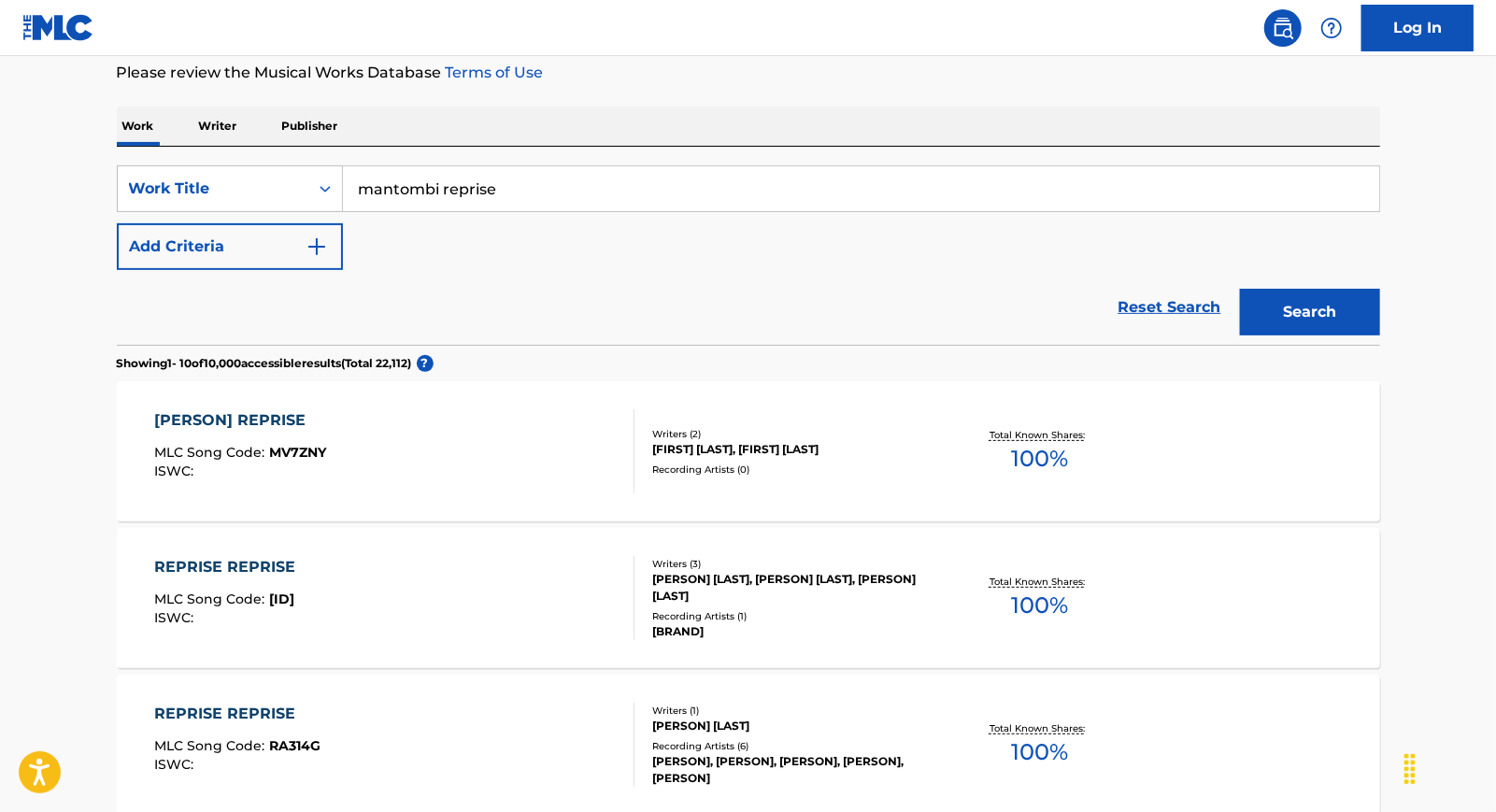 scroll, scrollTop: 0, scrollLeft: 0, axis: both 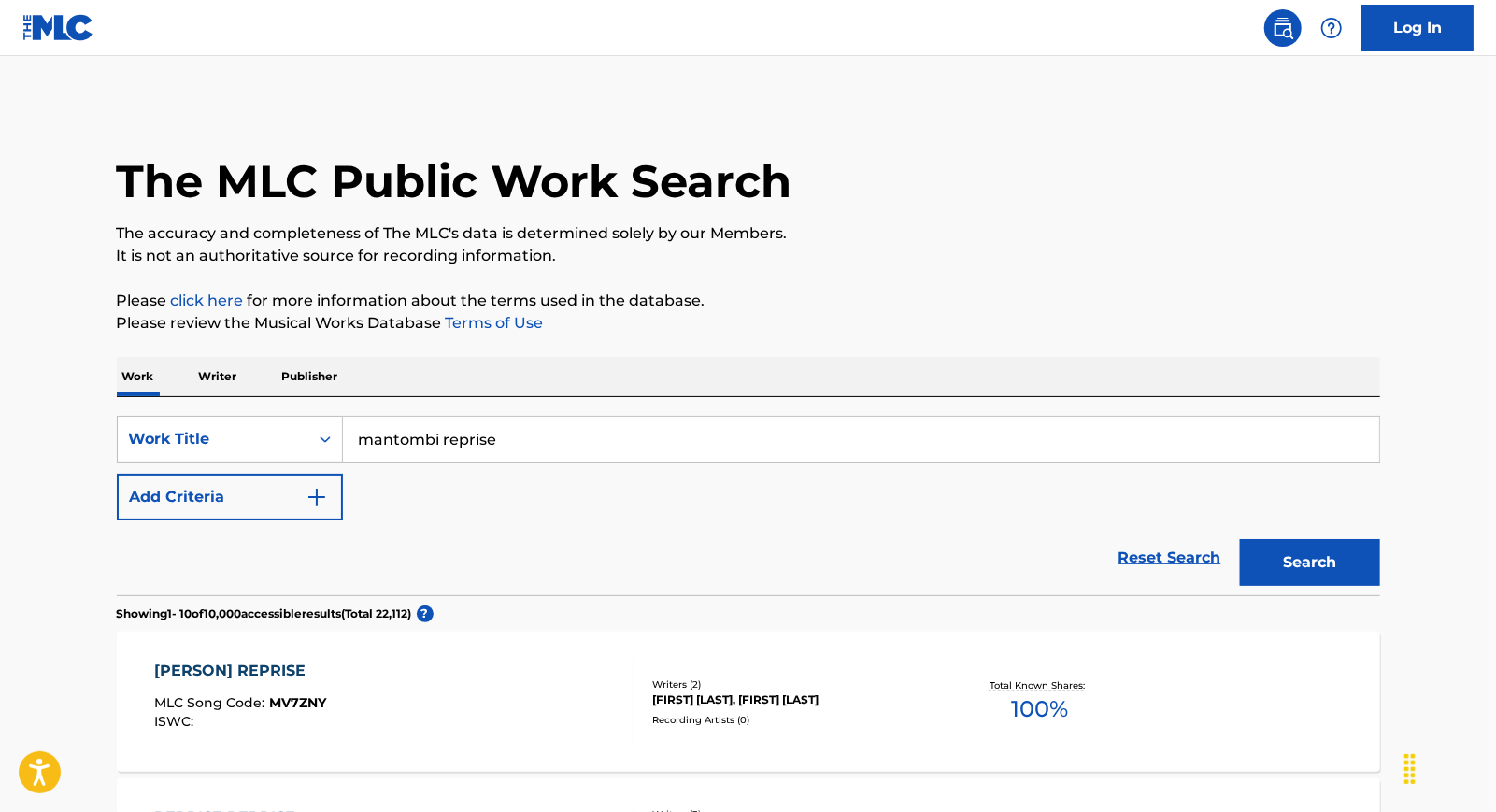 drag, startPoint x: 445, startPoint y: 441, endPoint x: 535, endPoint y: 439, distance: 90.022219 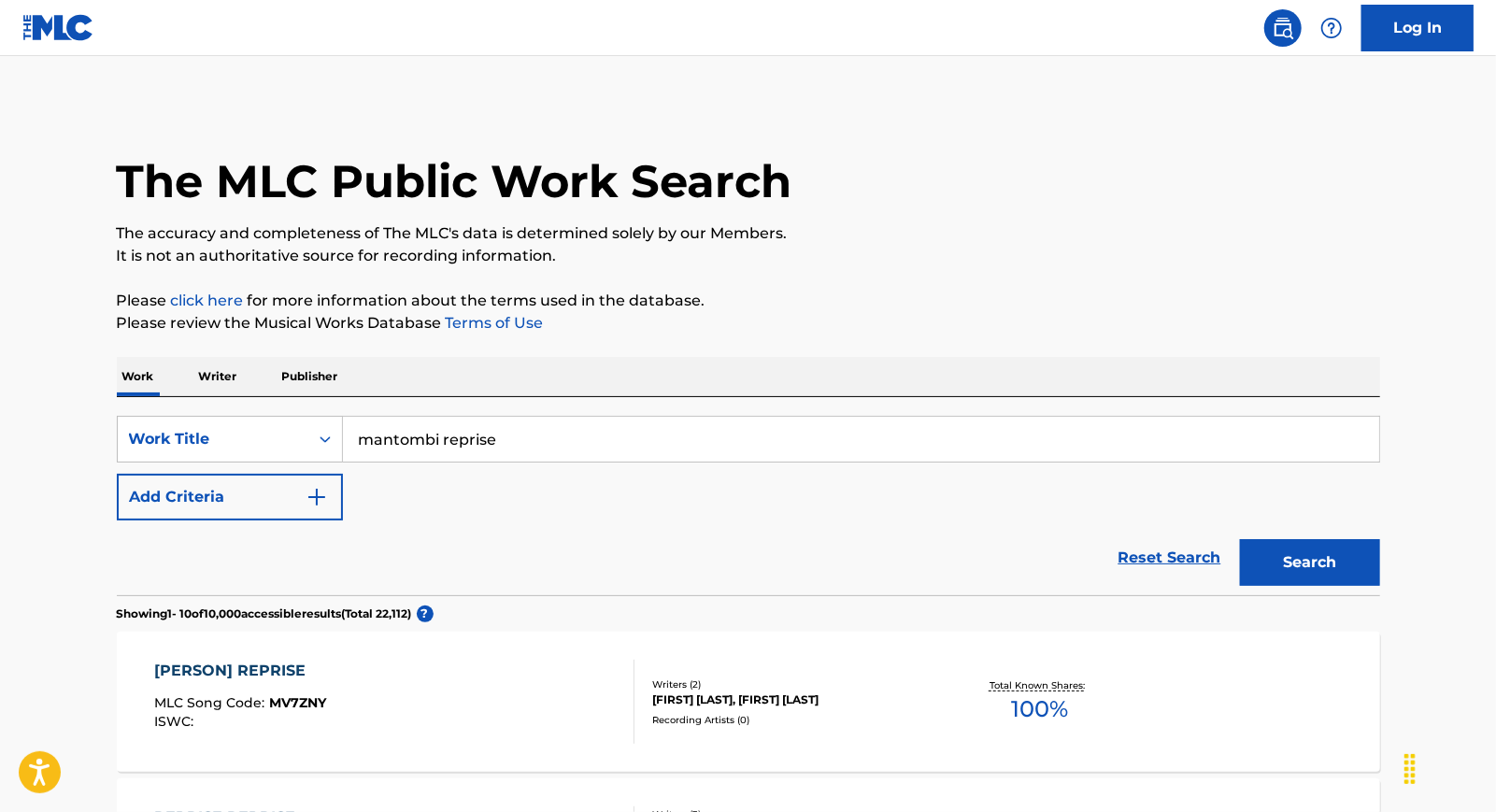 click on "Add Criteria" at bounding box center [230, 497] 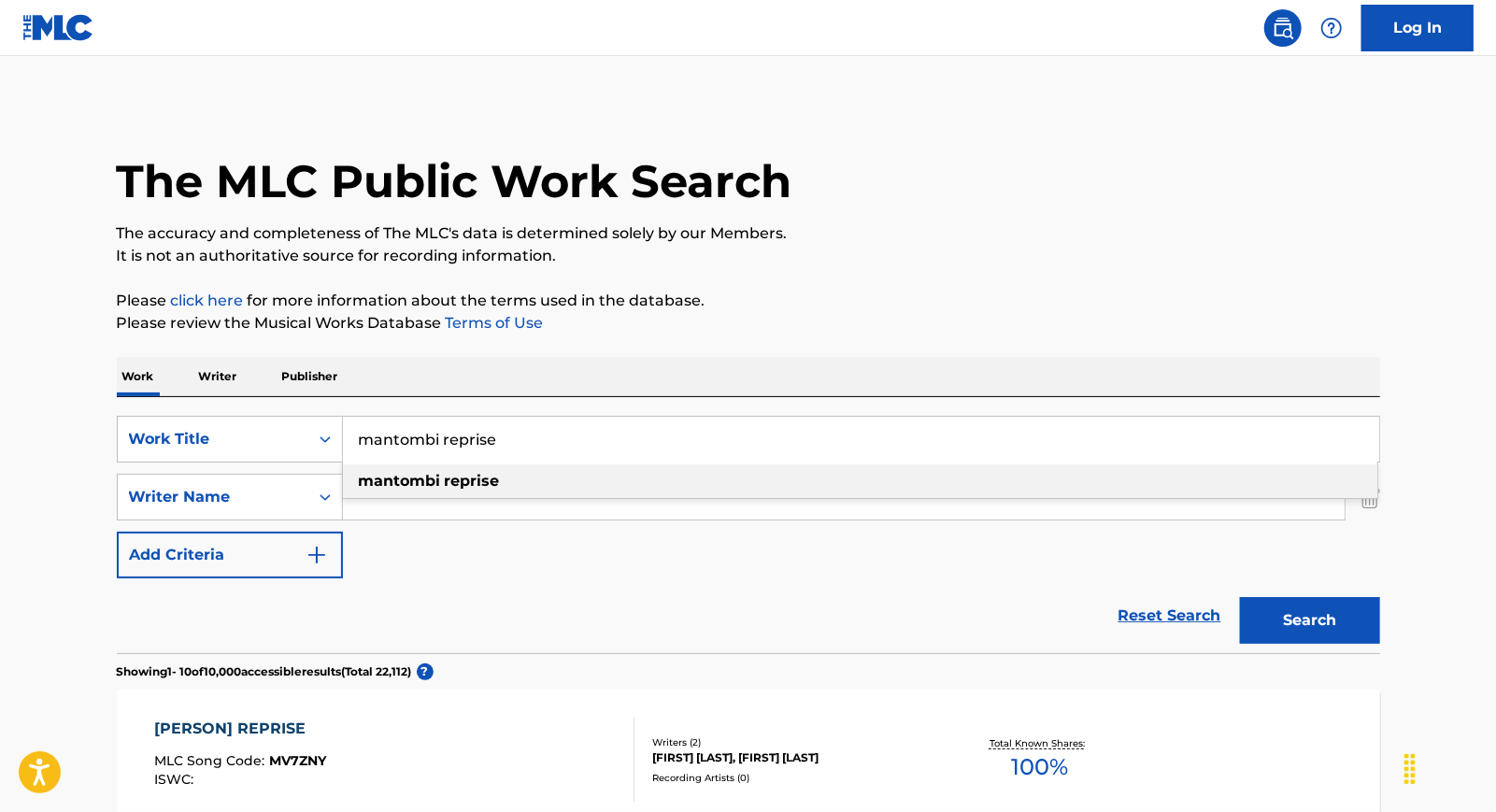 drag, startPoint x: 455, startPoint y: 439, endPoint x: 604, endPoint y: 443, distance: 149.05368 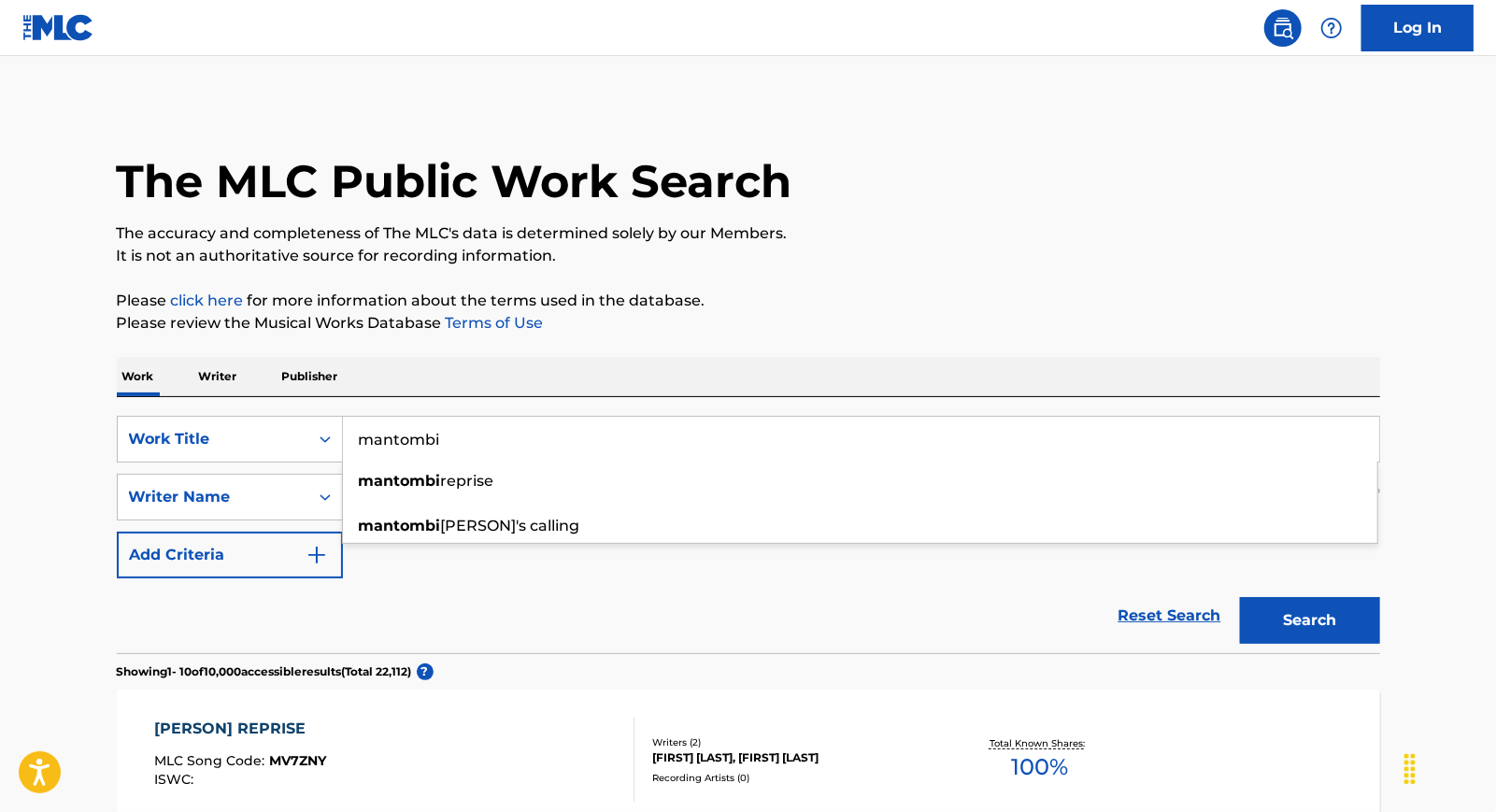 type on "mantombi" 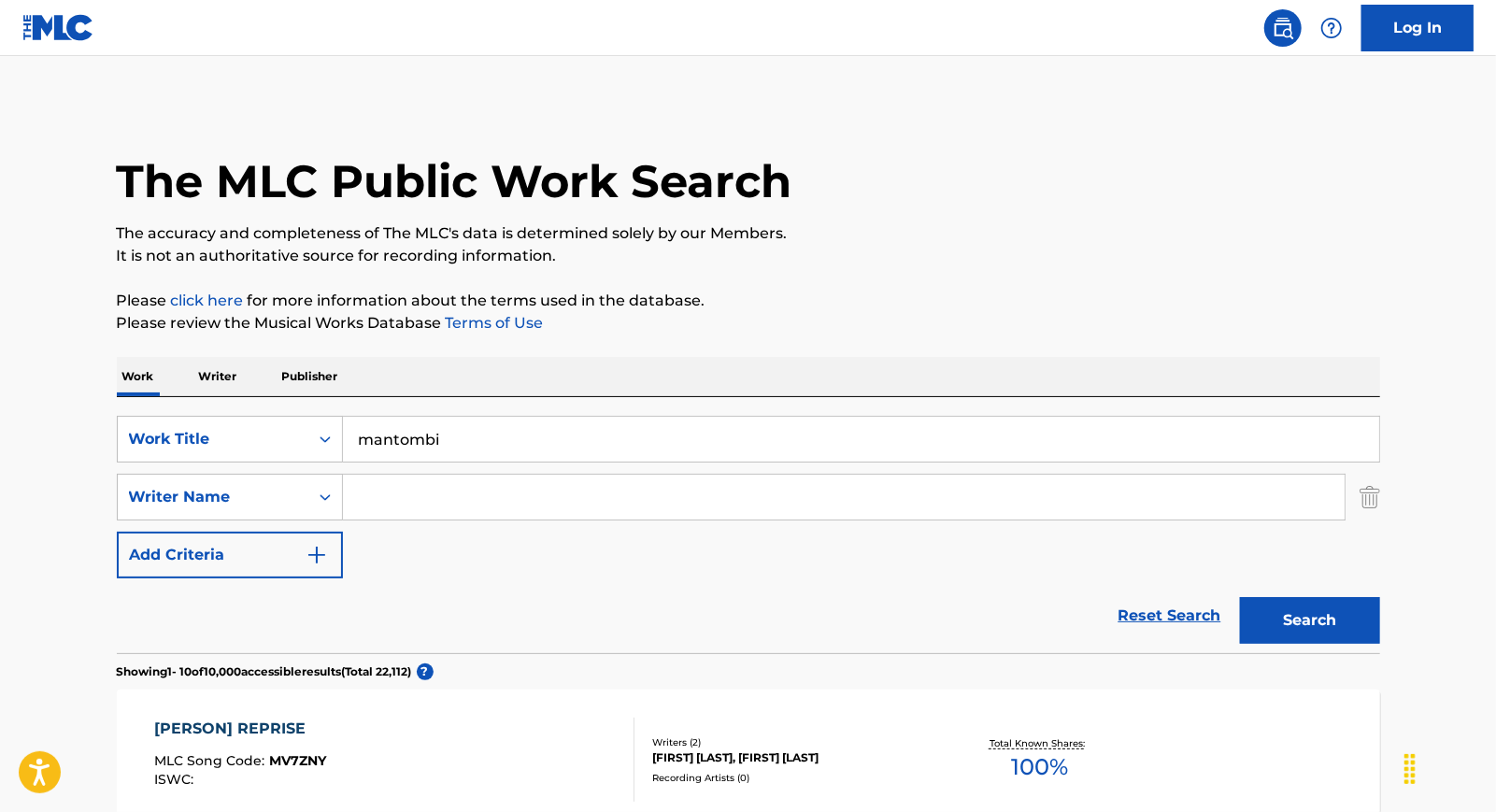 click at bounding box center [844, 497] 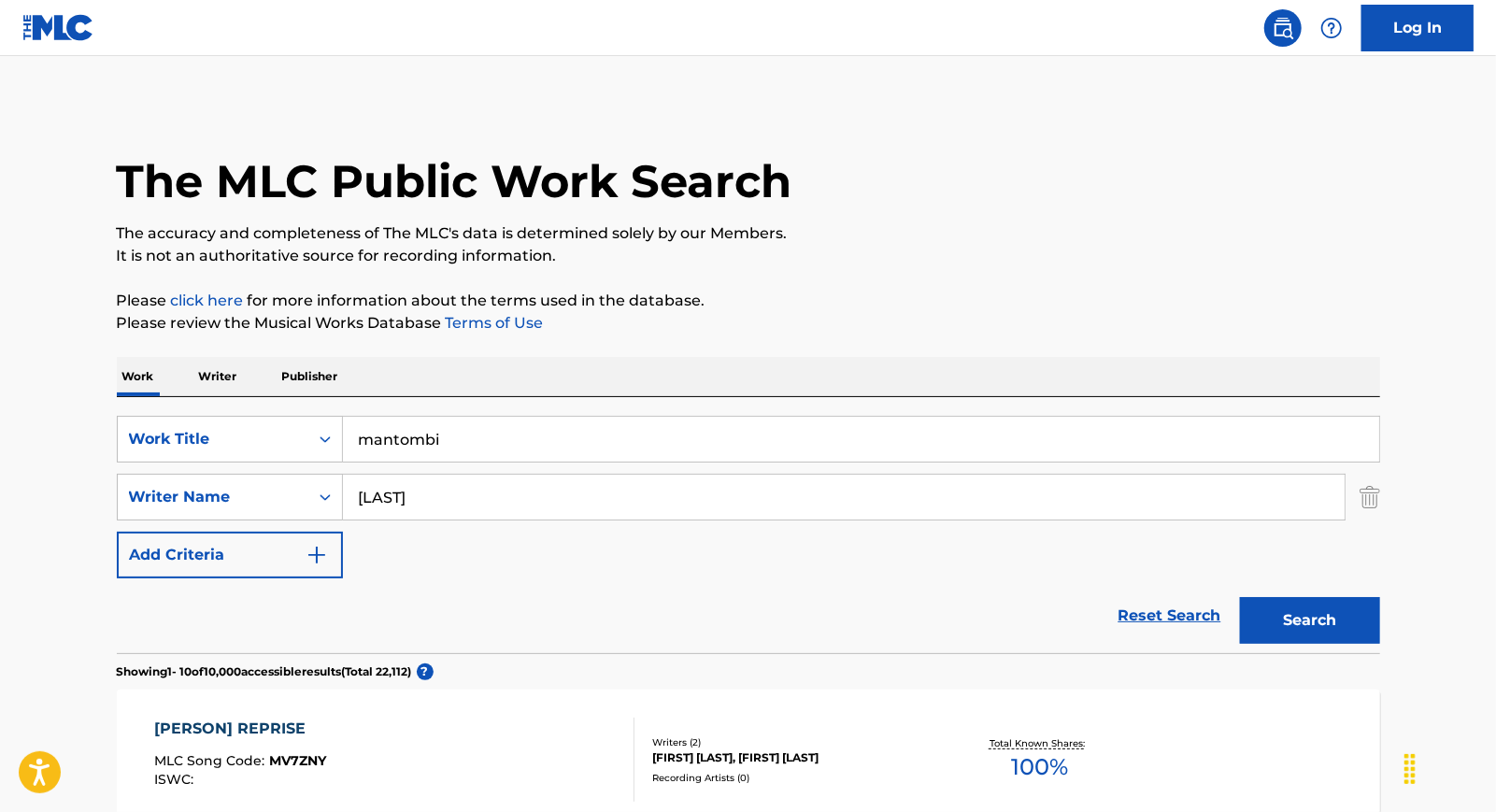 click on "Search" at bounding box center [1310, 620] 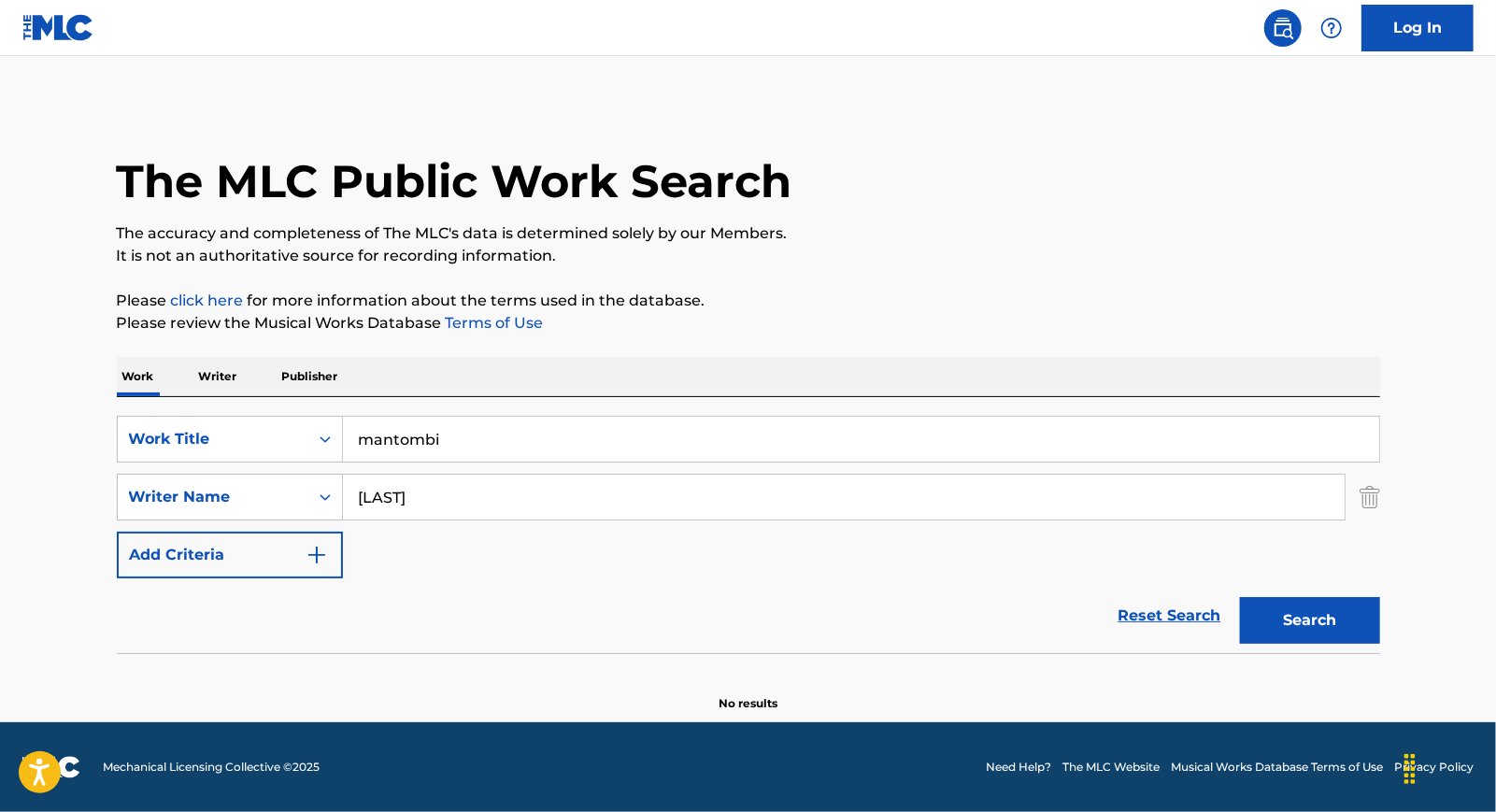 click on "mantombi" at bounding box center (861, 439) 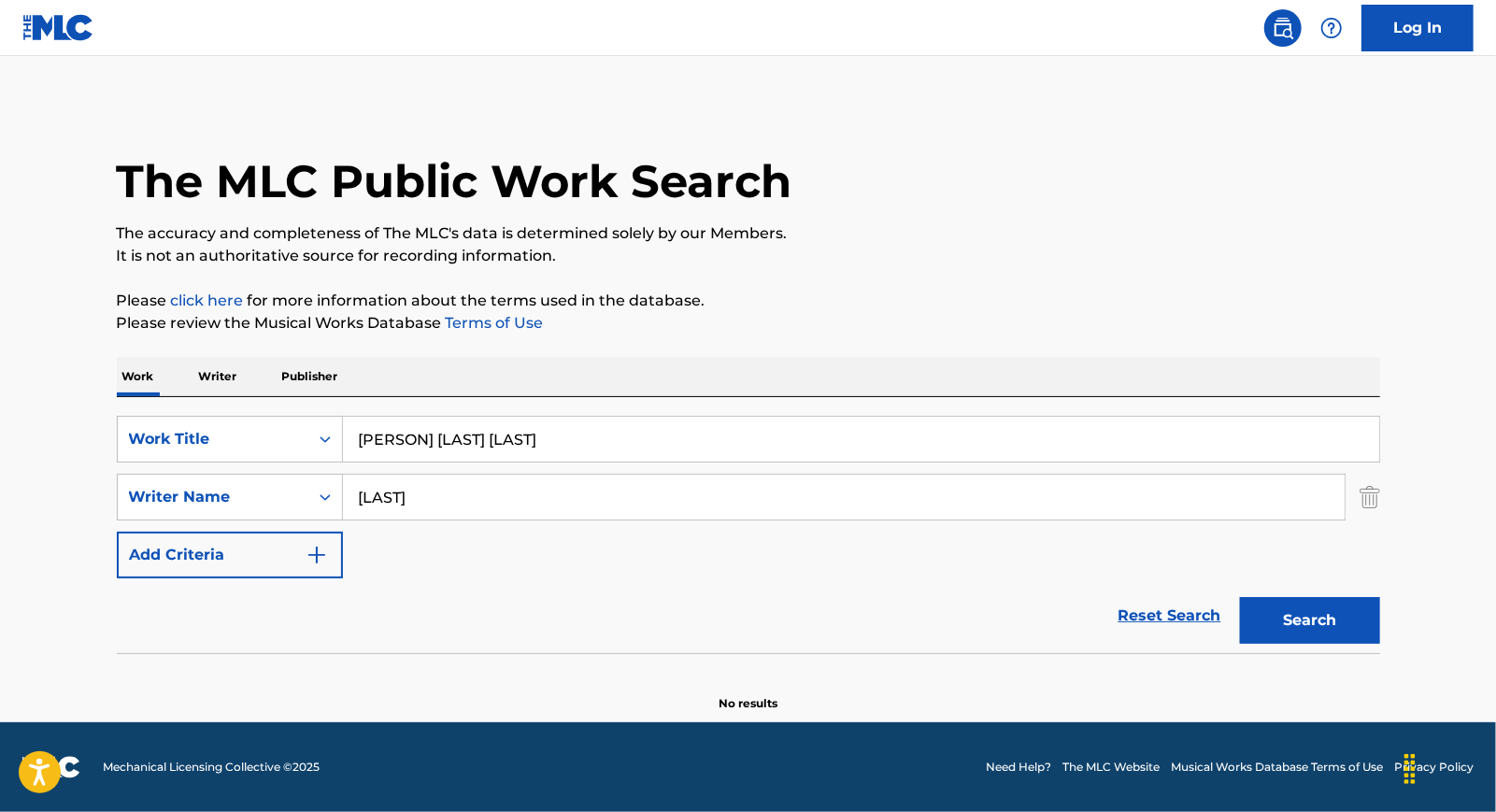 click on "Search" at bounding box center (1310, 620) 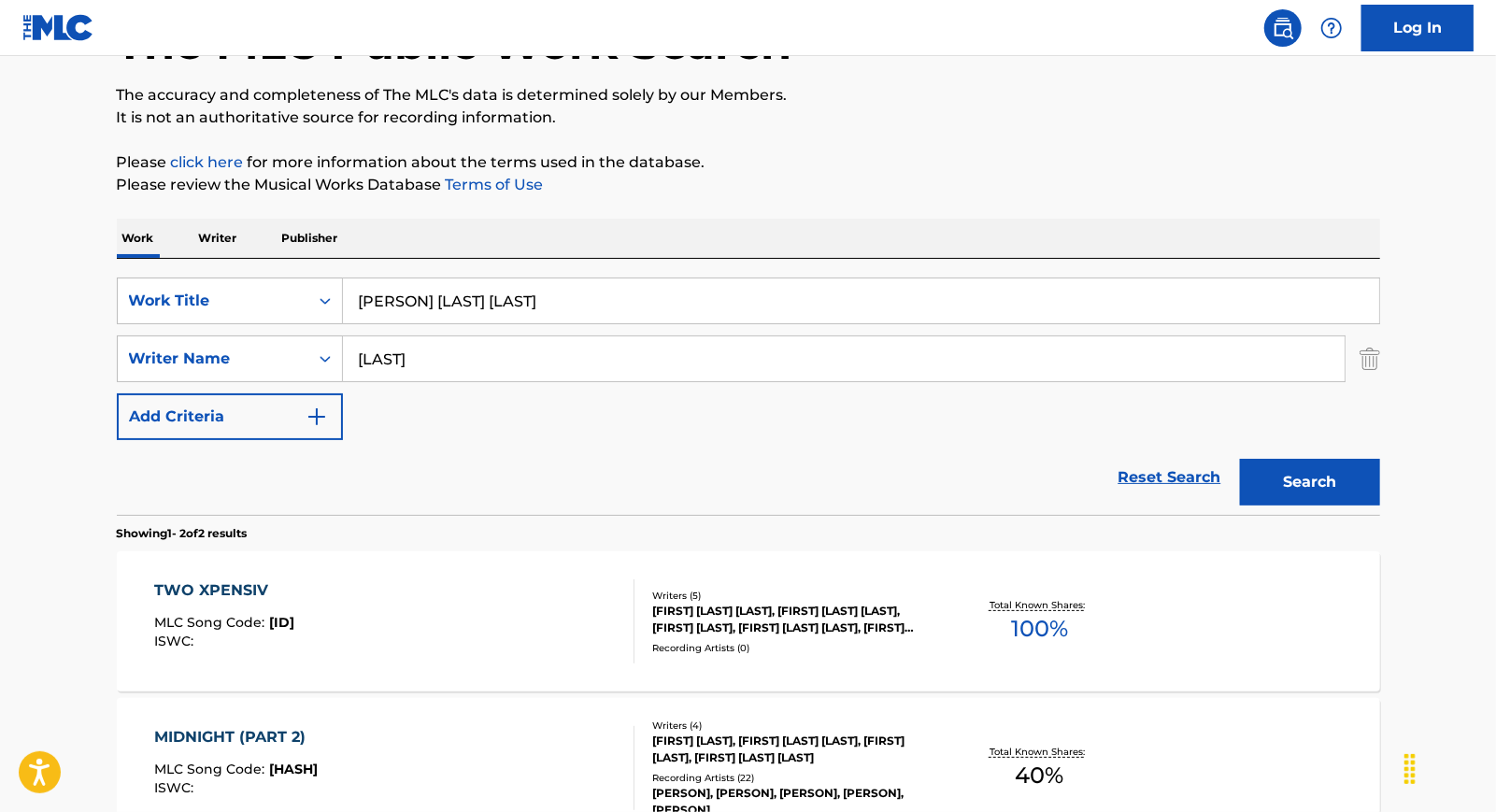 scroll, scrollTop: 114, scrollLeft: 0, axis: vertical 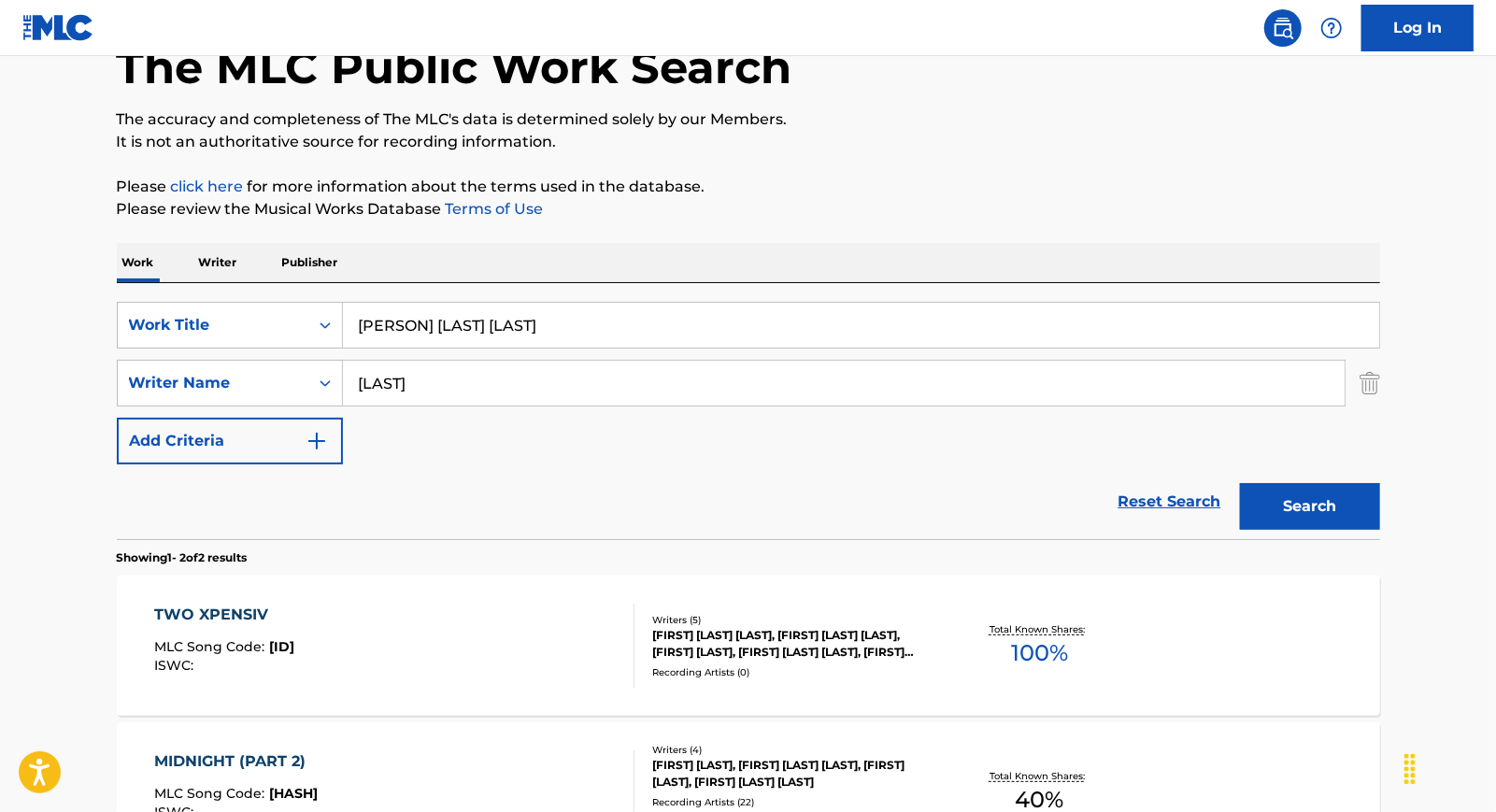 drag, startPoint x: 443, startPoint y: 328, endPoint x: 684, endPoint y: 336, distance: 241.13274 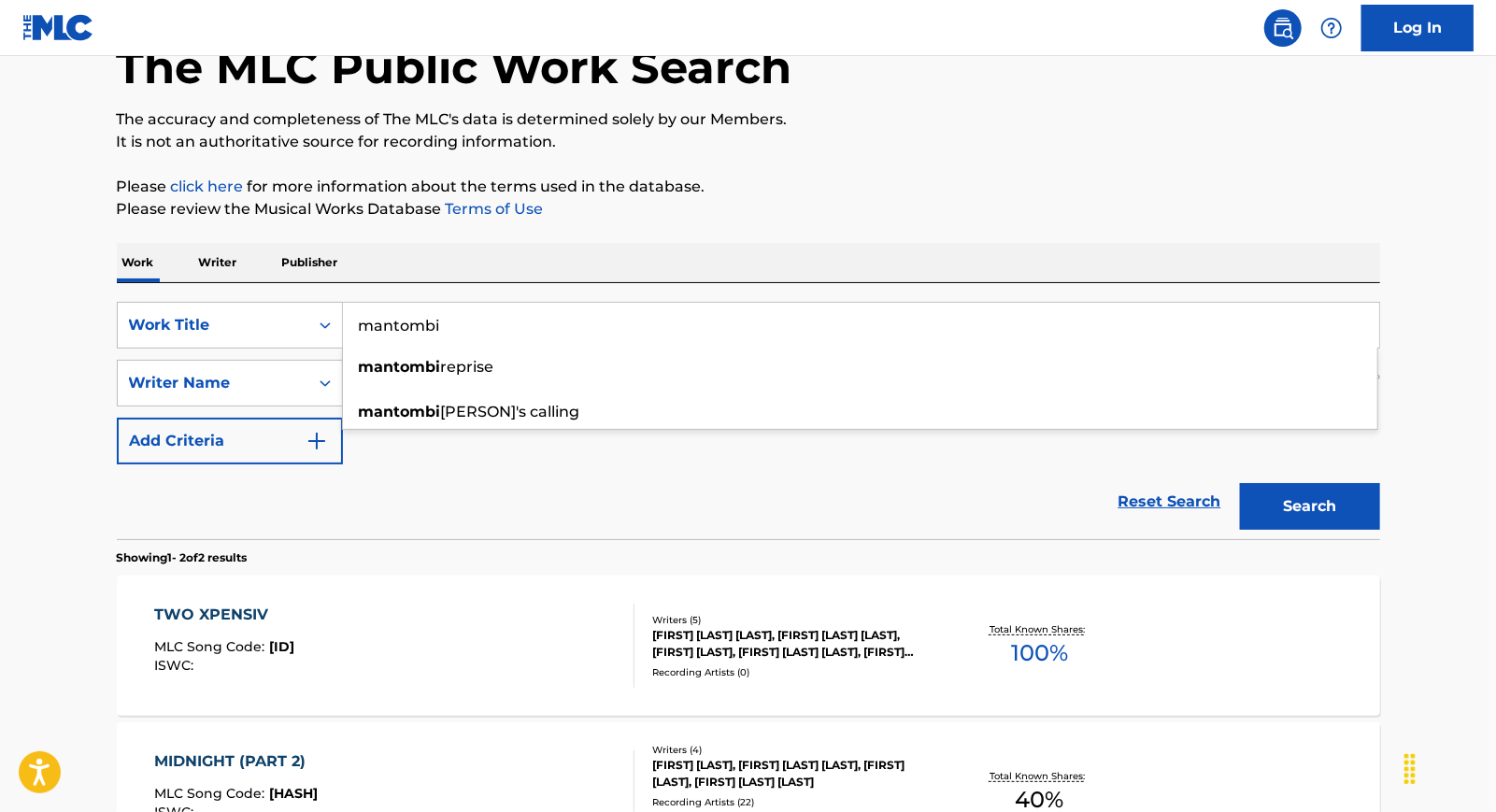 type on "mantombi" 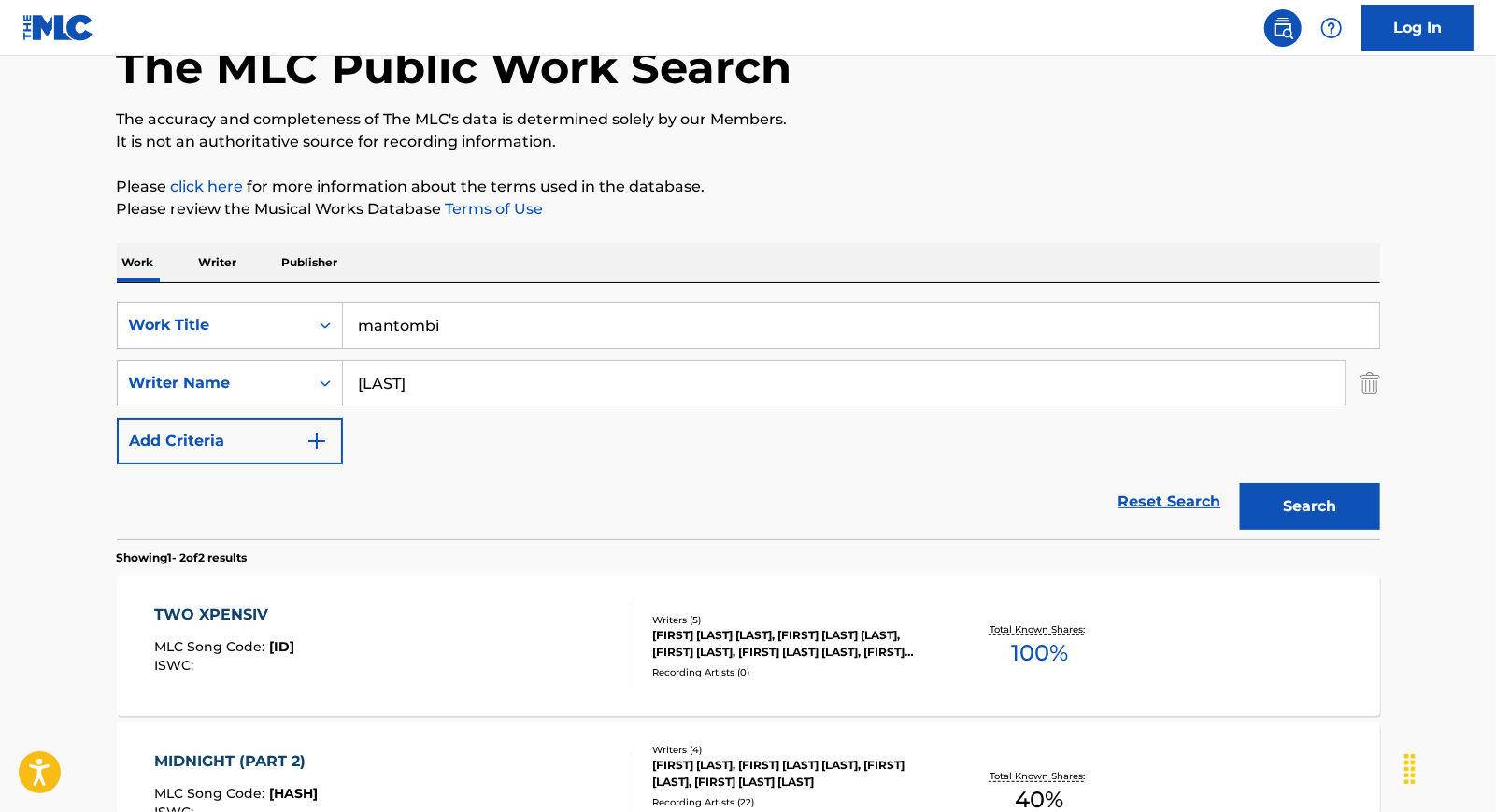 click on "Reset Search Search" at bounding box center (748, 502) 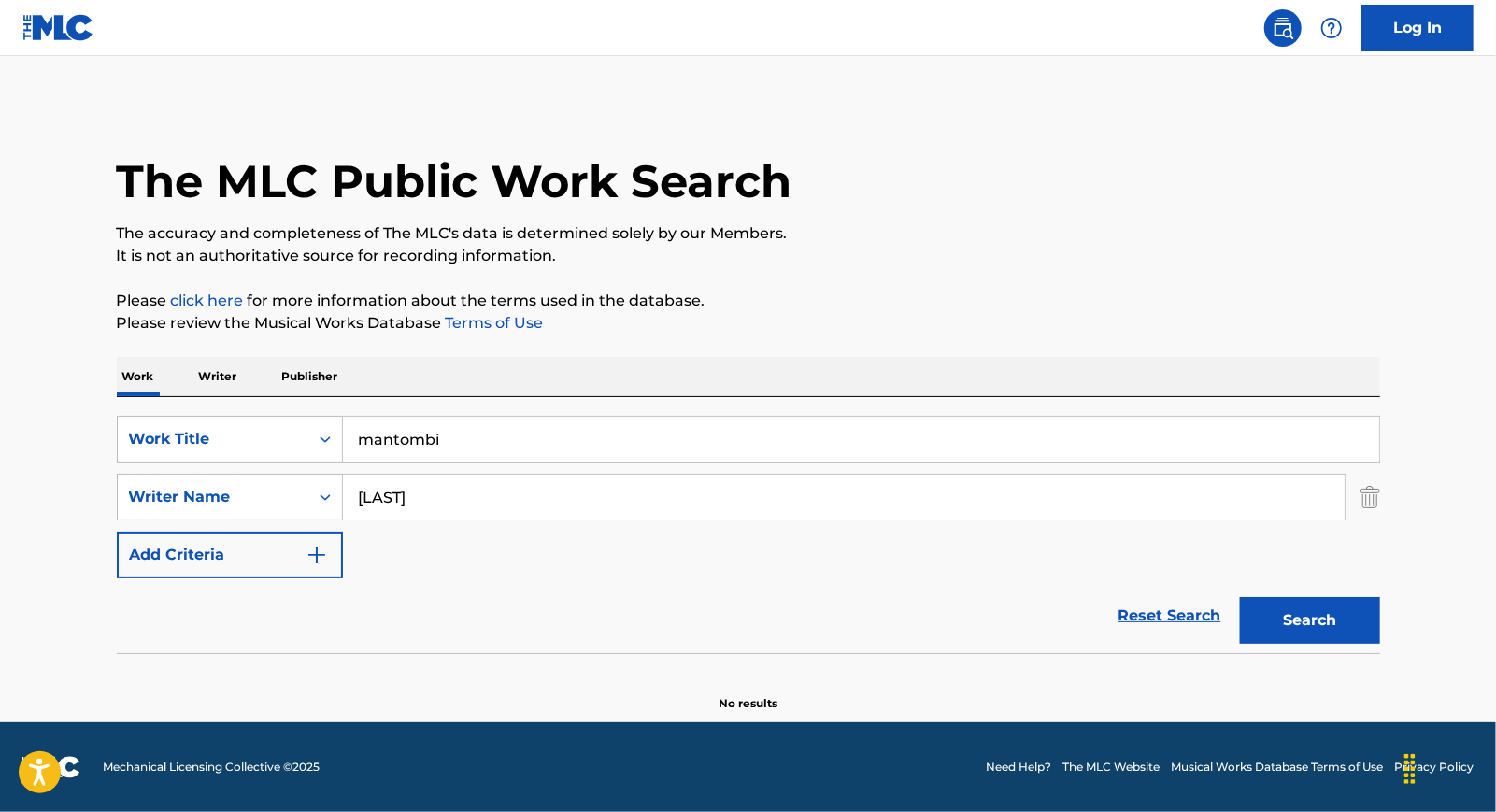 scroll, scrollTop: 0, scrollLeft: 0, axis: both 